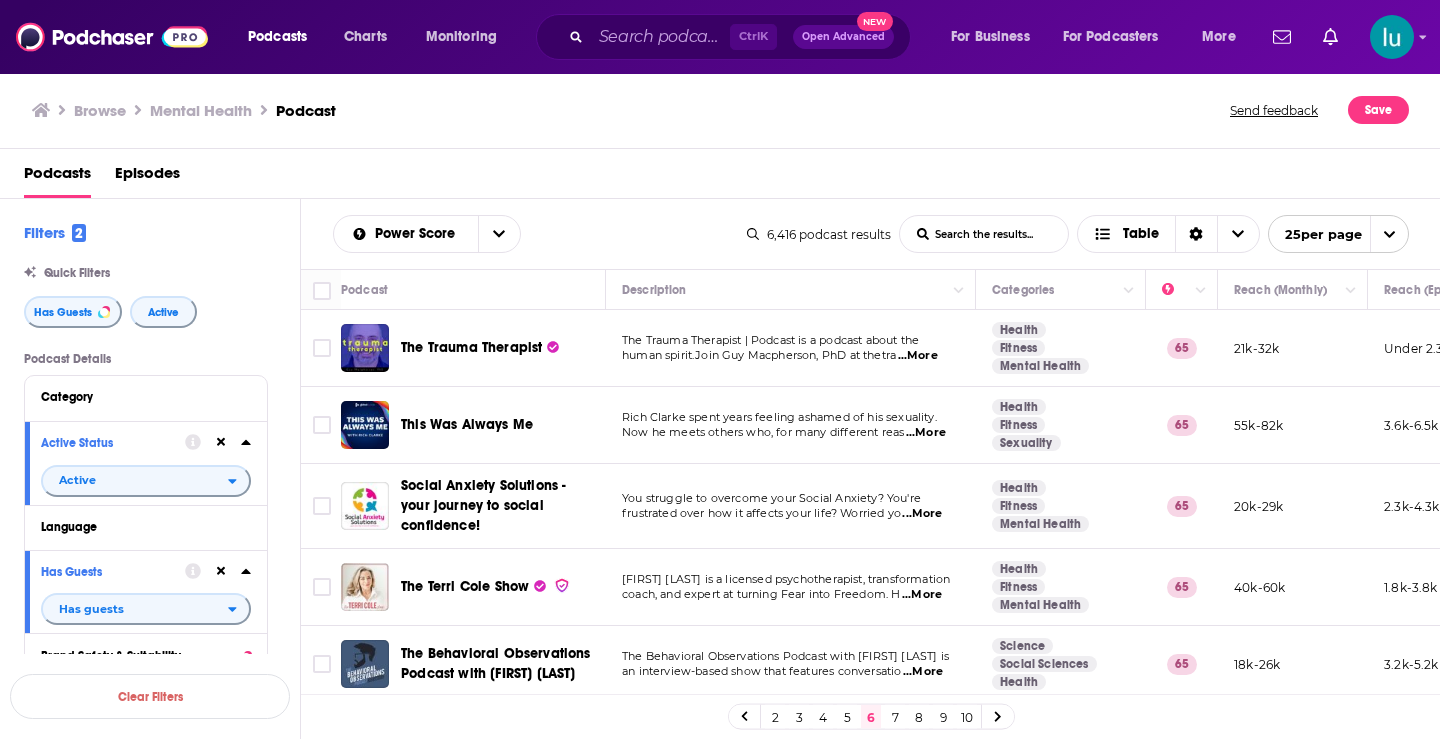 scroll, scrollTop: 0, scrollLeft: 0, axis: both 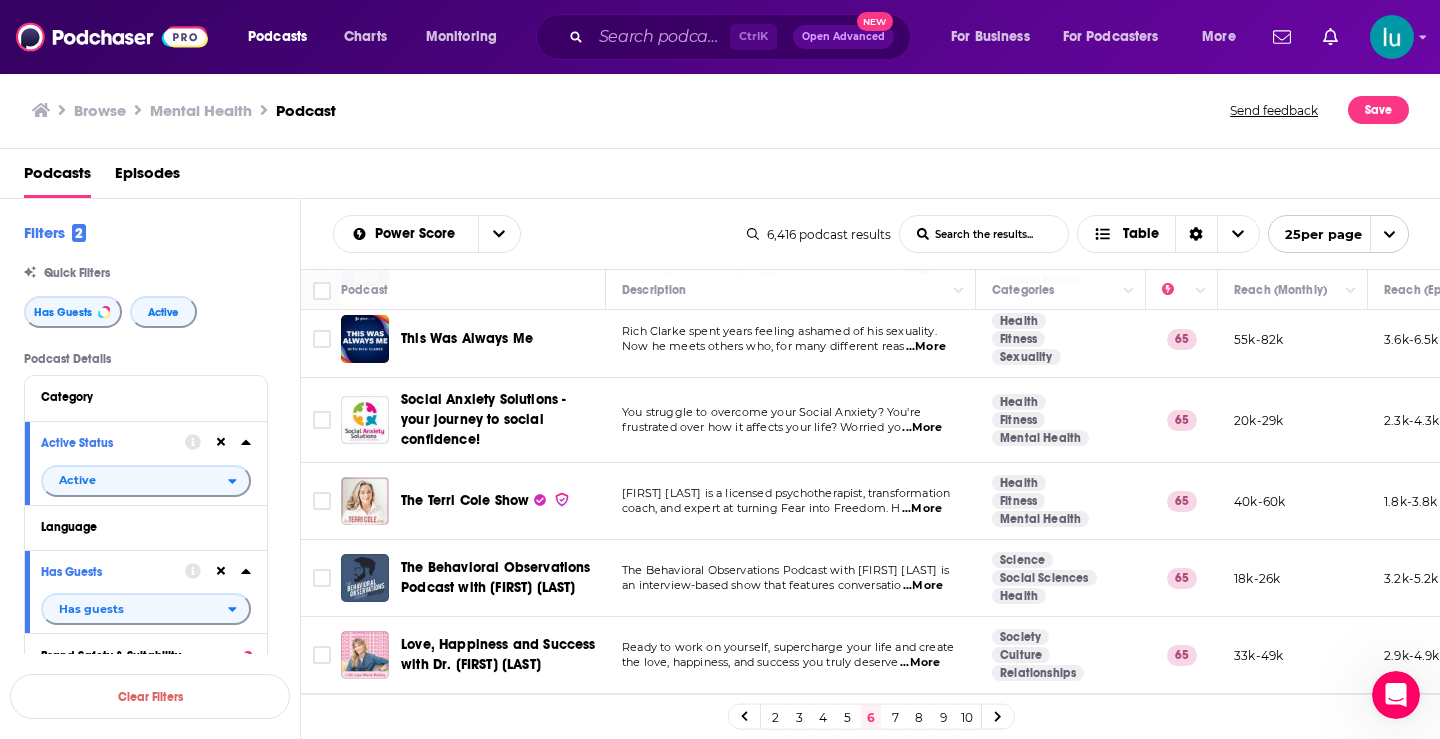 click on "...More" at bounding box center (920, 663) 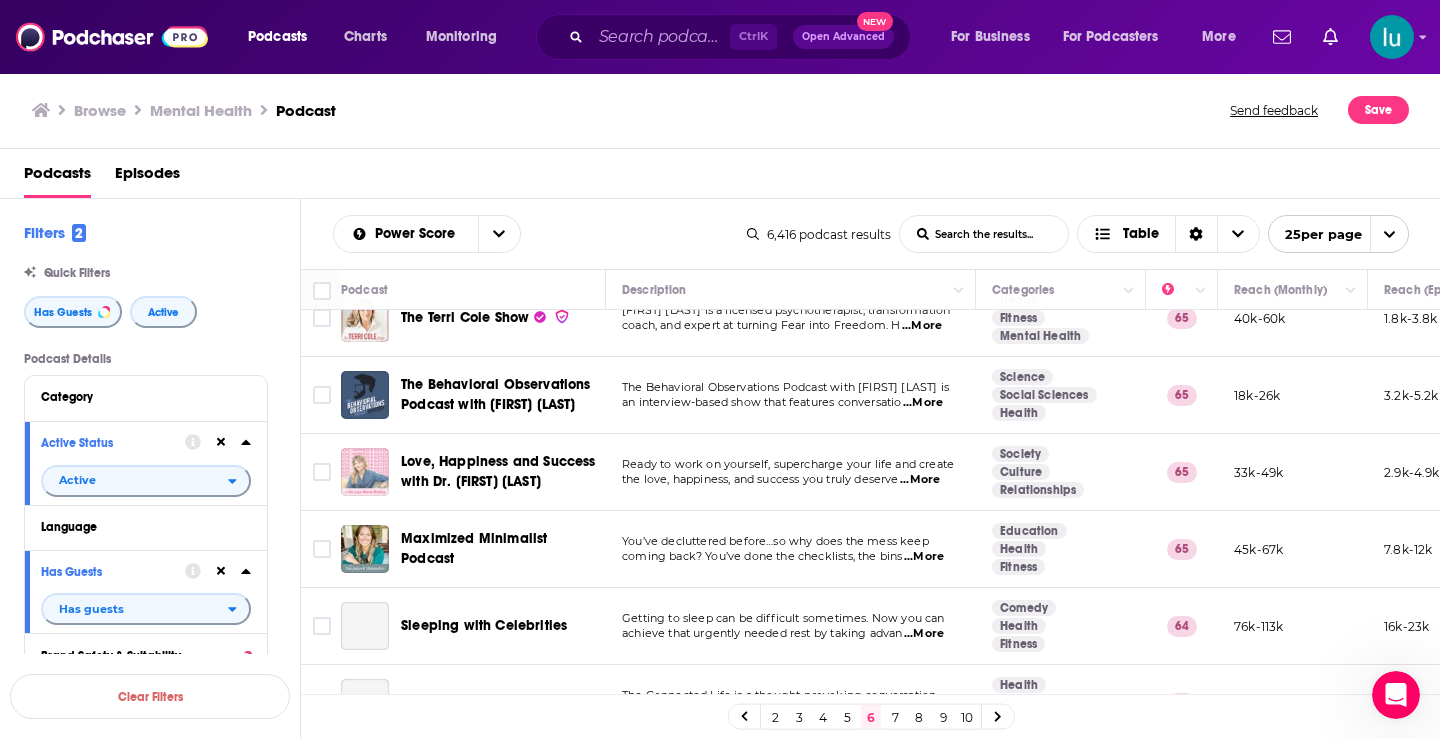 scroll, scrollTop: 388, scrollLeft: 0, axis: vertical 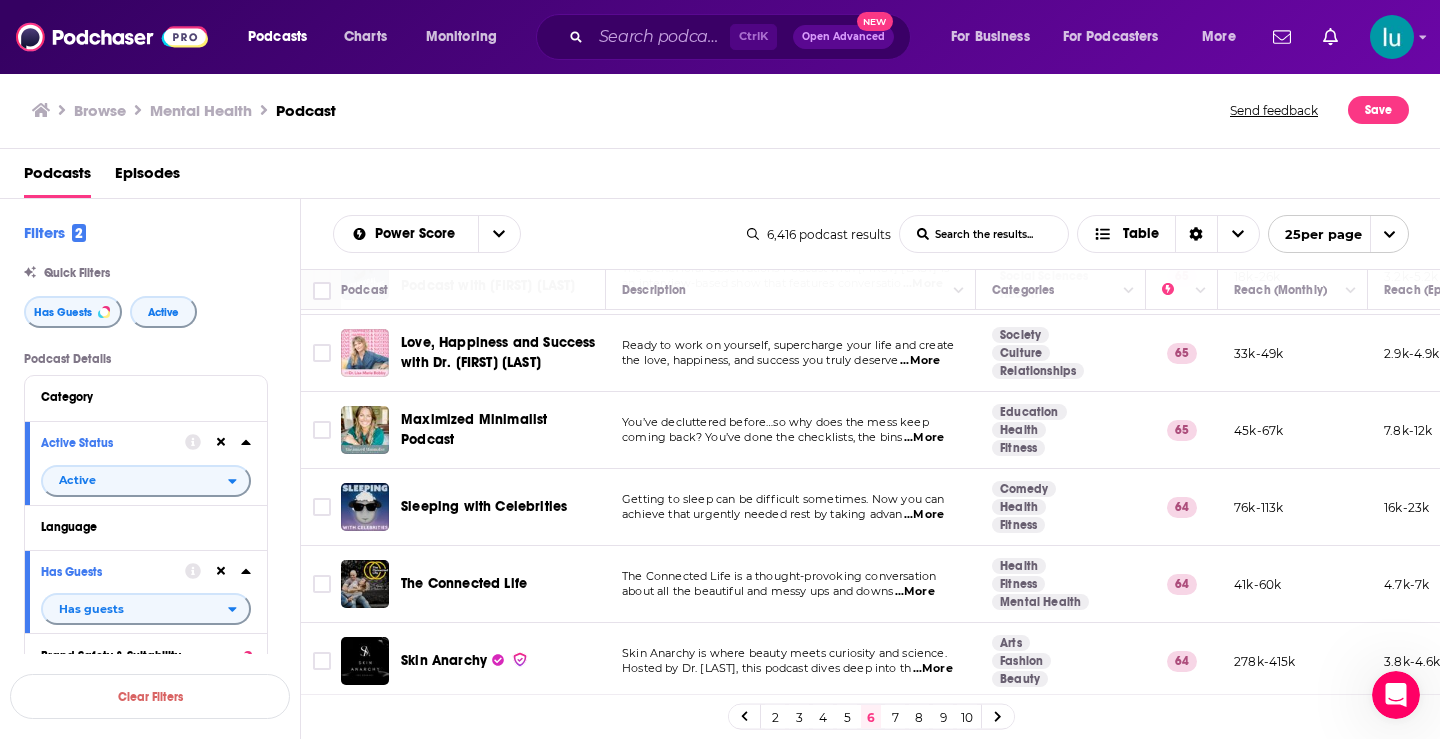 click on "...More" at bounding box center [924, 515] 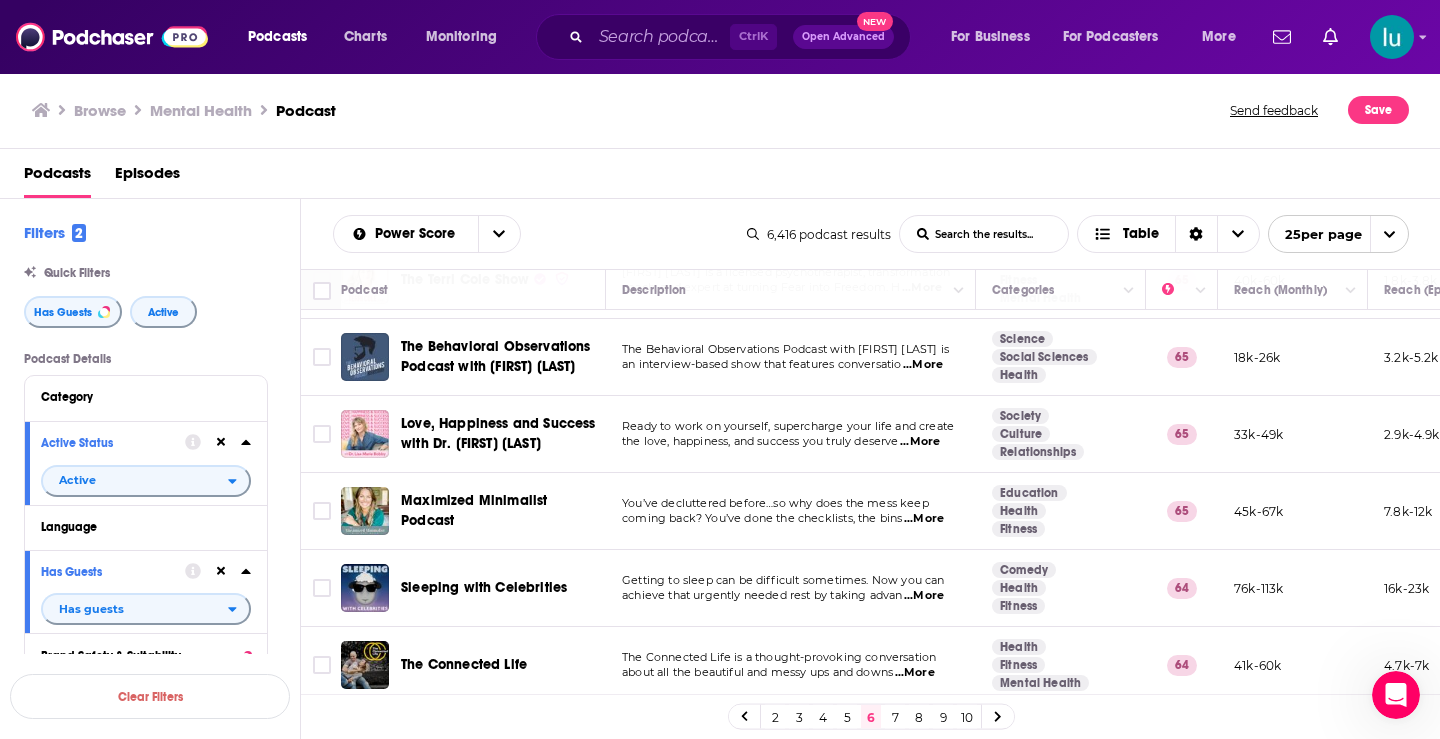 scroll, scrollTop: 0, scrollLeft: 0, axis: both 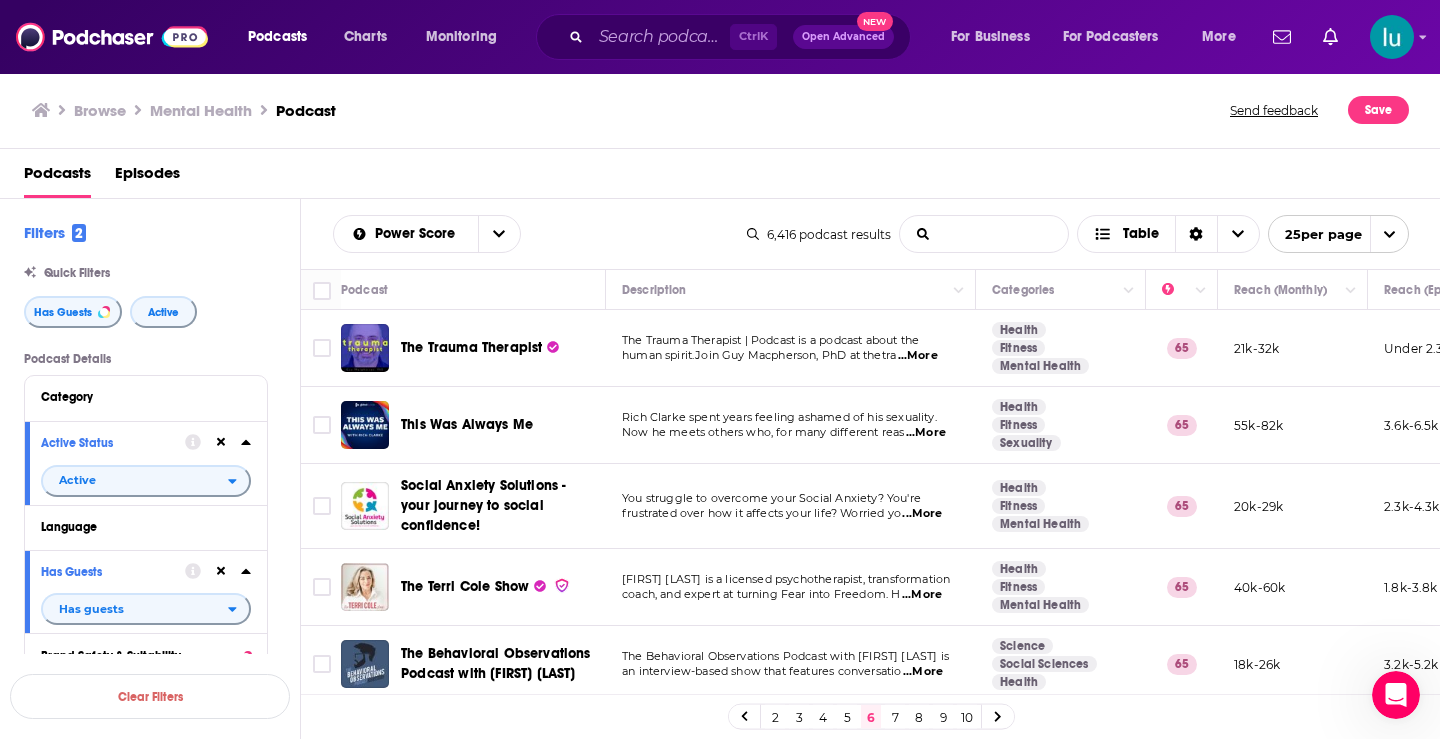 click on "List Search Input" at bounding box center [984, 234] 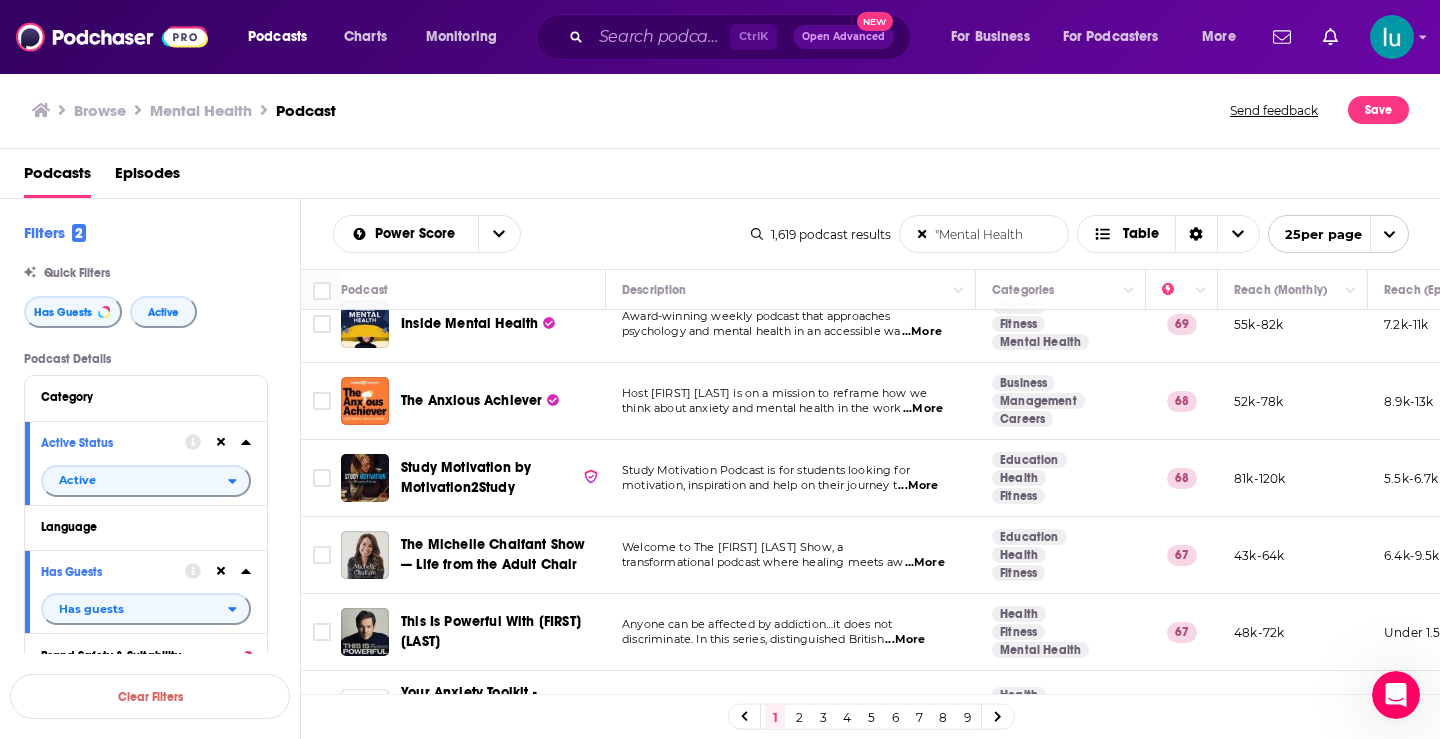 scroll, scrollTop: 1559, scrollLeft: 0, axis: vertical 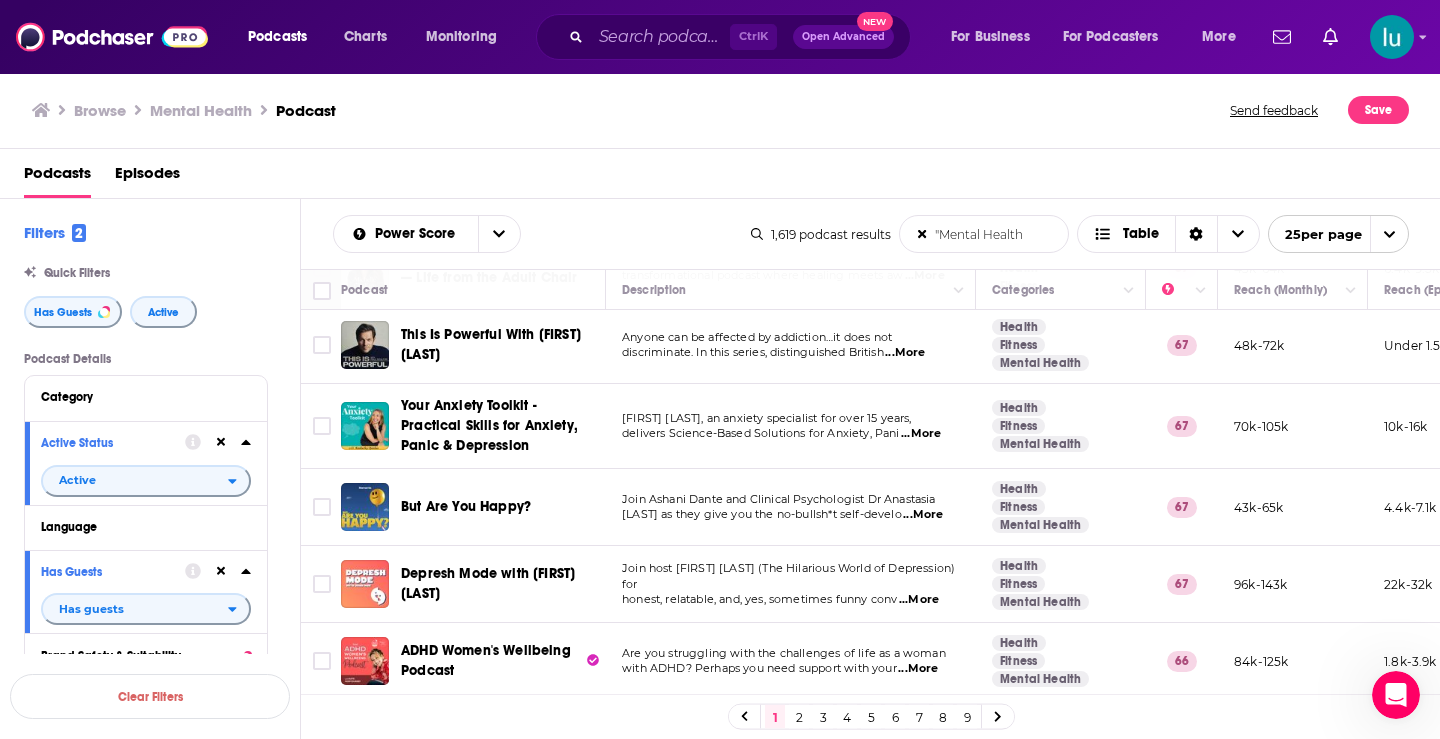 click 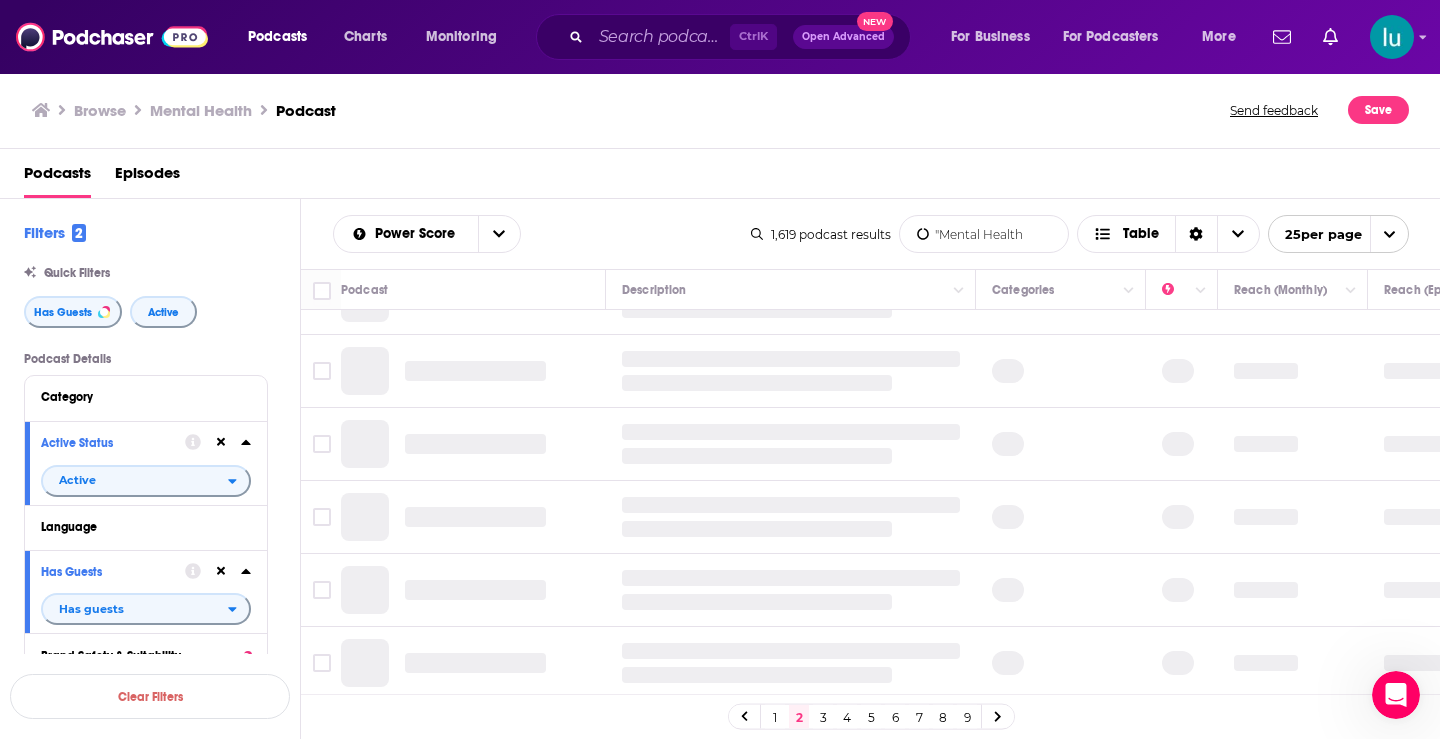 scroll, scrollTop: 0, scrollLeft: 0, axis: both 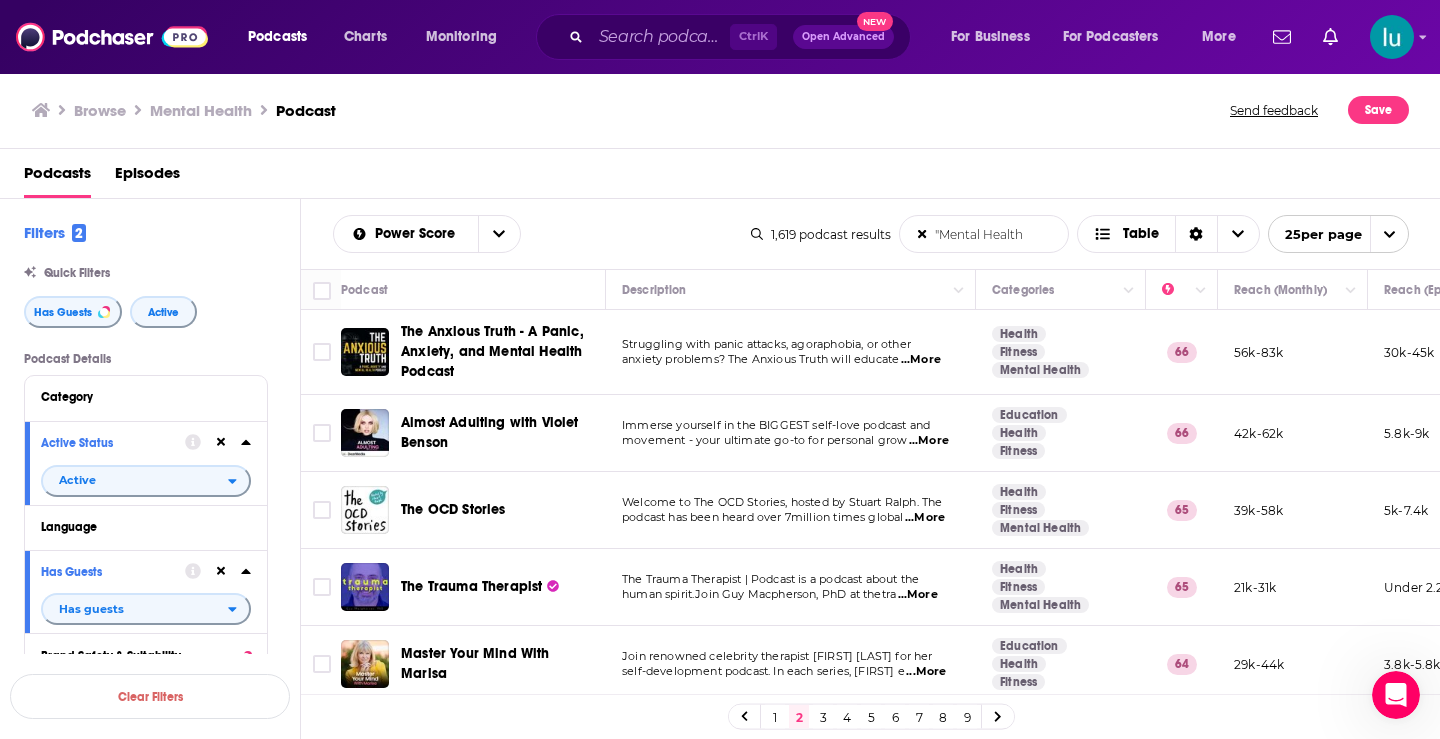 click 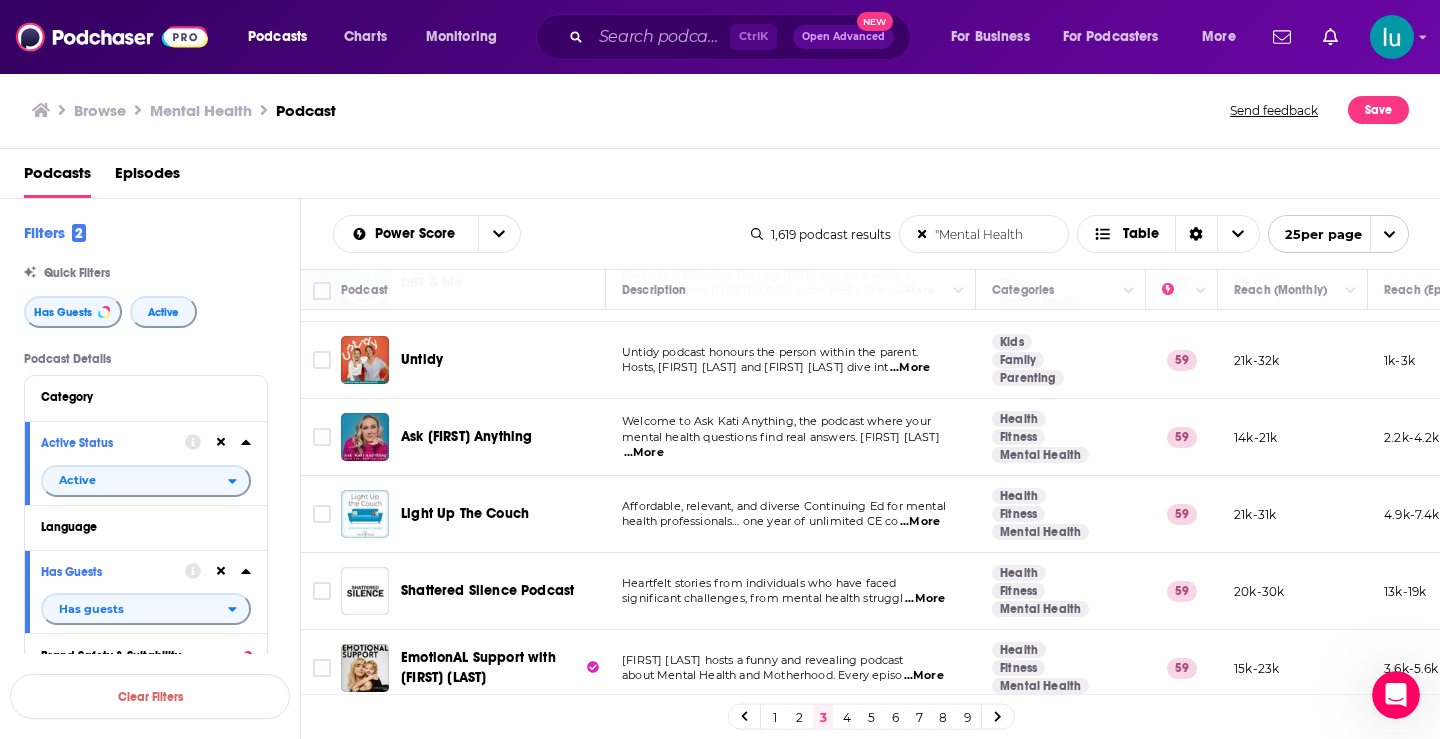 scroll, scrollTop: 294, scrollLeft: 0, axis: vertical 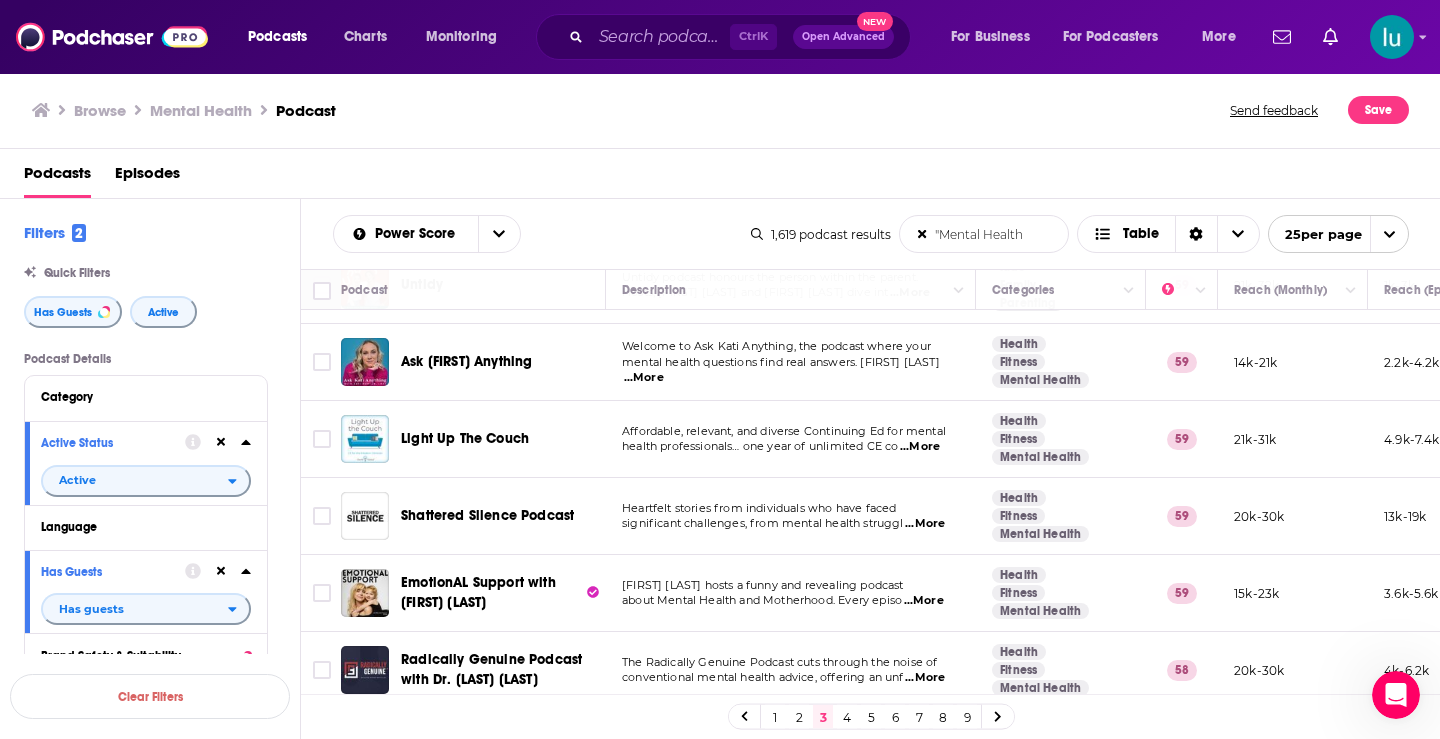 click on "...More" at bounding box center [925, 524] 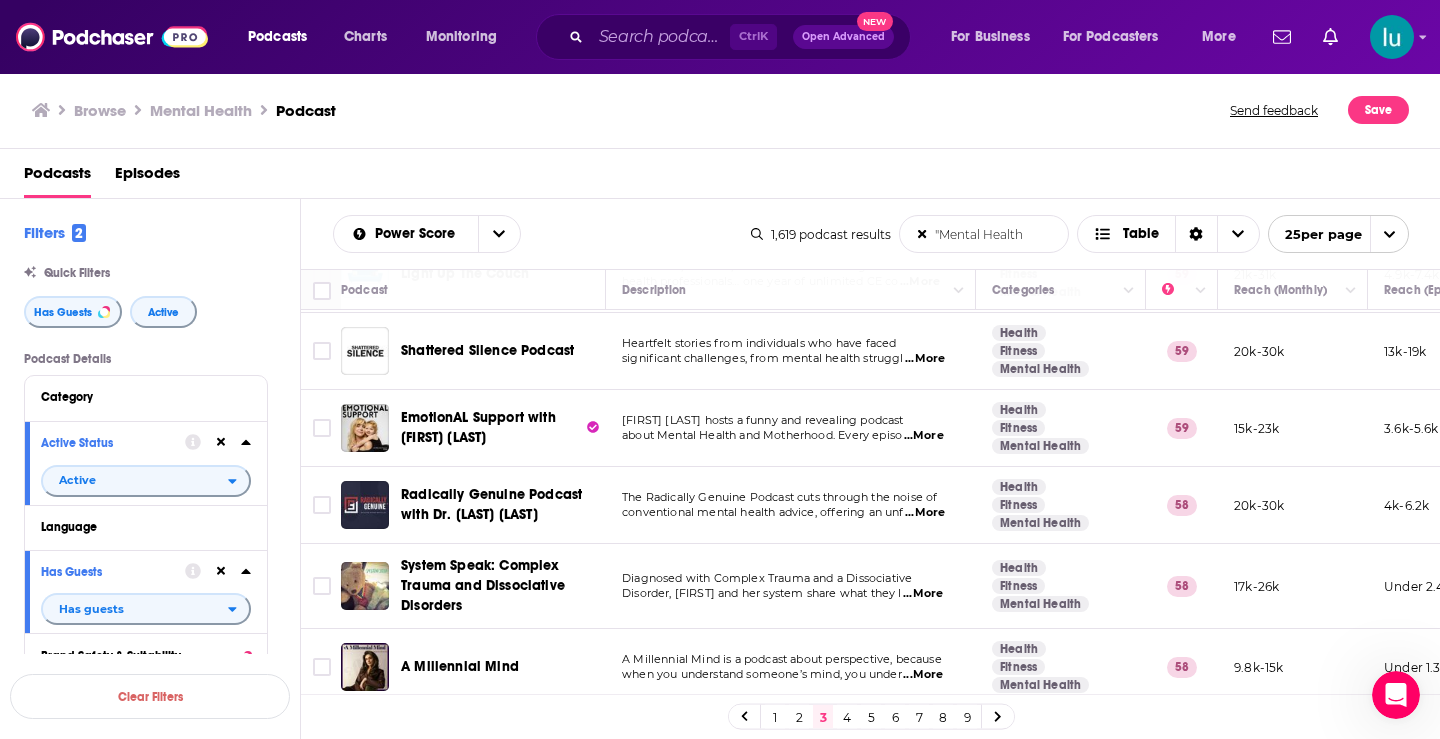 scroll, scrollTop: 464, scrollLeft: 0, axis: vertical 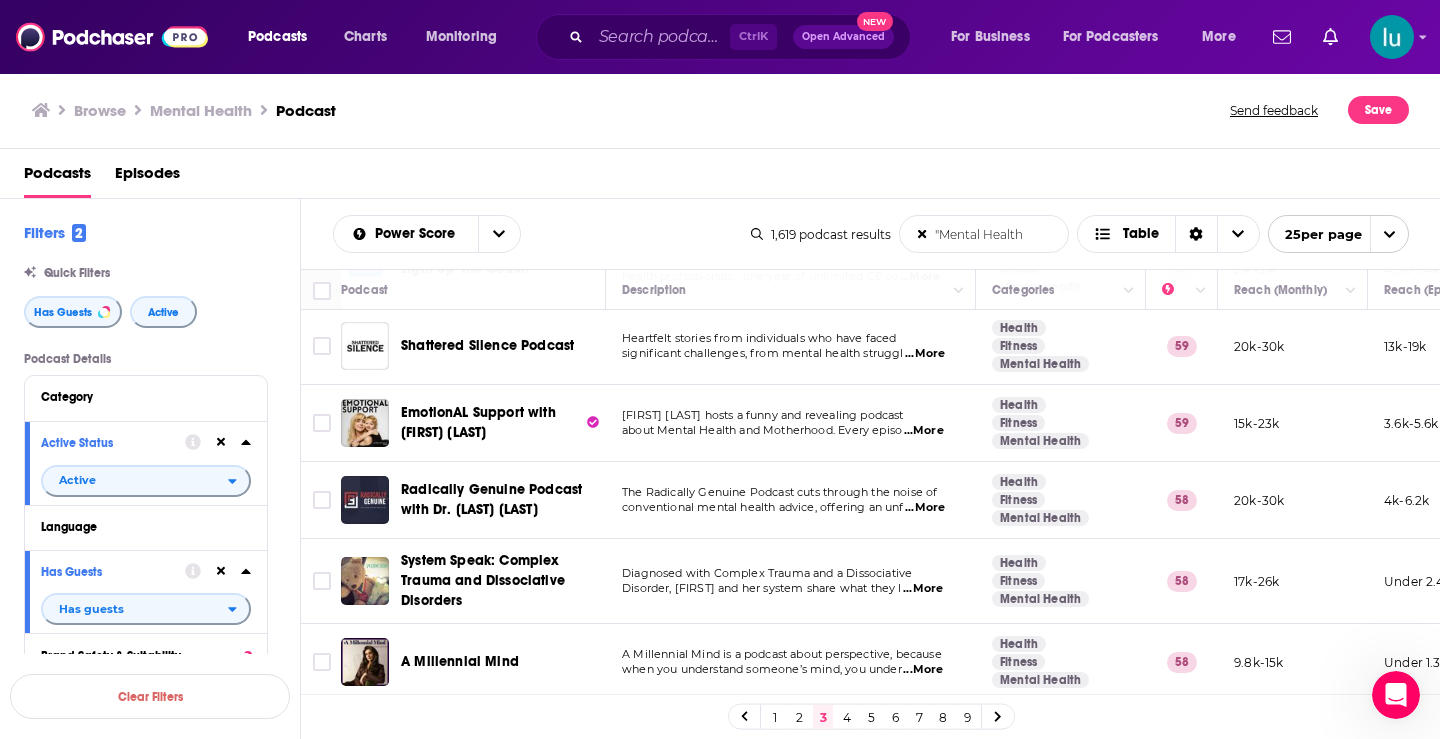 click on "...More" at bounding box center (924, 431) 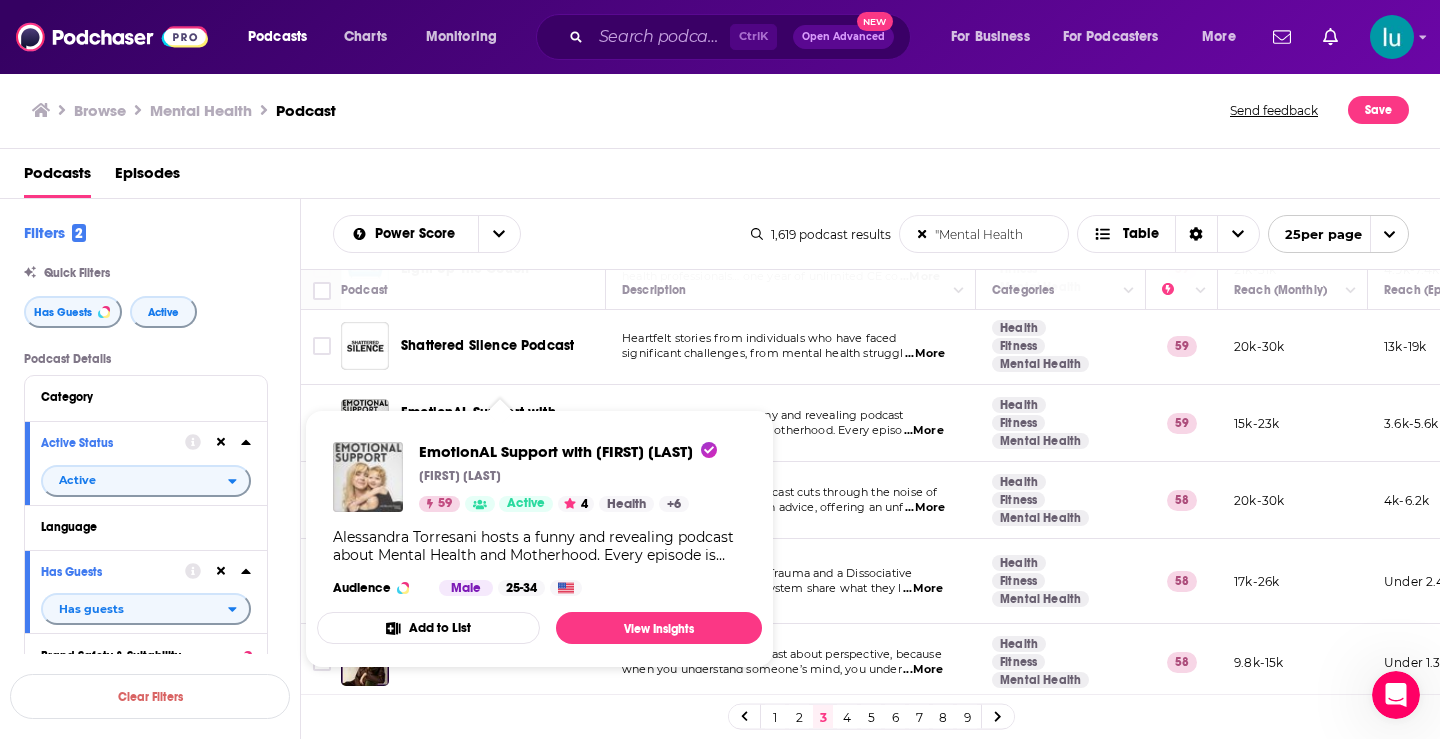 drag, startPoint x: 353, startPoint y: 413, endPoint x: 356, endPoint y: 477, distance: 64.070274 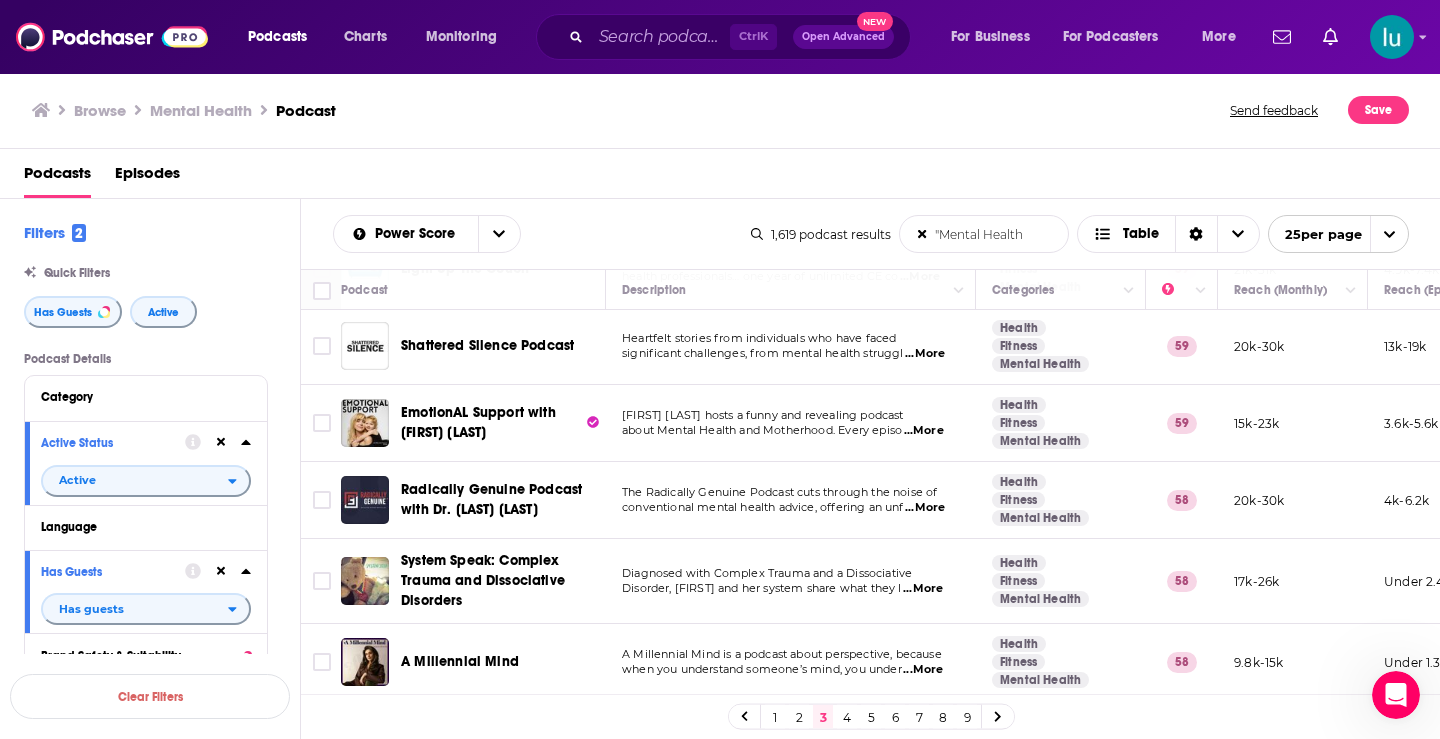 drag, startPoint x: 1434, startPoint y: 536, endPoint x: 37, endPoint y: 42, distance: 1481.7709 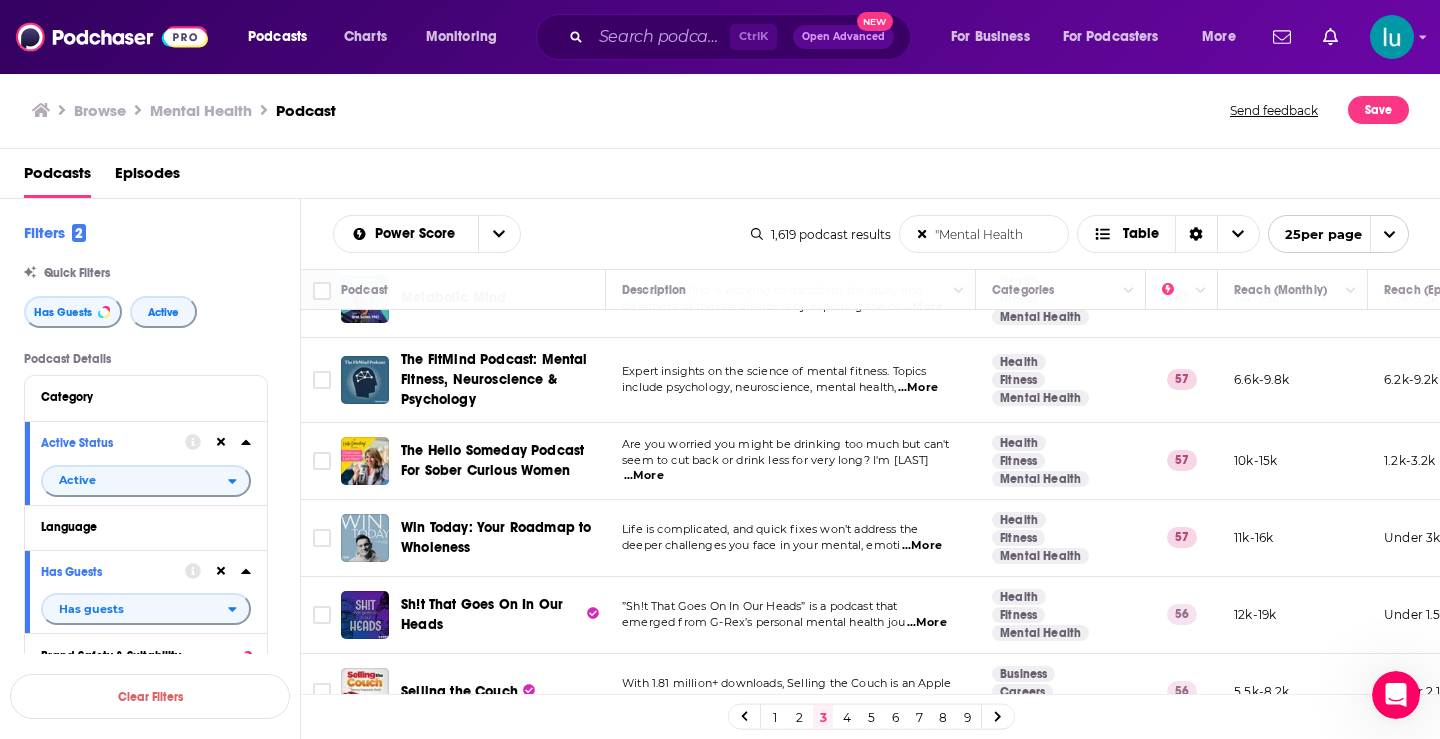 scroll, scrollTop: 1204, scrollLeft: 0, axis: vertical 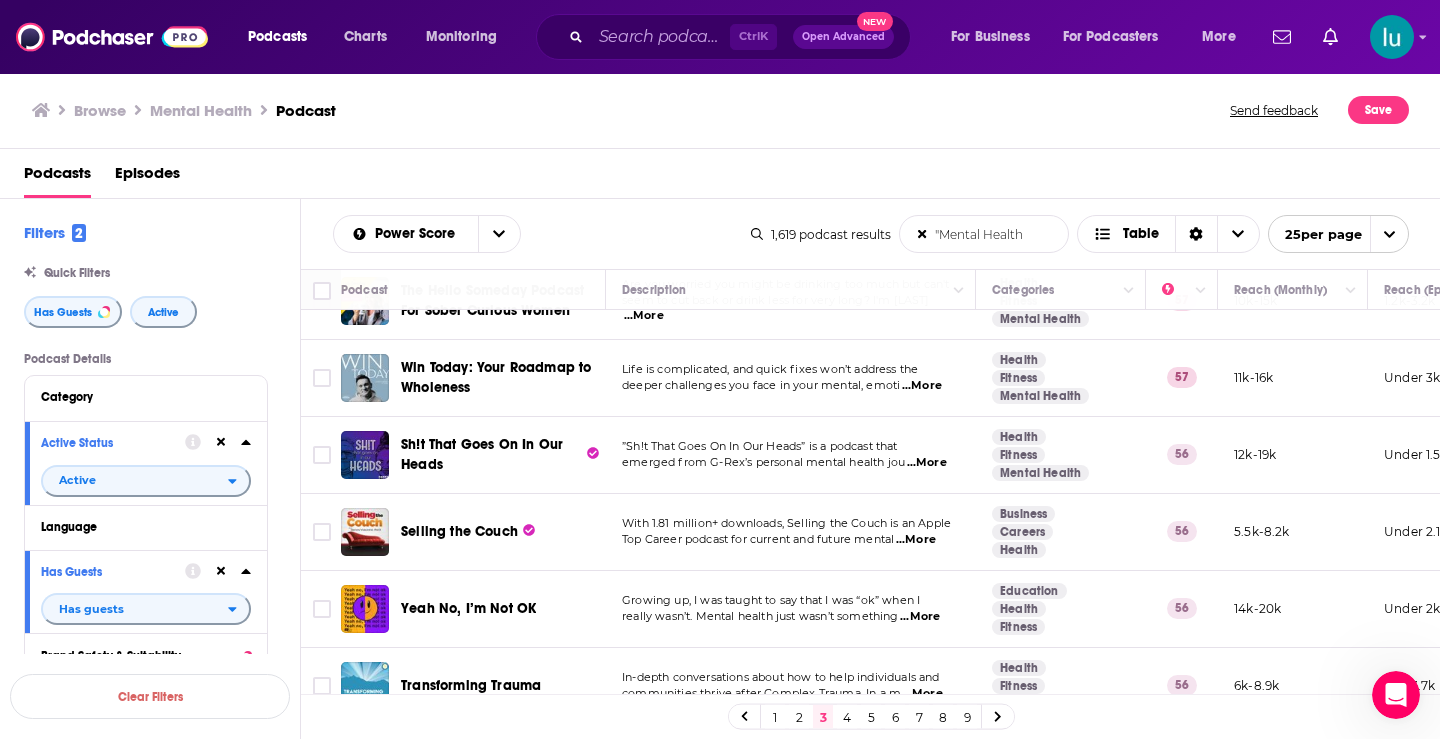 click on "...More" at bounding box center (916, 540) 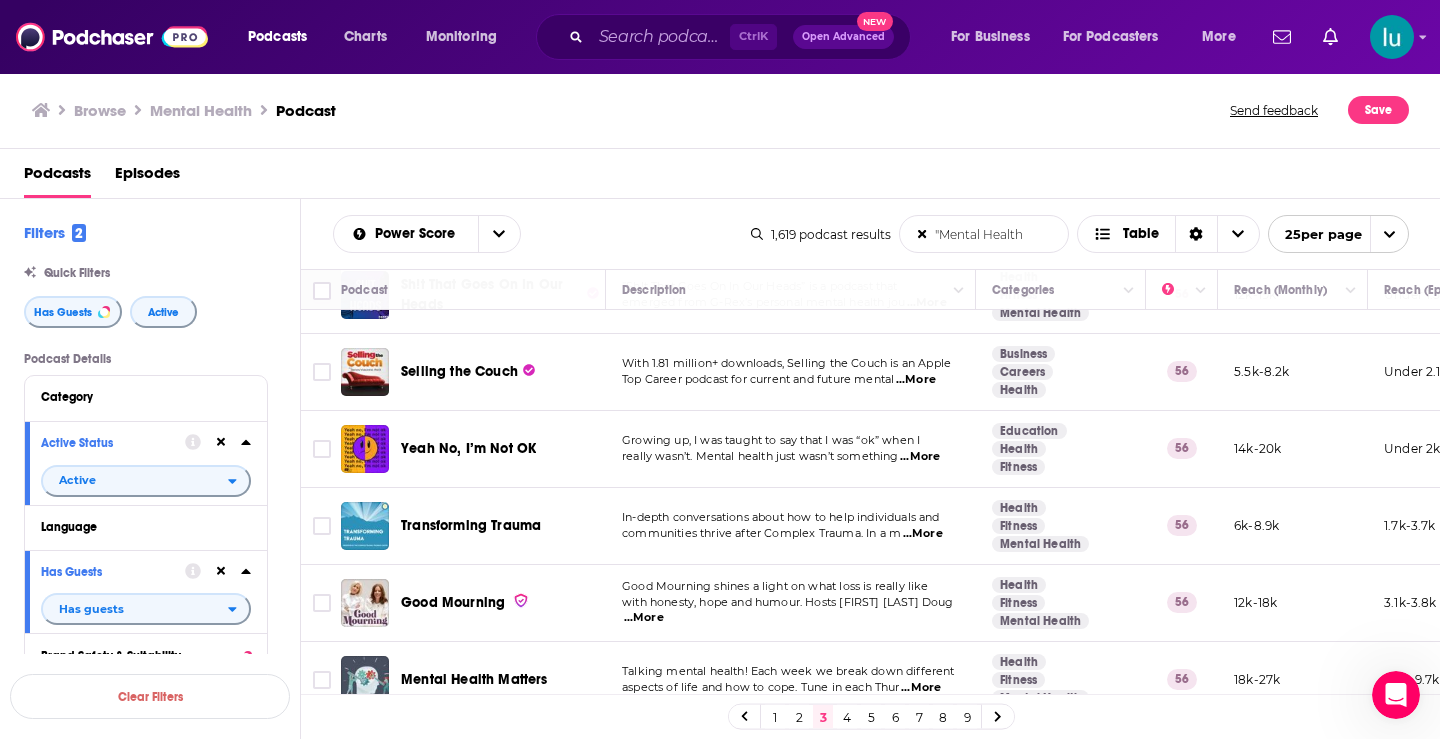 scroll, scrollTop: 1595, scrollLeft: 0, axis: vertical 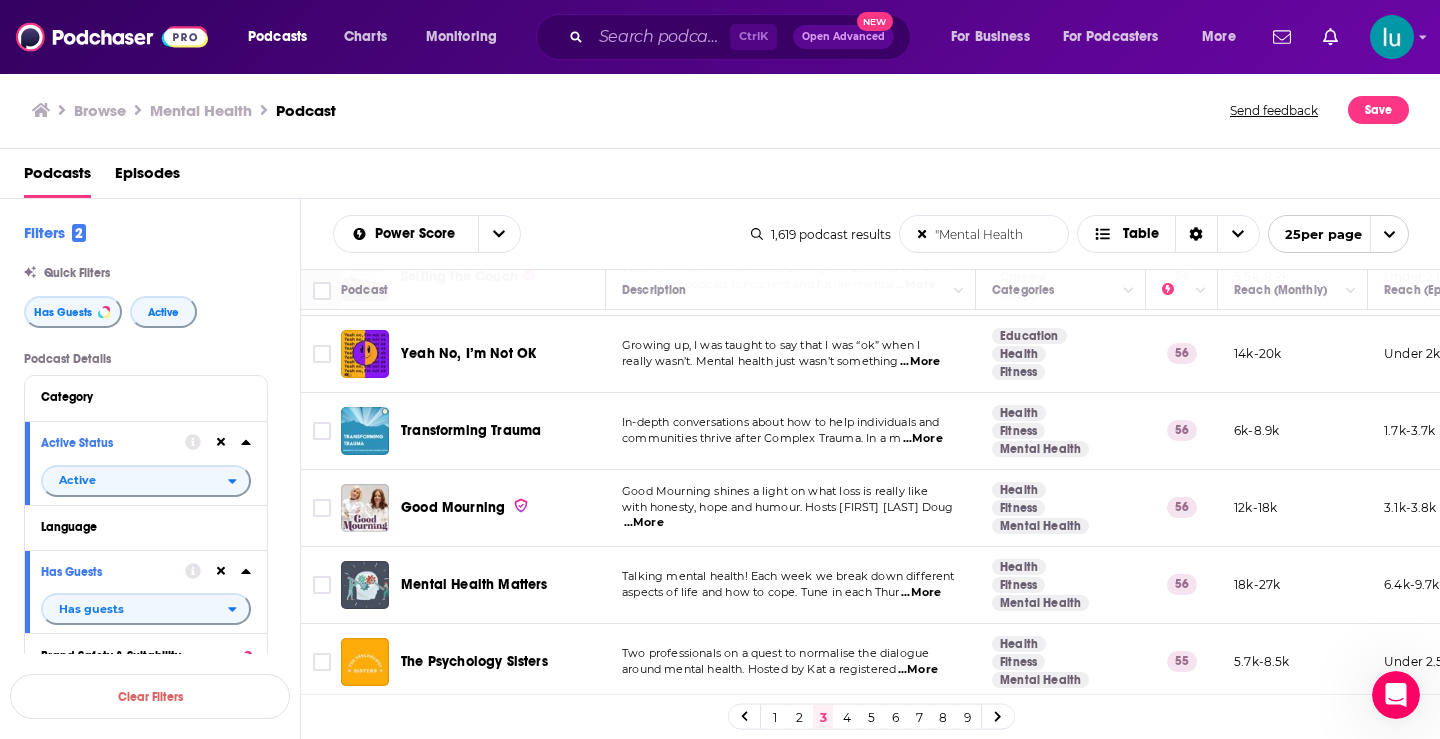 click on "...More" at bounding box center [918, 670] 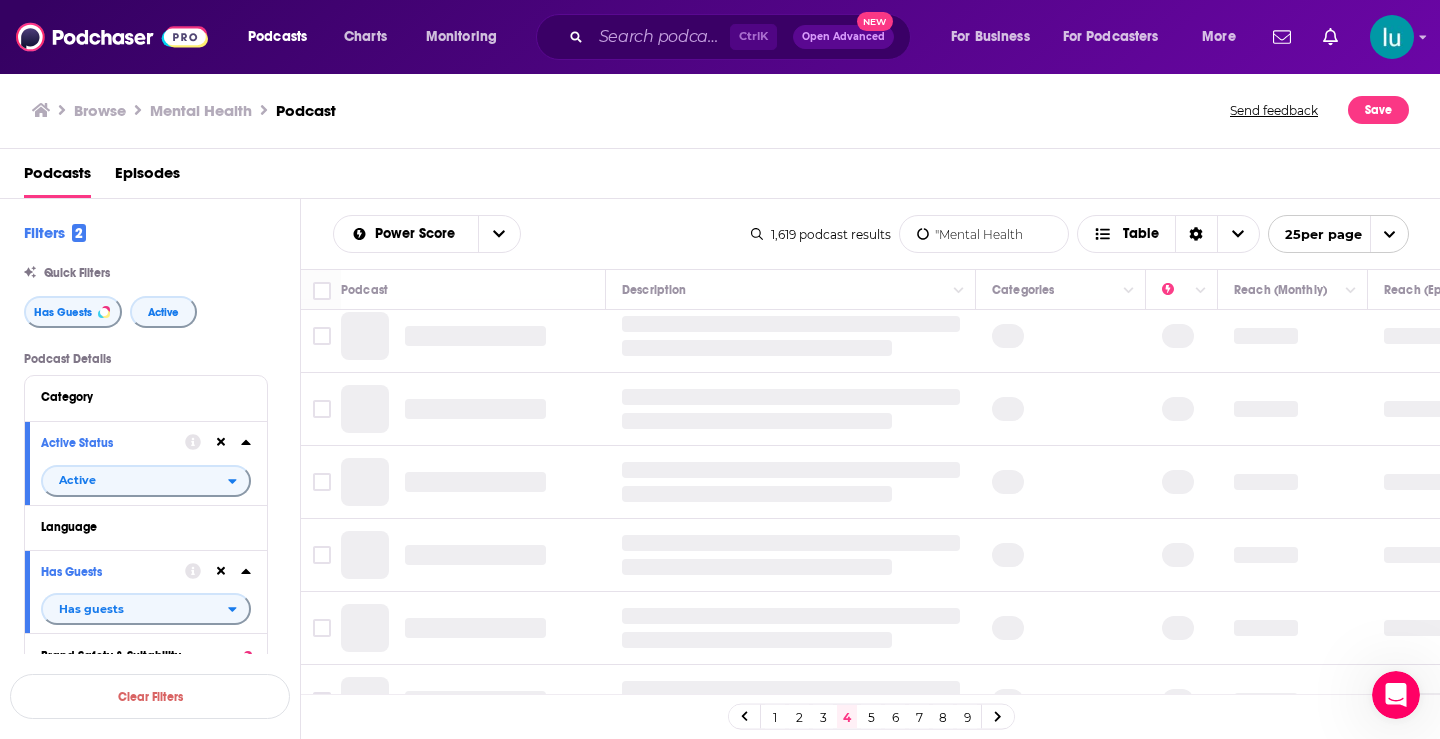 scroll, scrollTop: 0, scrollLeft: 0, axis: both 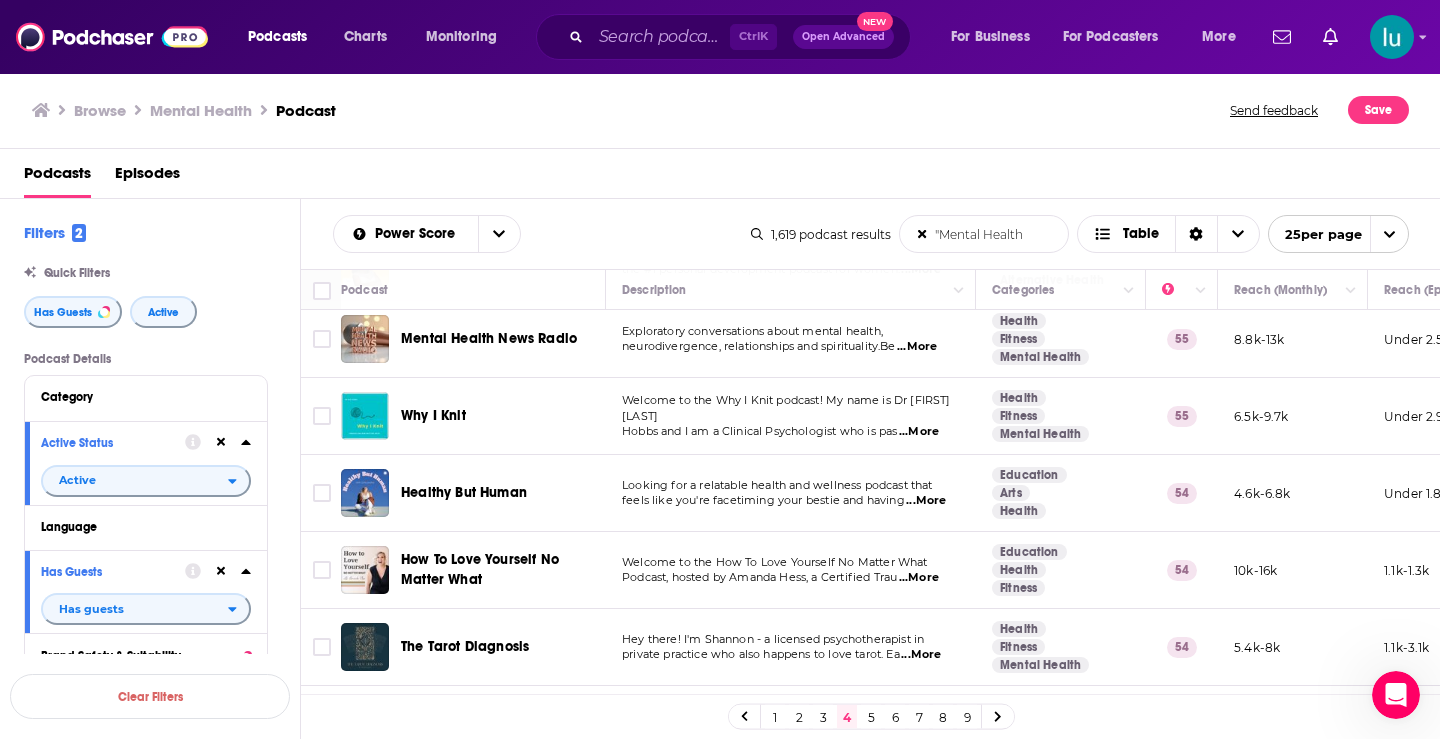click on "...More" at bounding box center [919, 432] 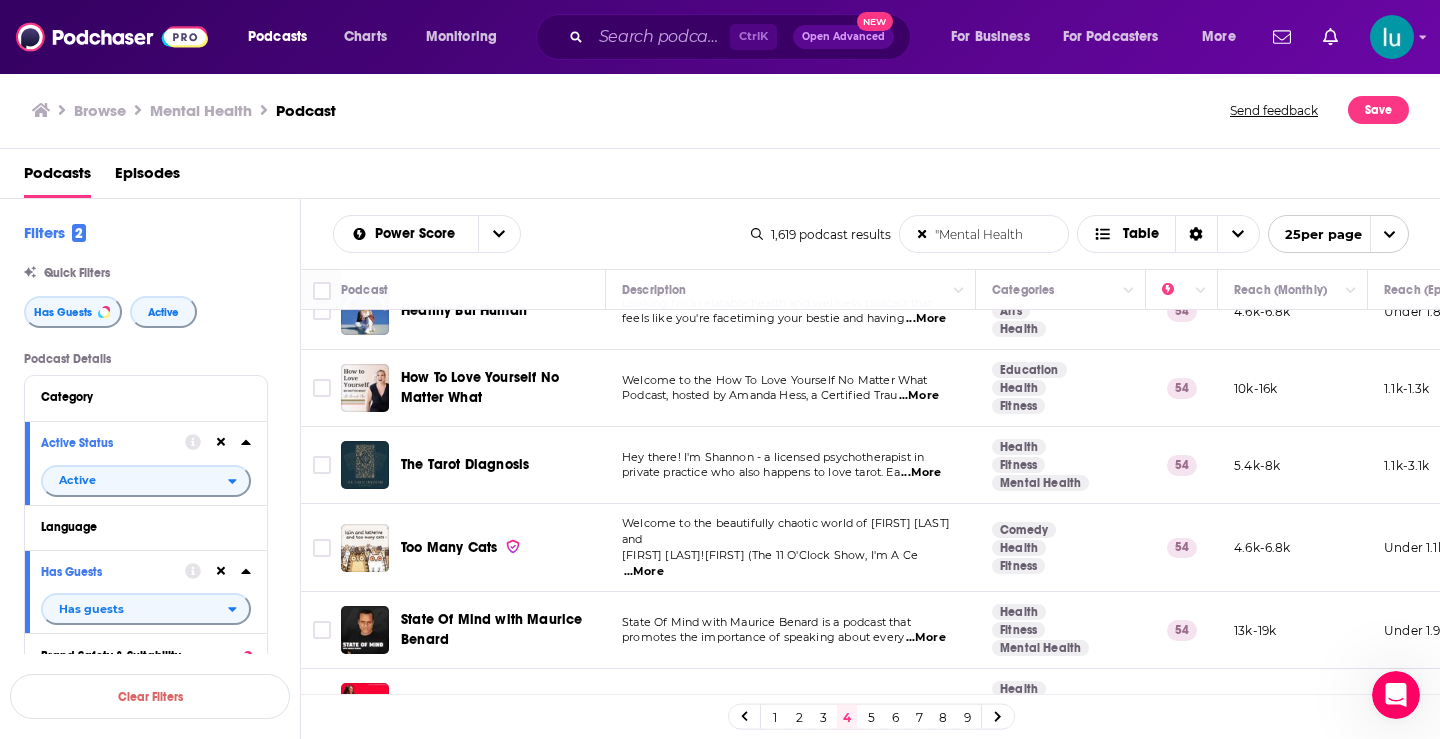 scroll, scrollTop: 688, scrollLeft: 0, axis: vertical 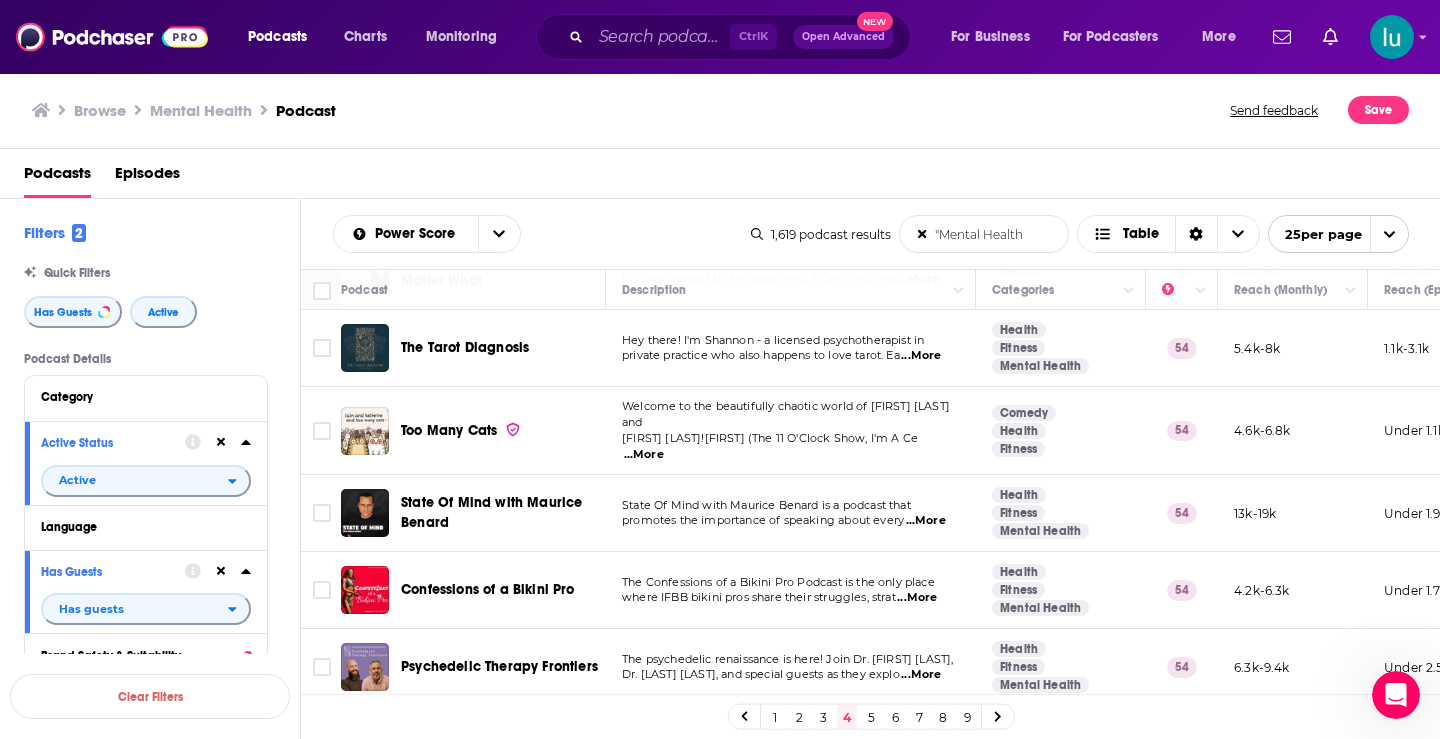 click on "...More" at bounding box center [644, 455] 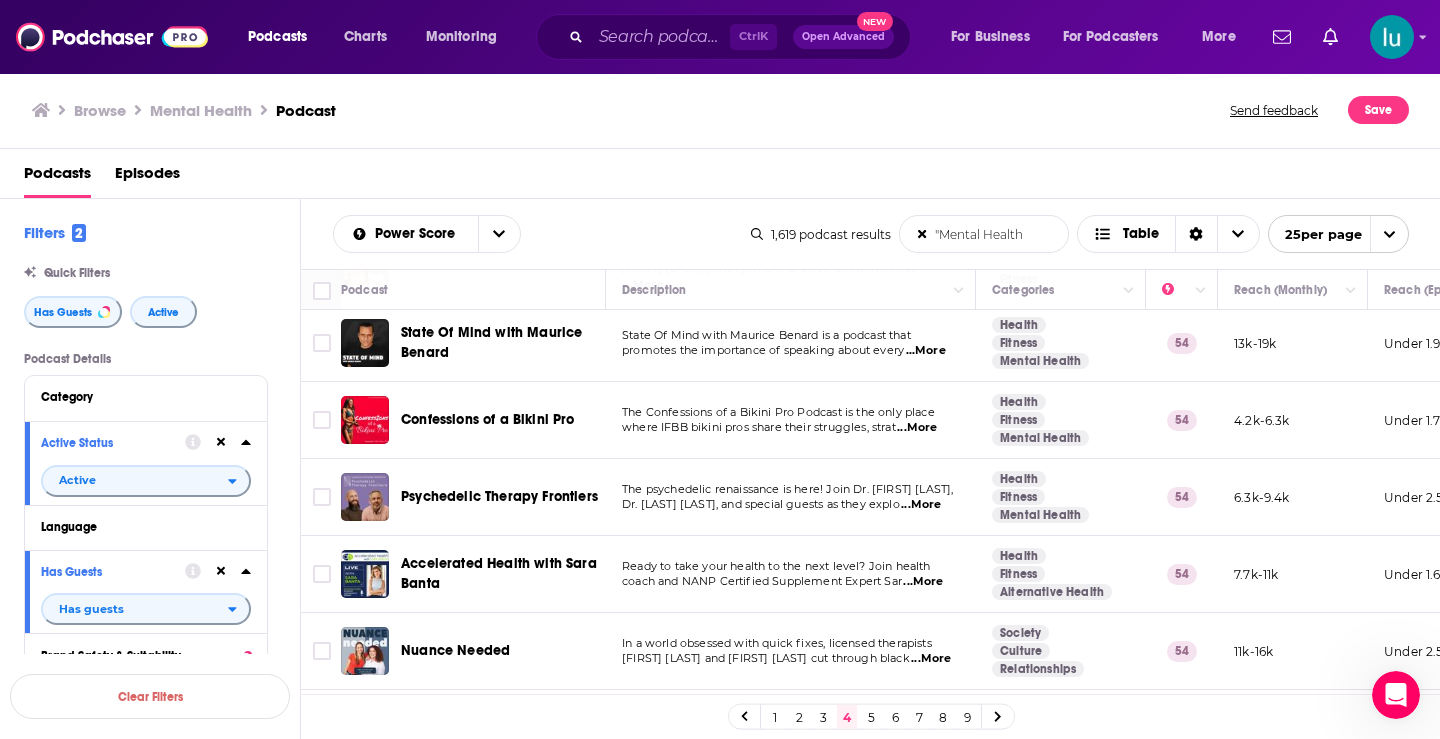 scroll, scrollTop: 917, scrollLeft: 0, axis: vertical 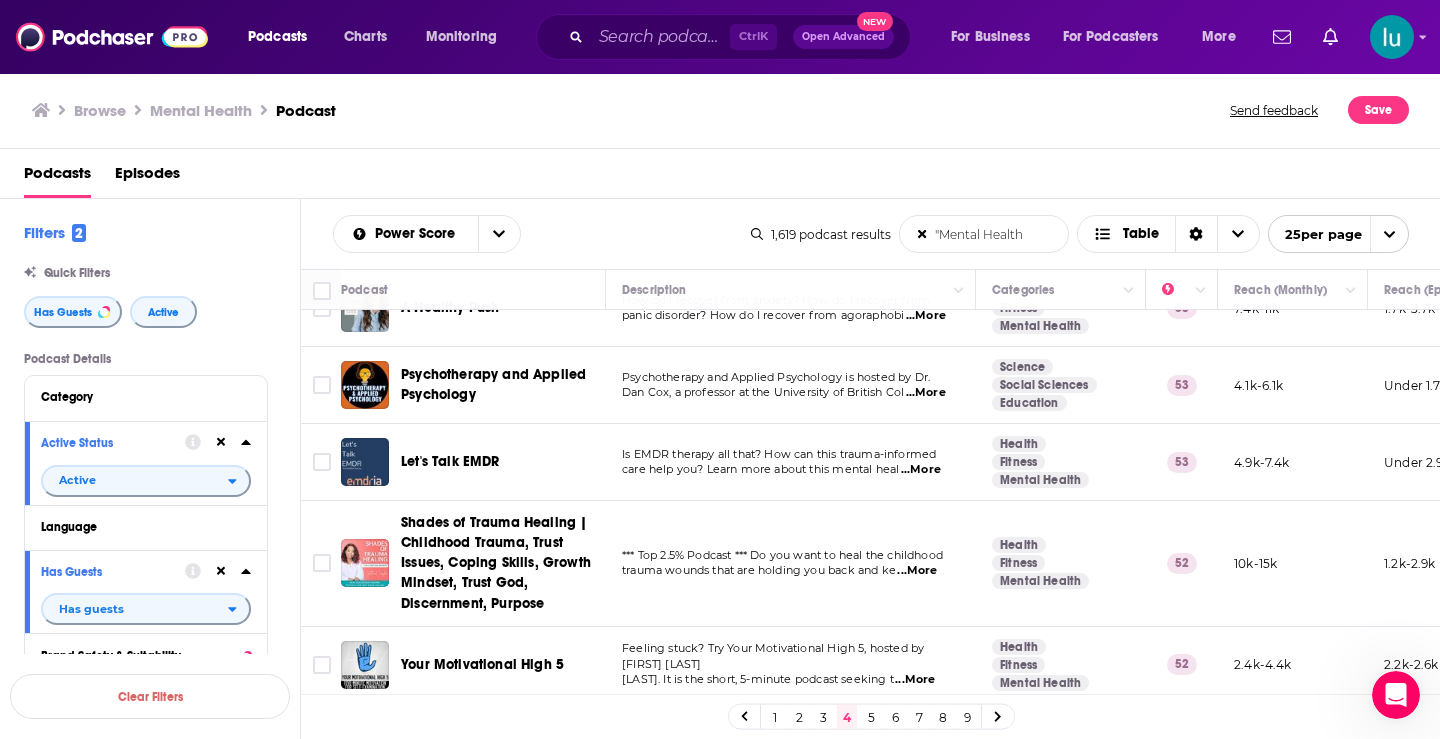 click 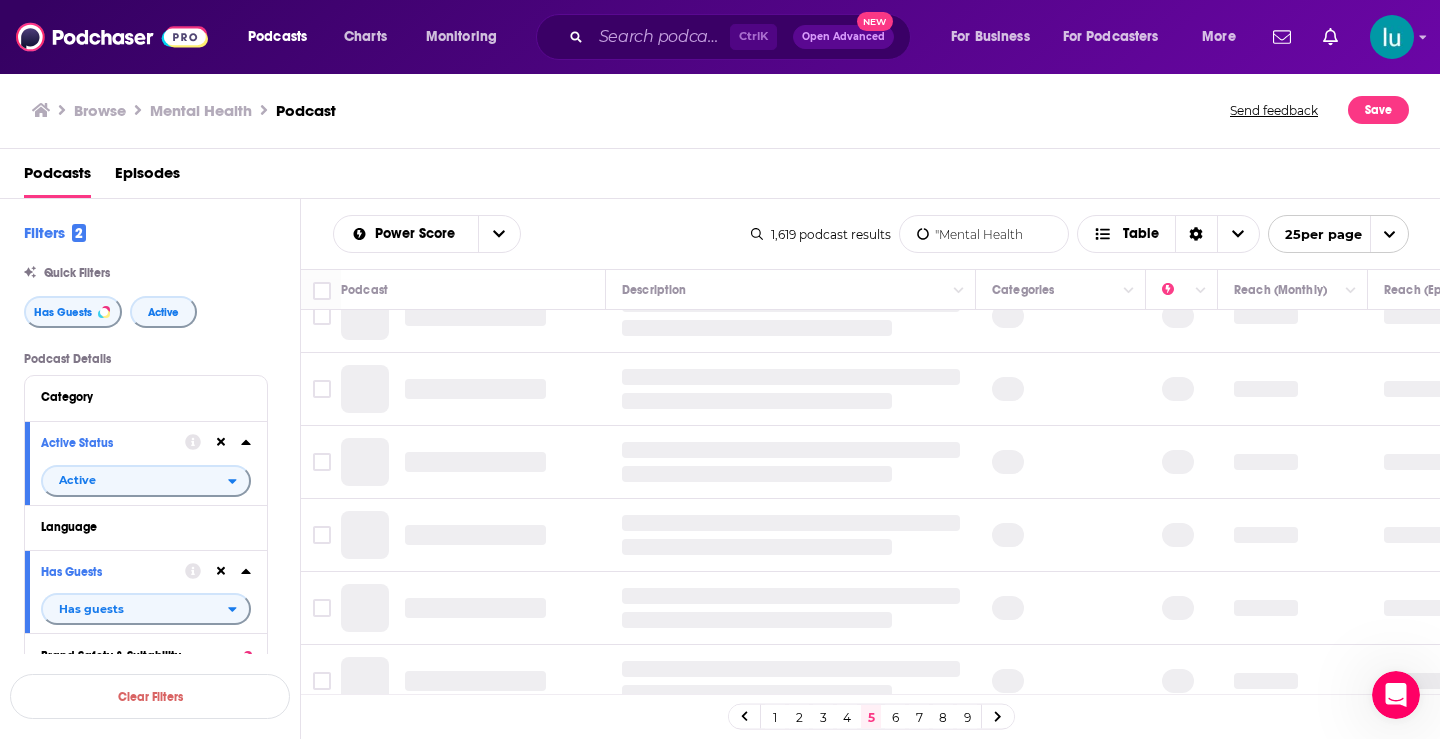 scroll, scrollTop: 0, scrollLeft: 0, axis: both 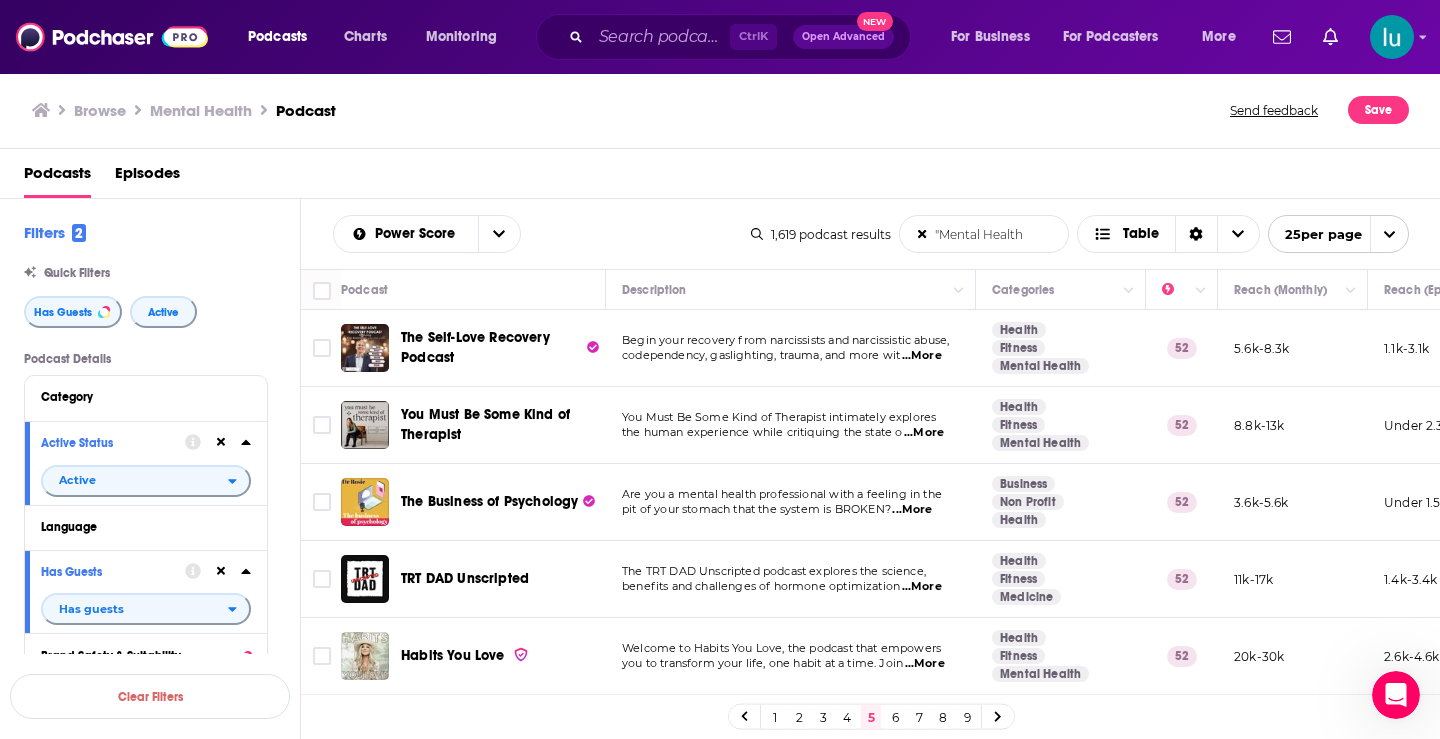 click on "...More" at bounding box center (922, 356) 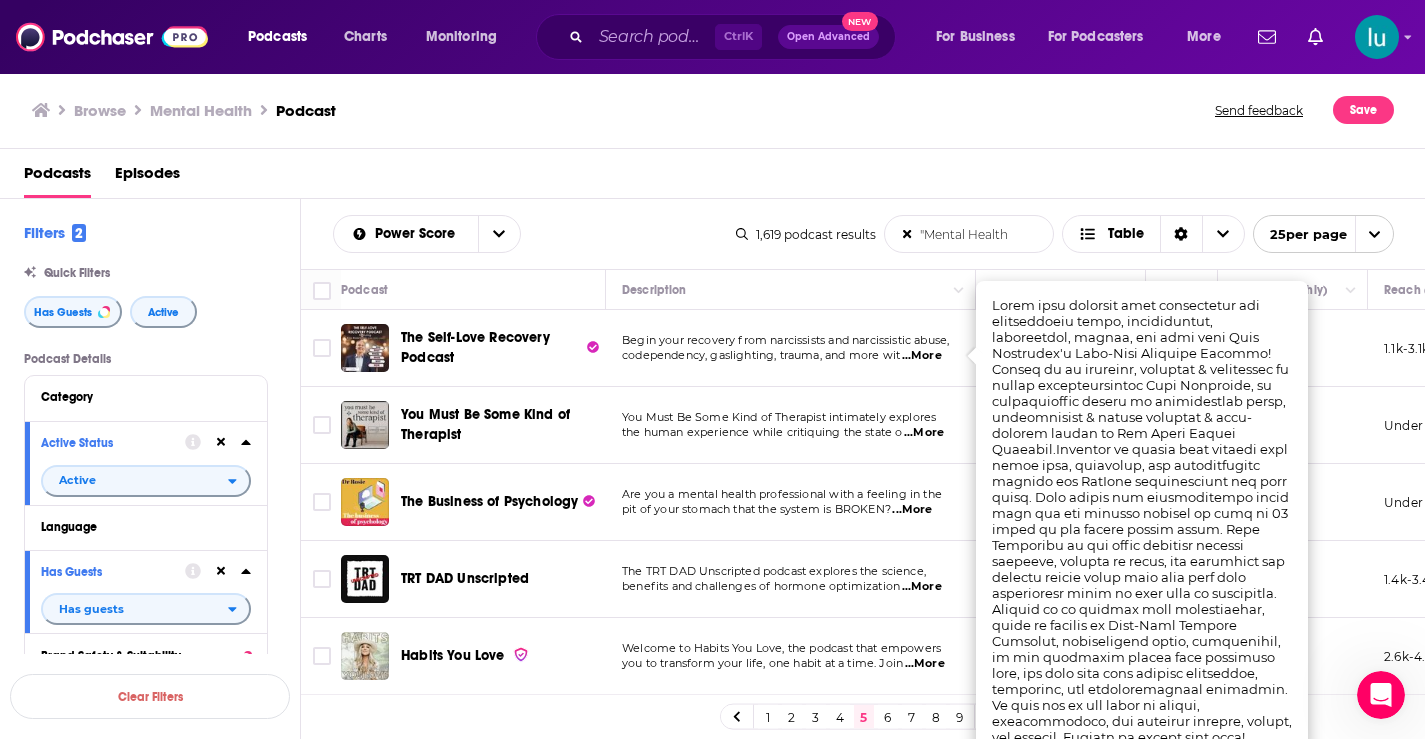 click on "5.6k-8.3k" at bounding box center [1293, 348] 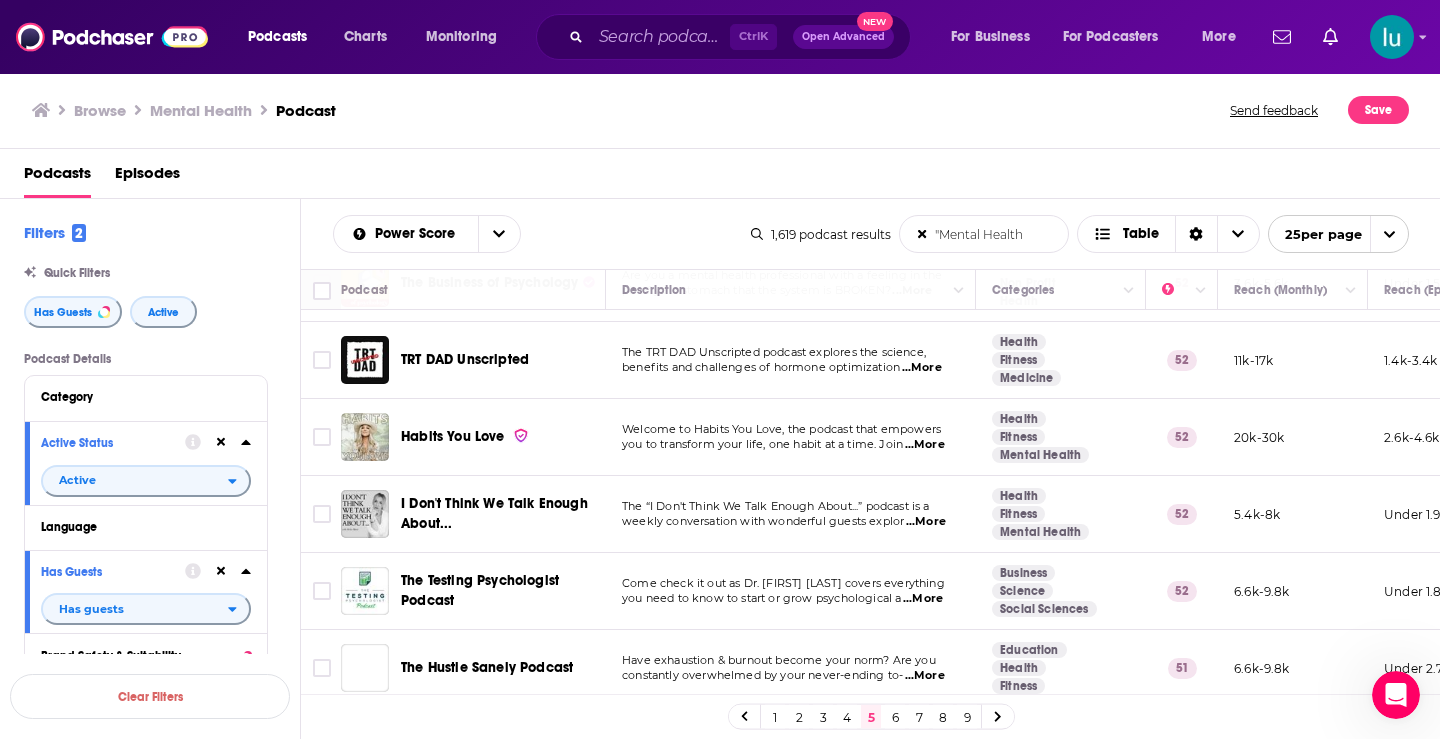 scroll, scrollTop: 229, scrollLeft: 0, axis: vertical 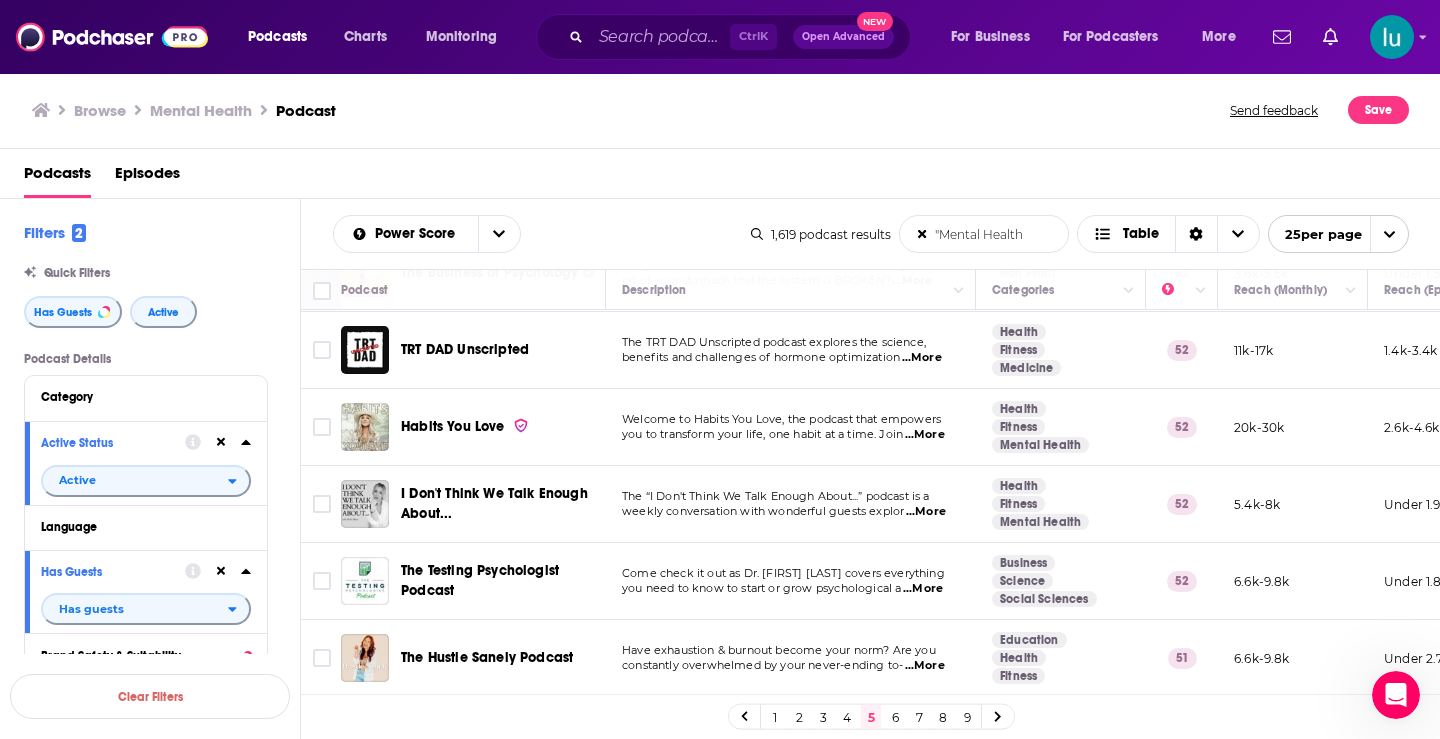 click on "...More" at bounding box center (925, 435) 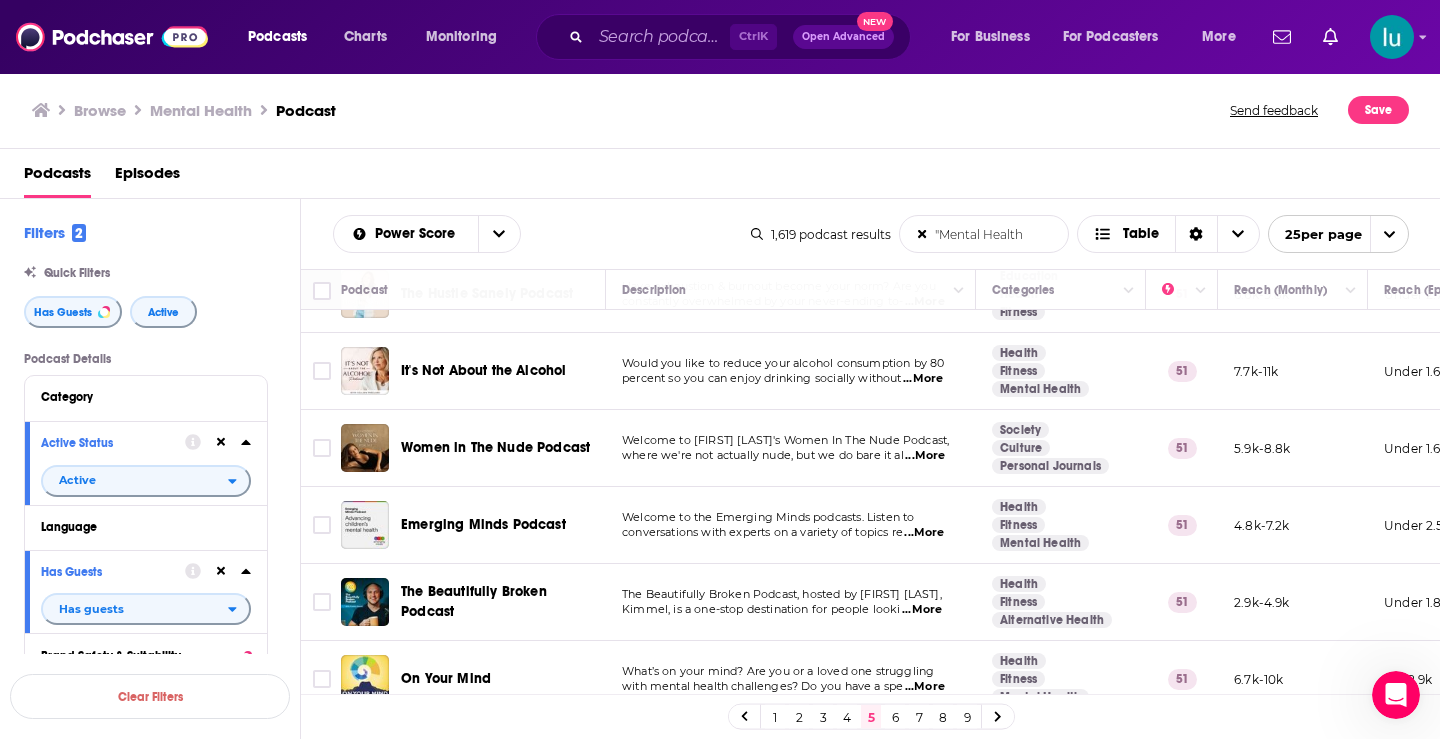 scroll, scrollTop: 526, scrollLeft: 0, axis: vertical 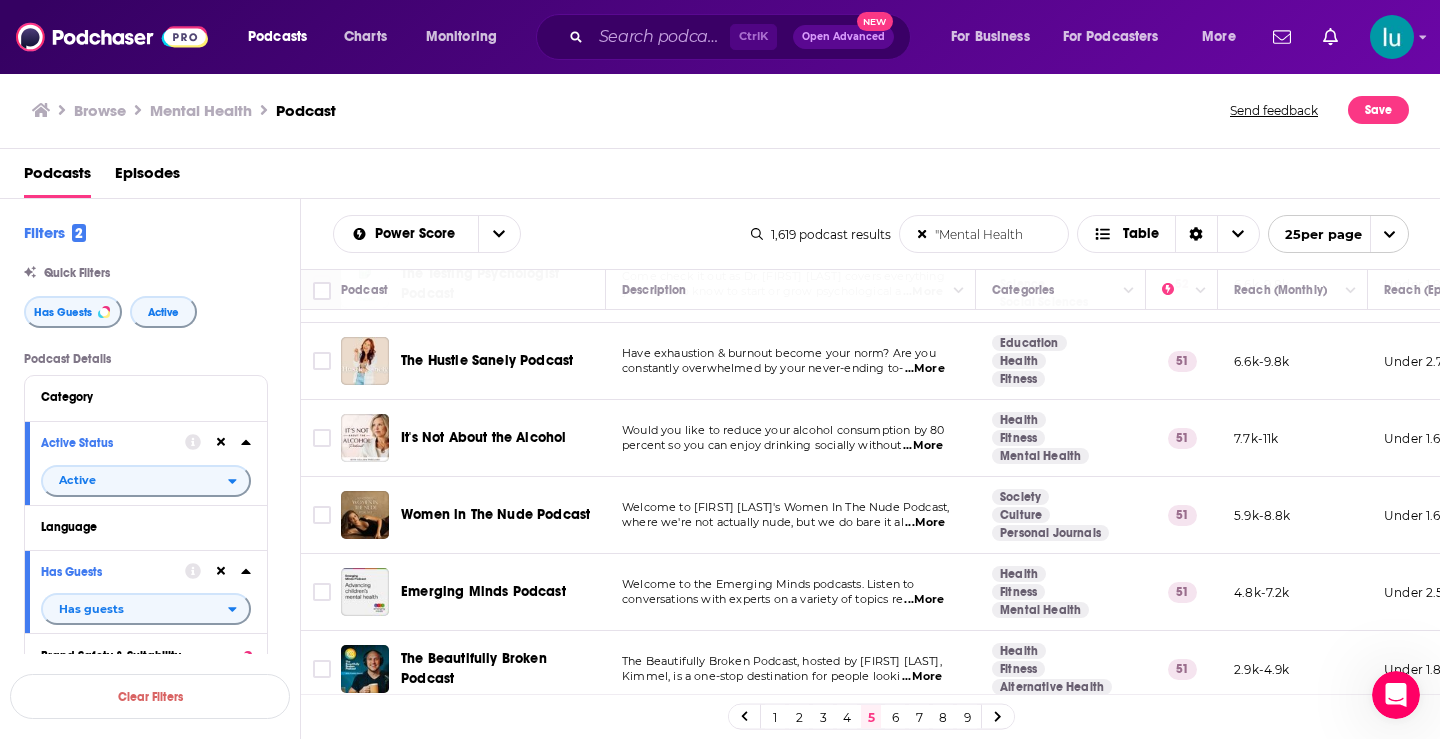 click on "...More" at bounding box center [925, 369] 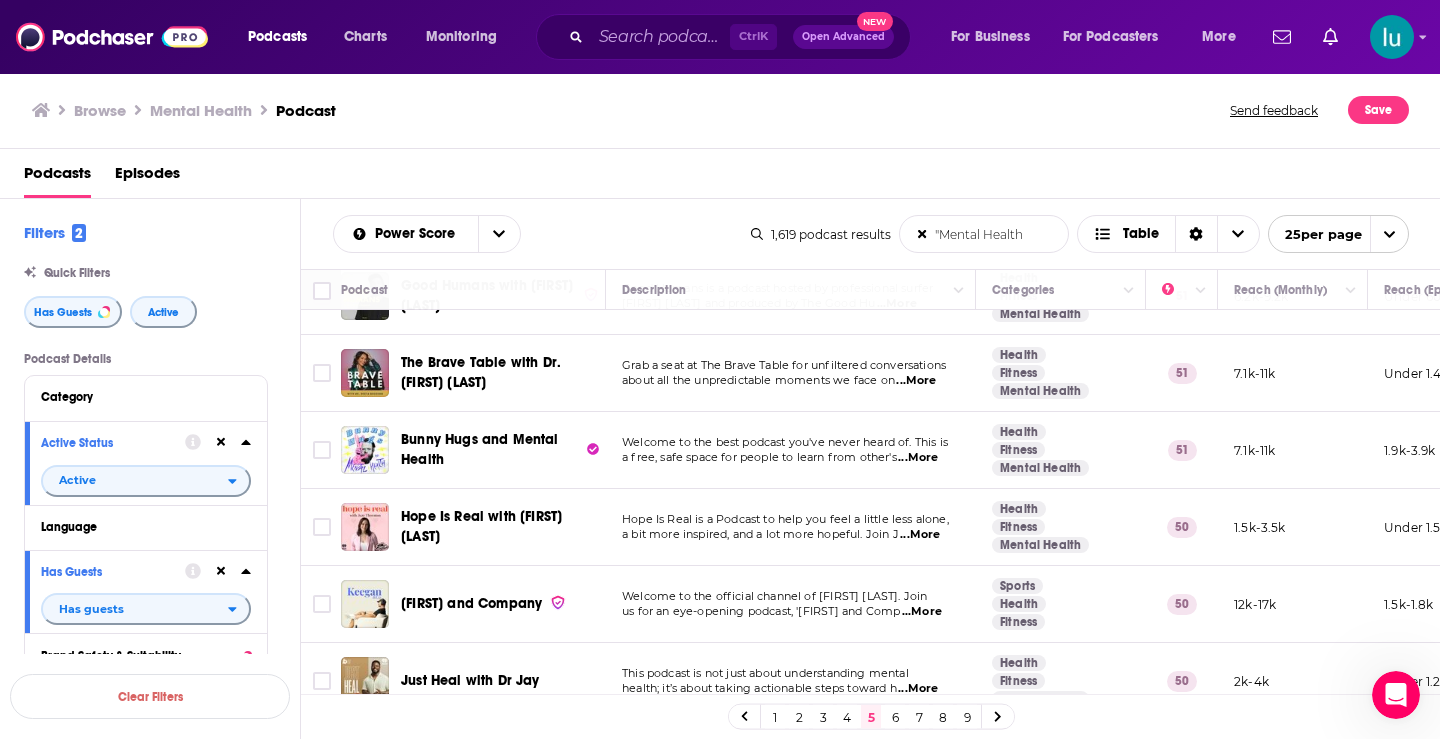 scroll, scrollTop: 1551, scrollLeft: 0, axis: vertical 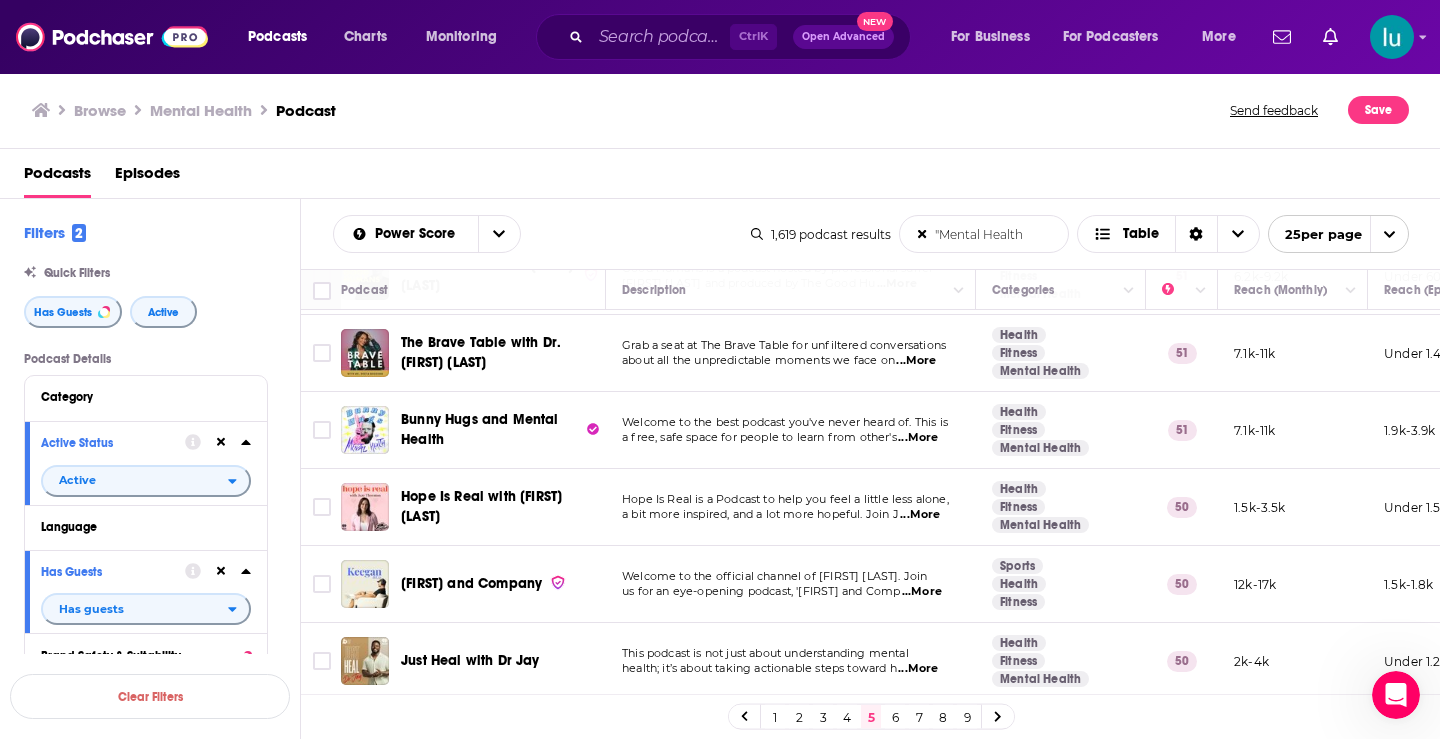 click on "...More" at bounding box center [918, 669] 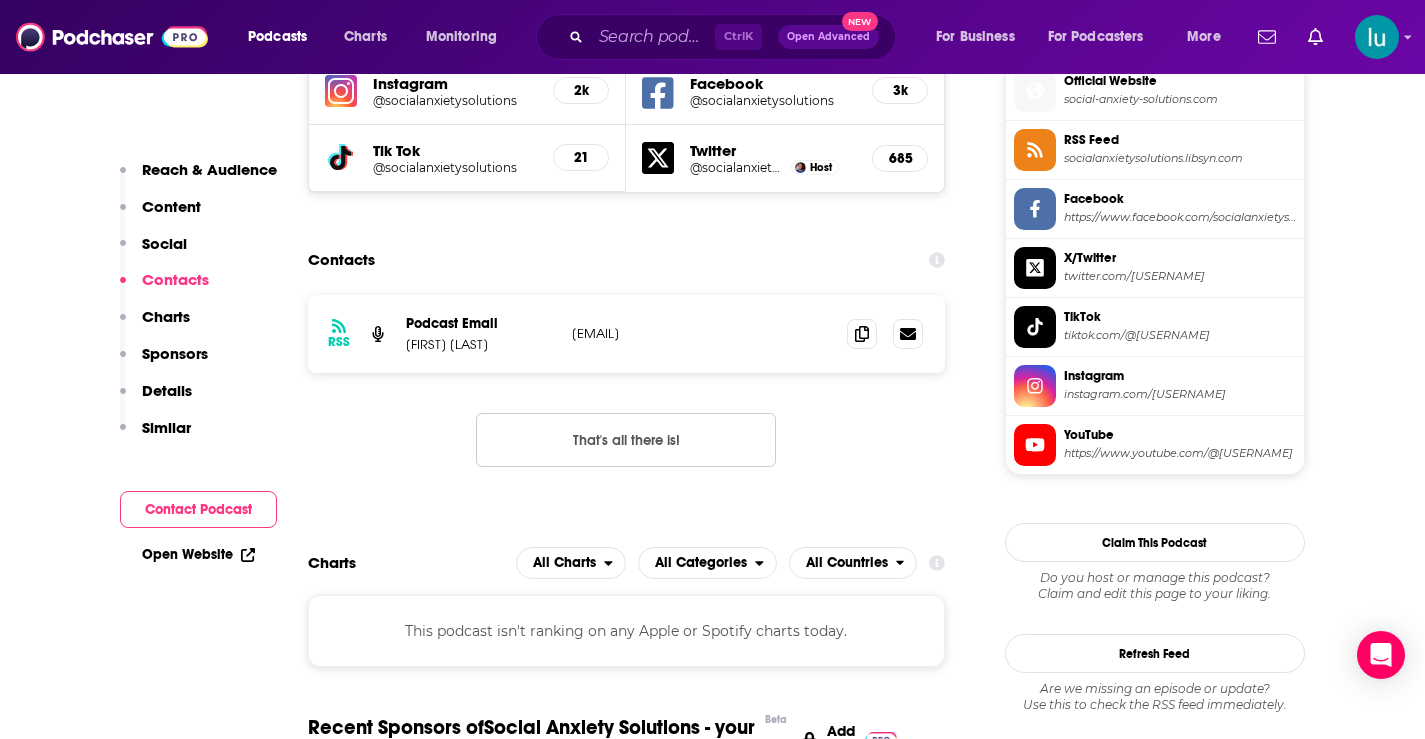 scroll, scrollTop: 0, scrollLeft: 0, axis: both 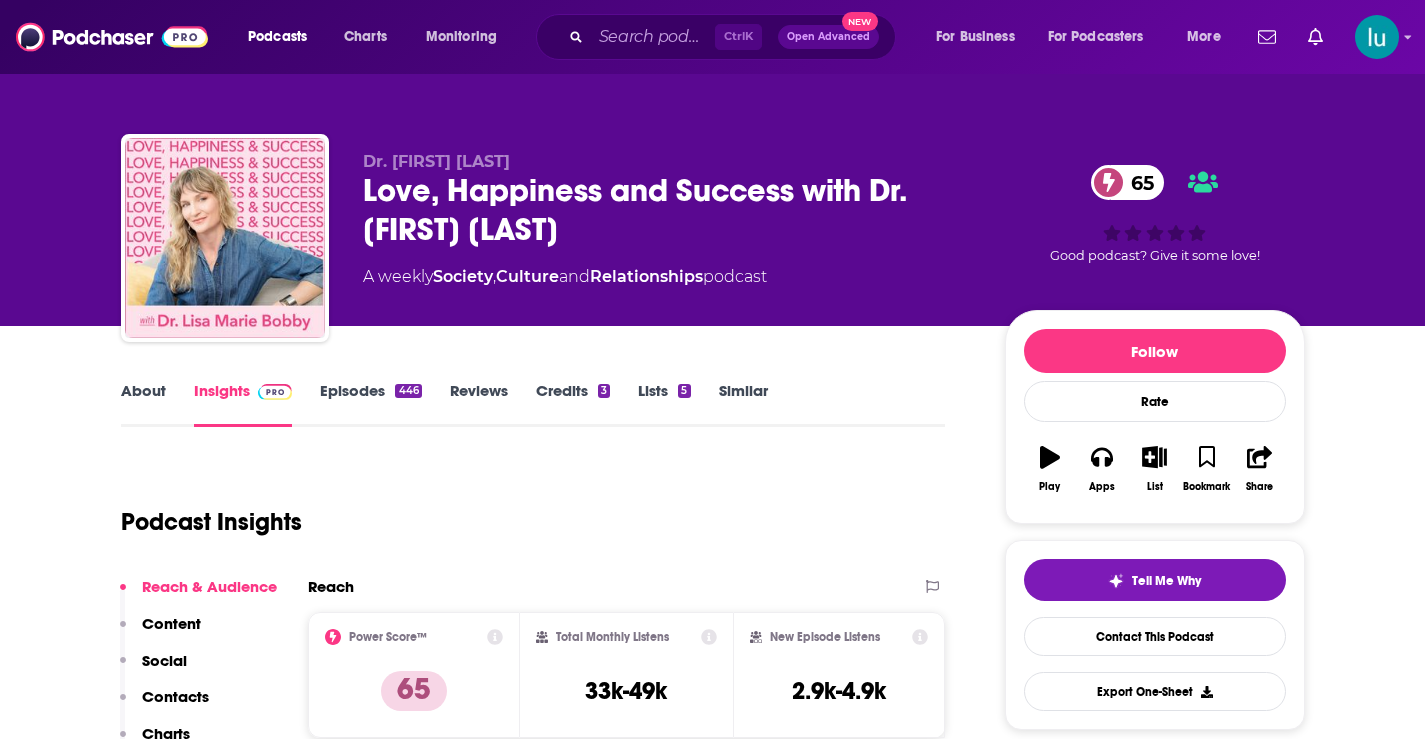 click on "Episodes 446" at bounding box center (370, 404) 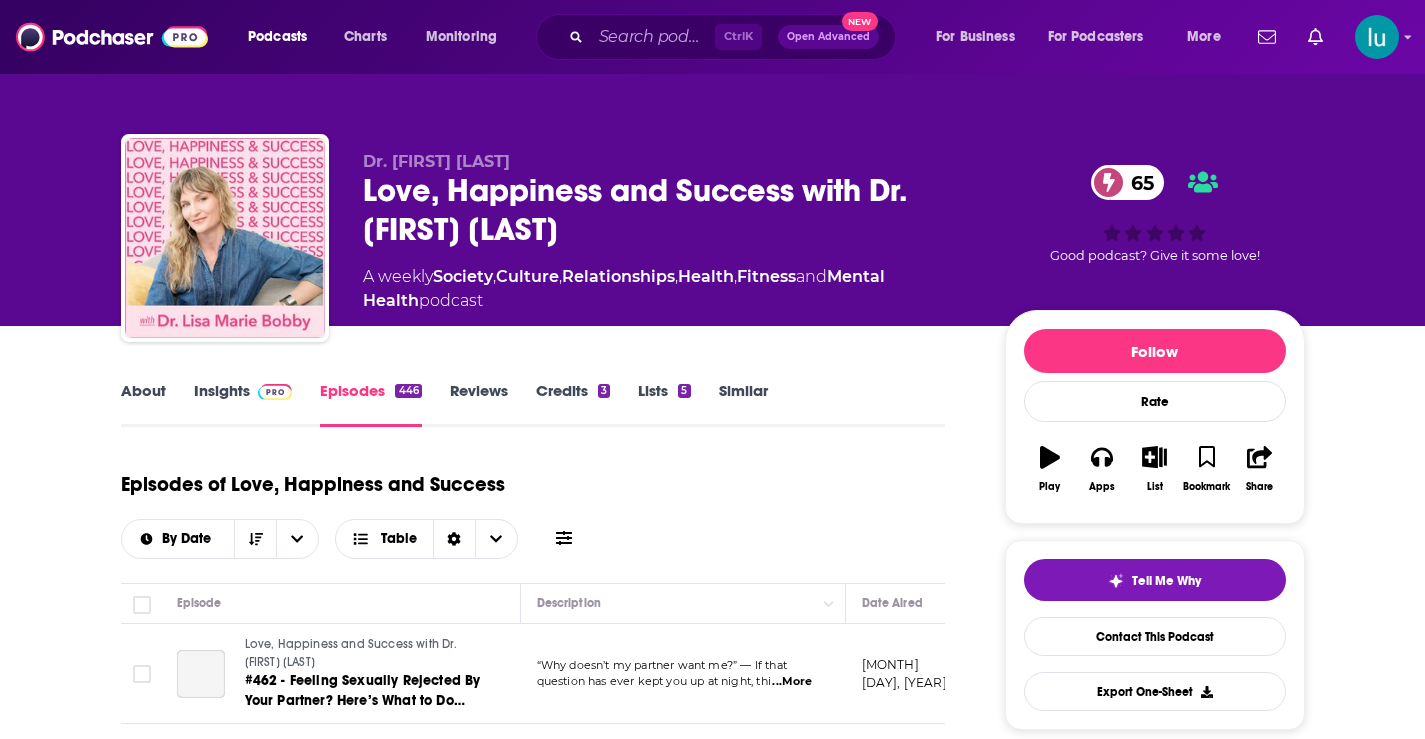 scroll, scrollTop: 518, scrollLeft: 0, axis: vertical 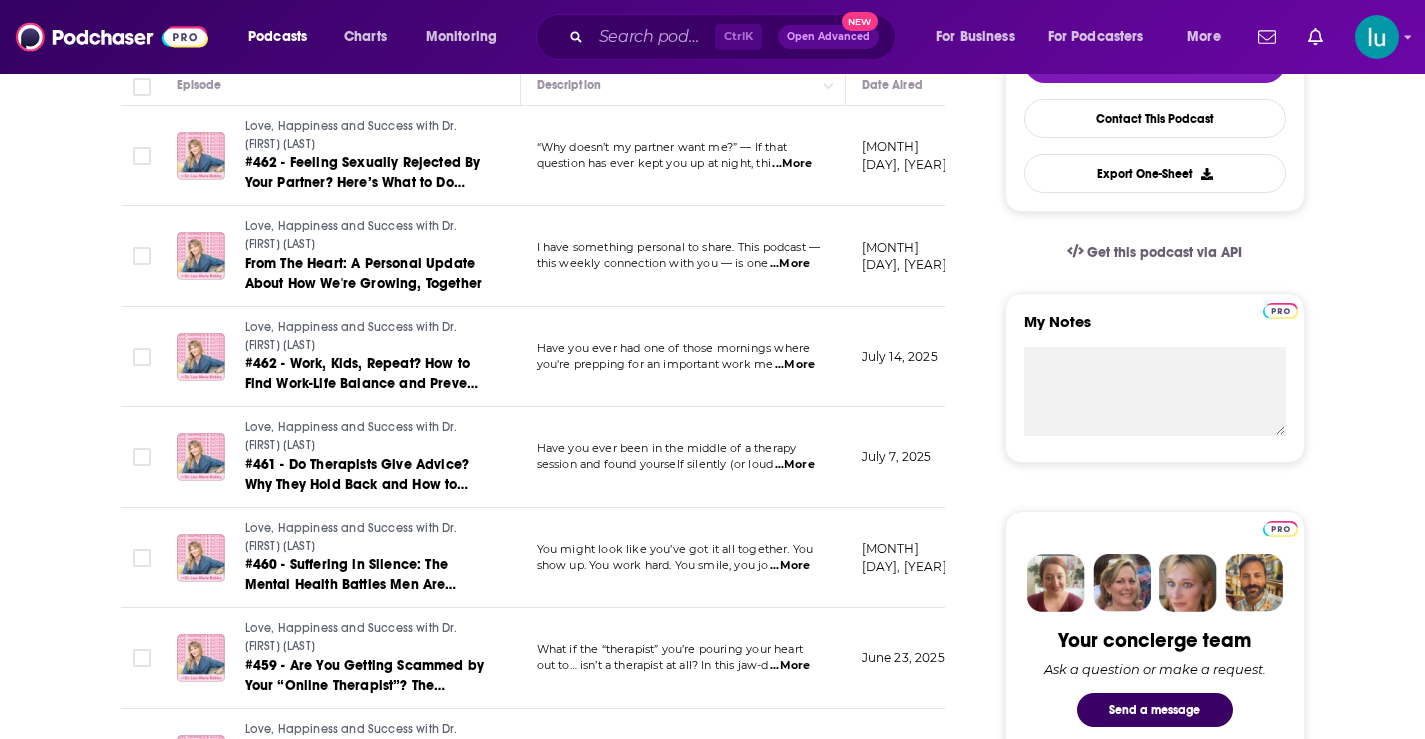 click on "...More" at bounding box center [790, 666] 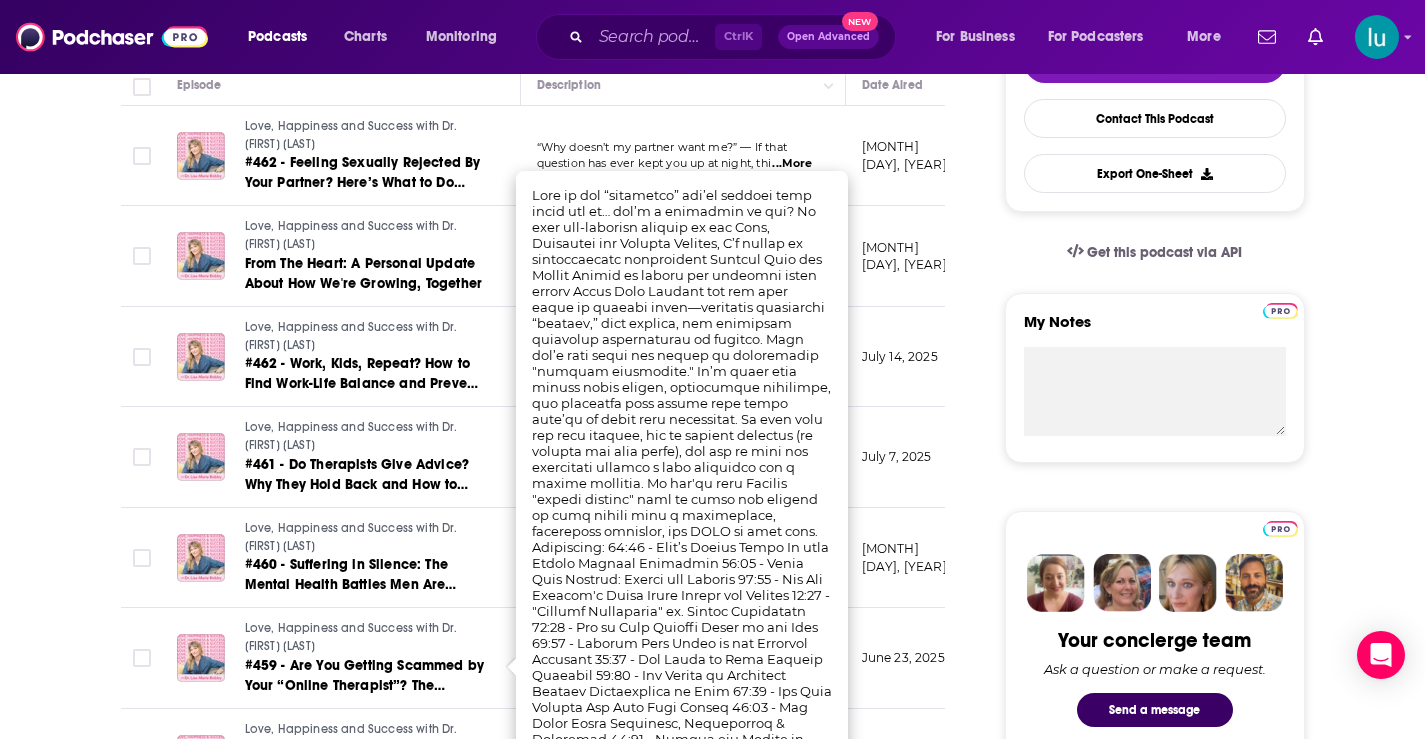 click on "July 7, 2025" at bounding box center (911, 457) 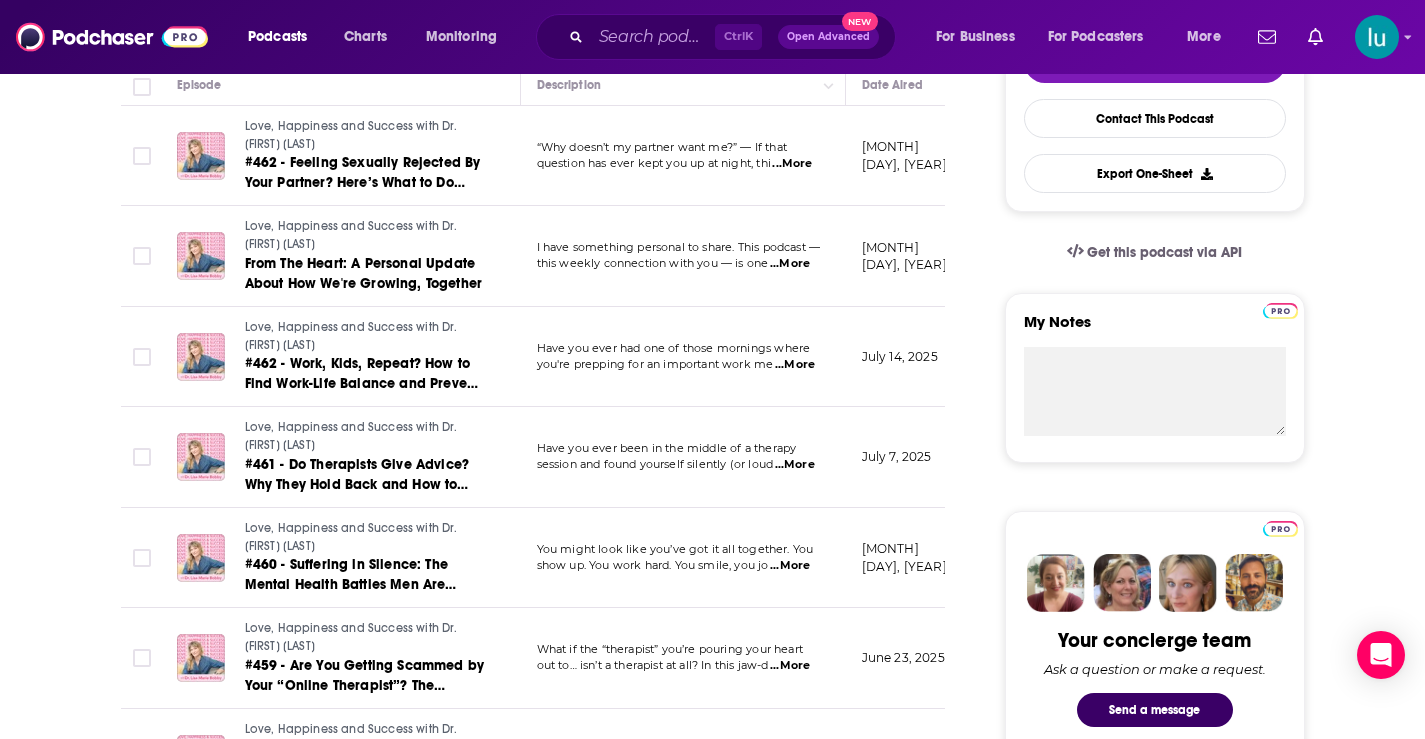 click on "...More" at bounding box center [795, 365] 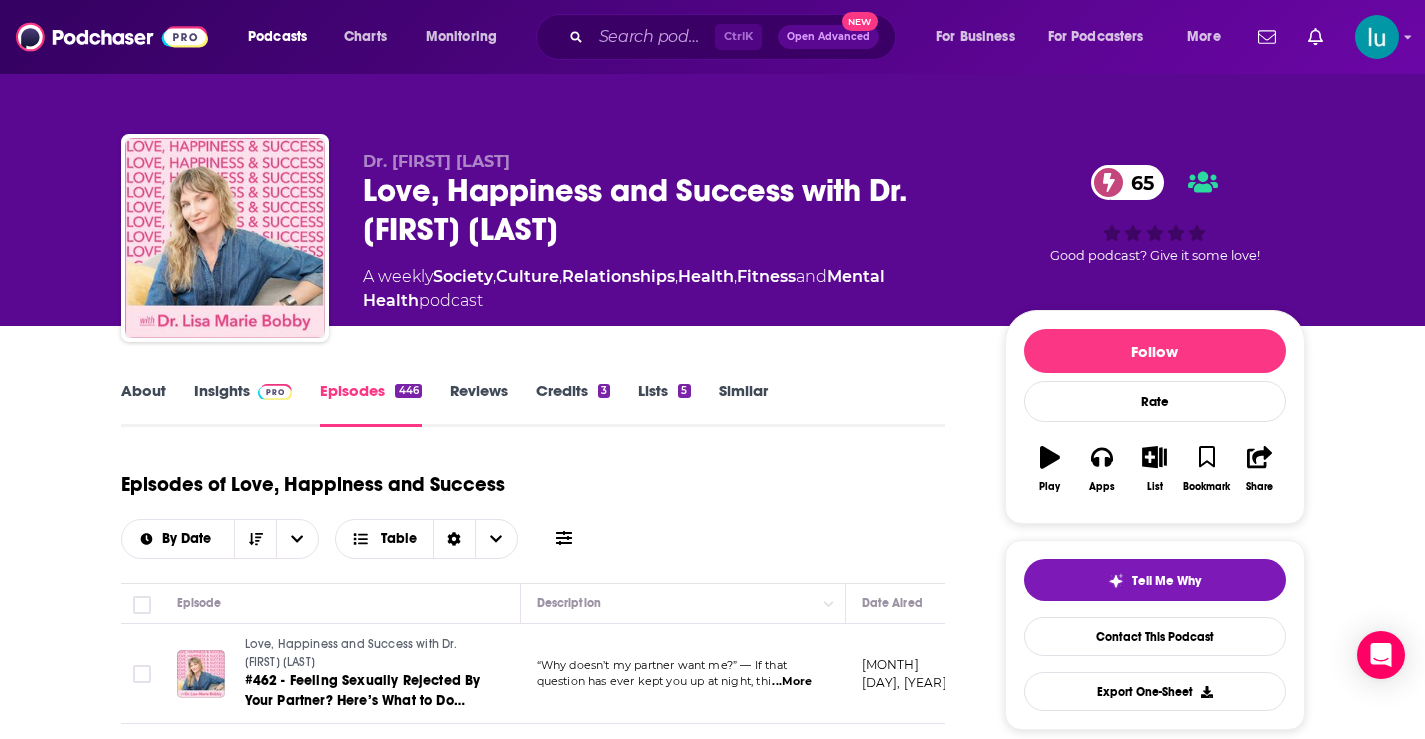 click on "Insights" at bounding box center [243, 404] 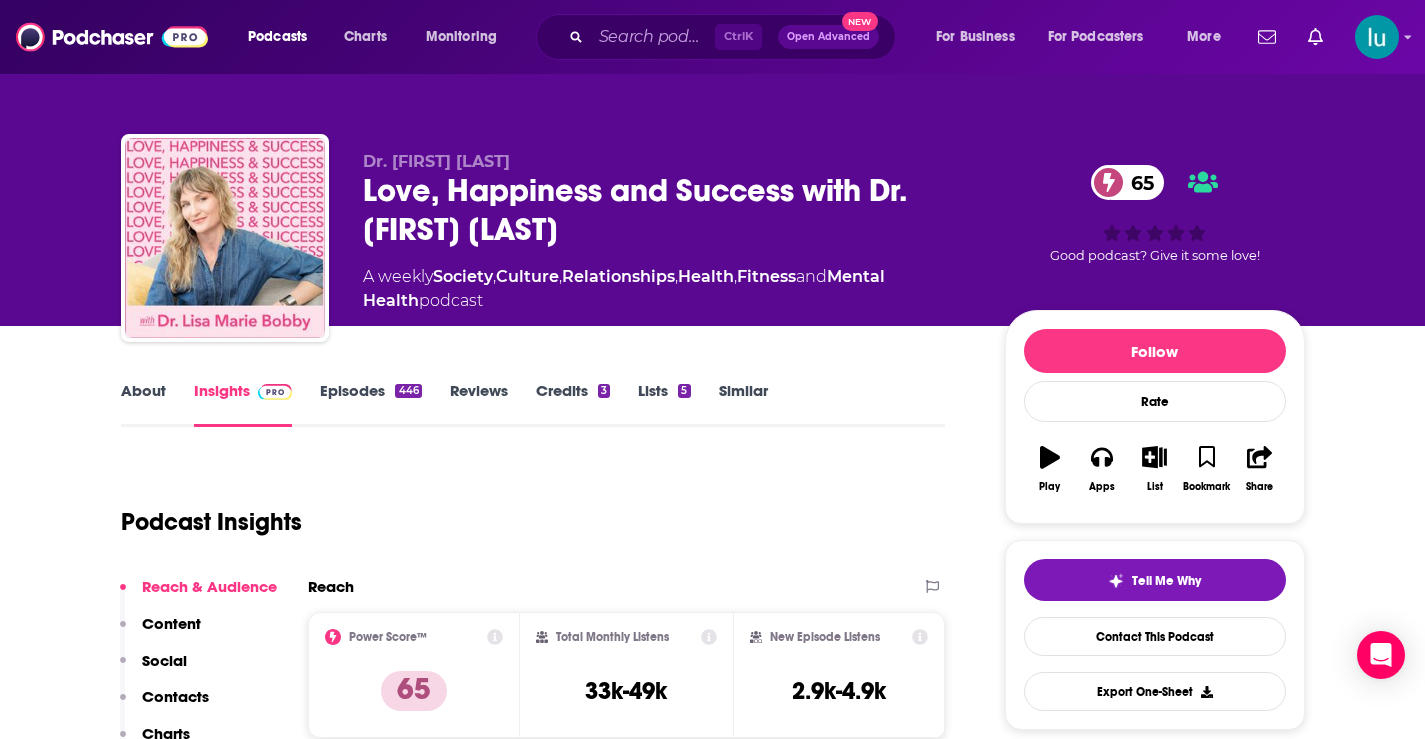 drag, startPoint x: 364, startPoint y: 181, endPoint x: 610, endPoint y: 228, distance: 250.4496 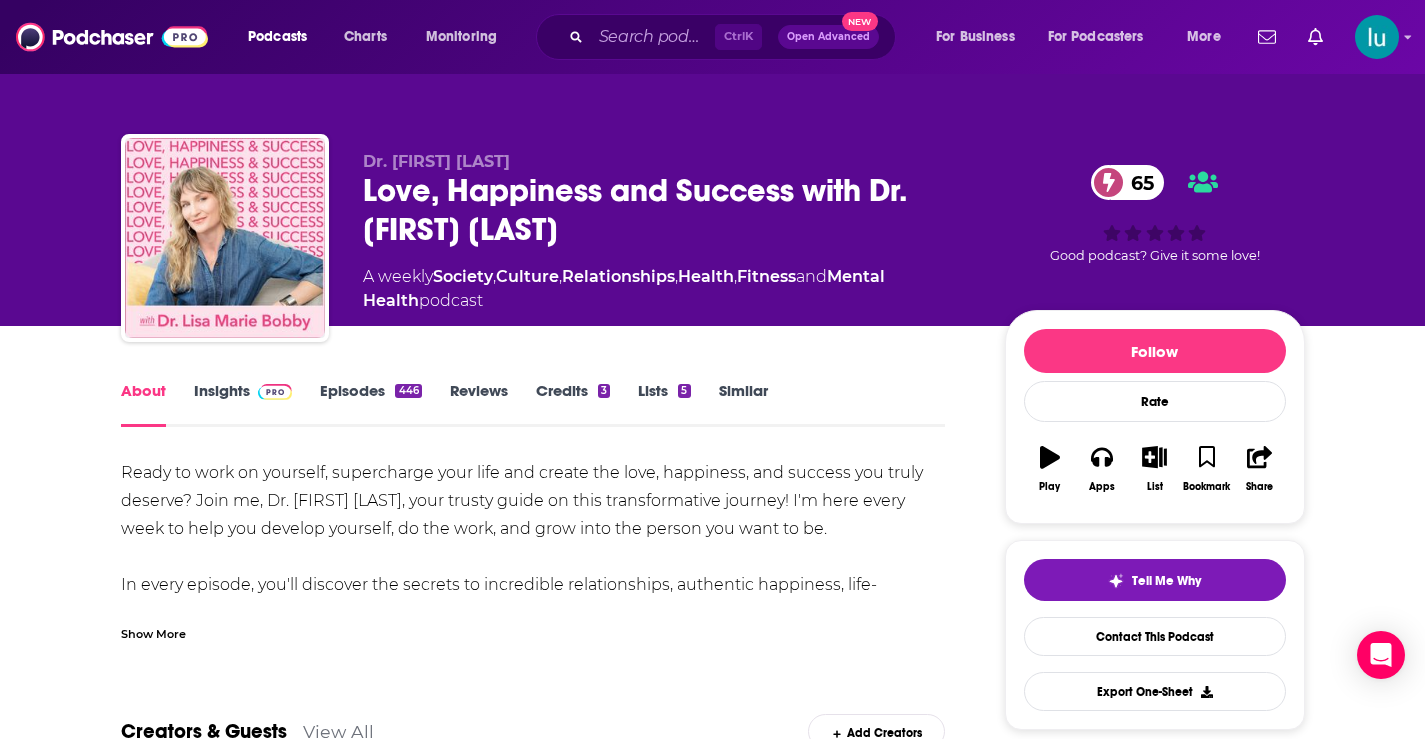 click on "Show More" at bounding box center [153, 632] 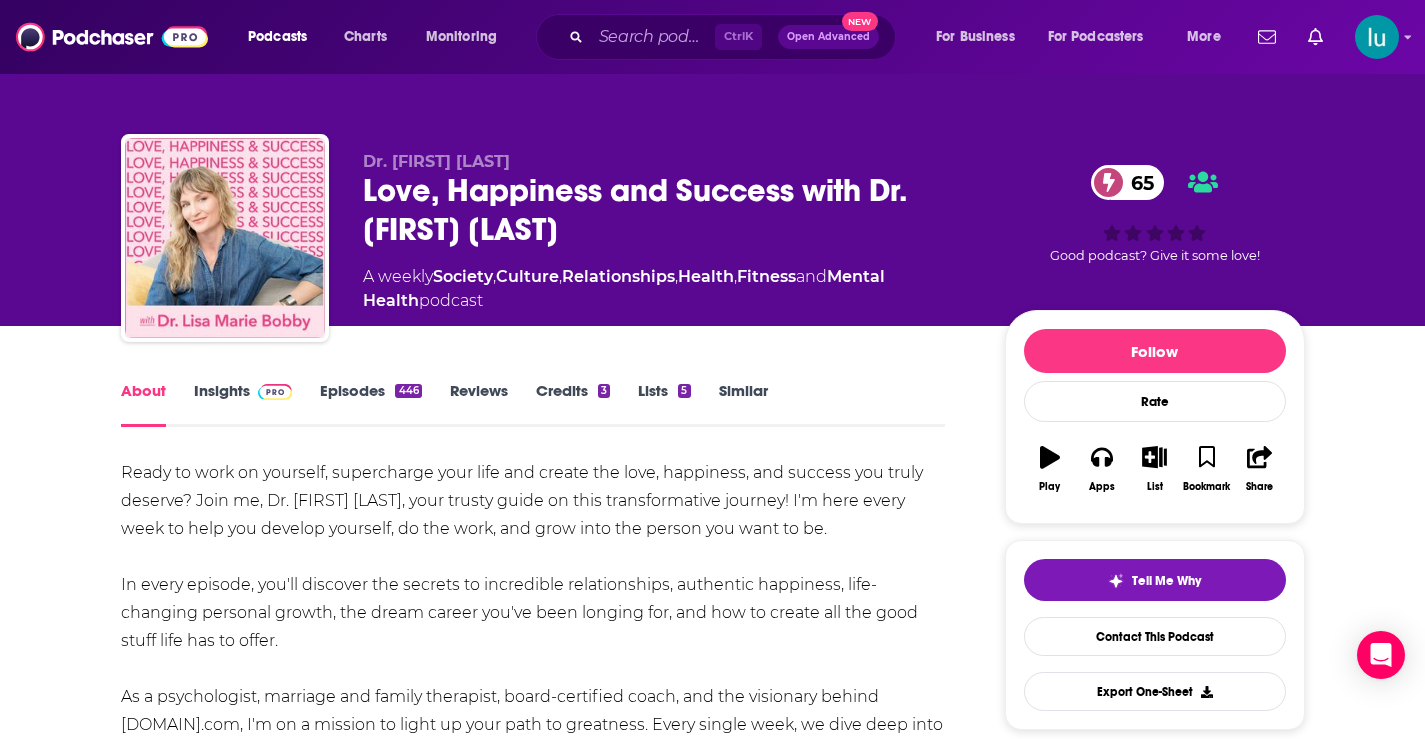 click on "Insights" at bounding box center [243, 404] 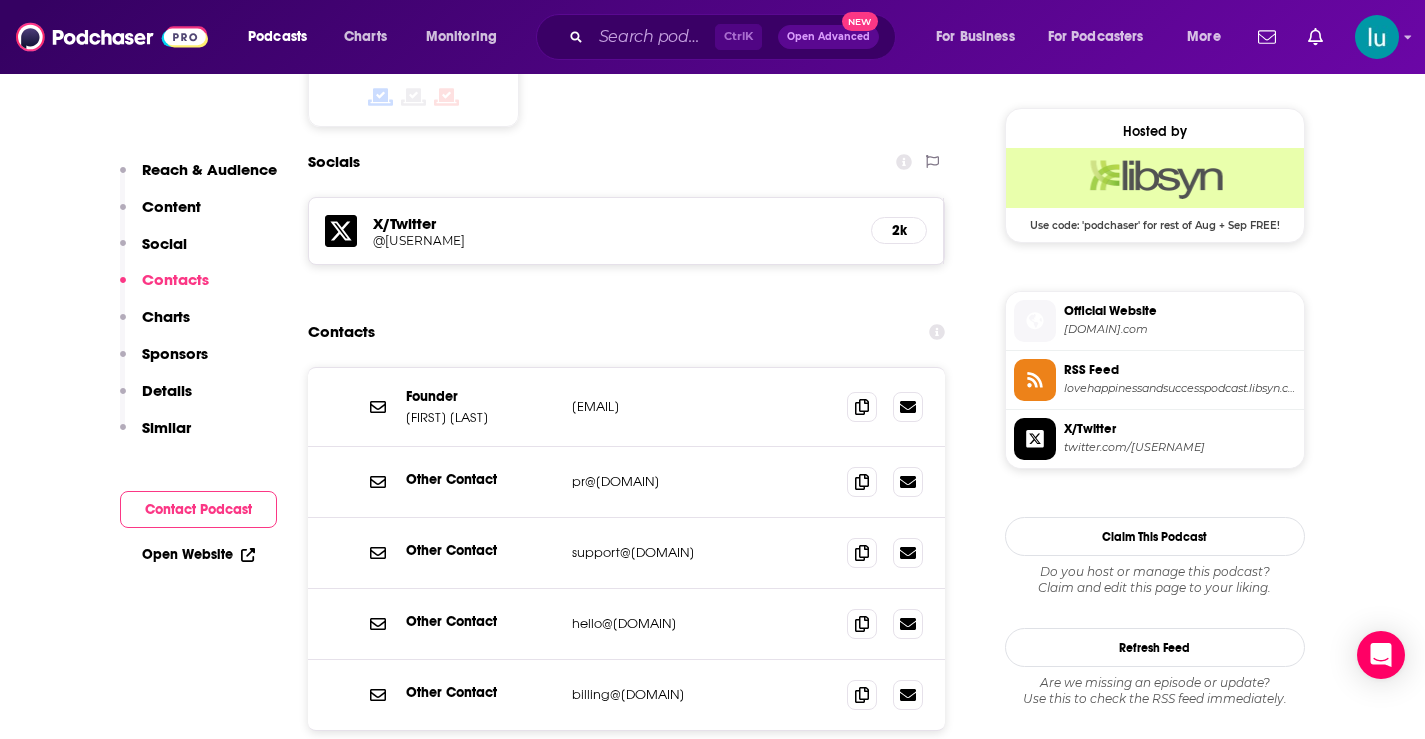 scroll, scrollTop: 1744, scrollLeft: 0, axis: vertical 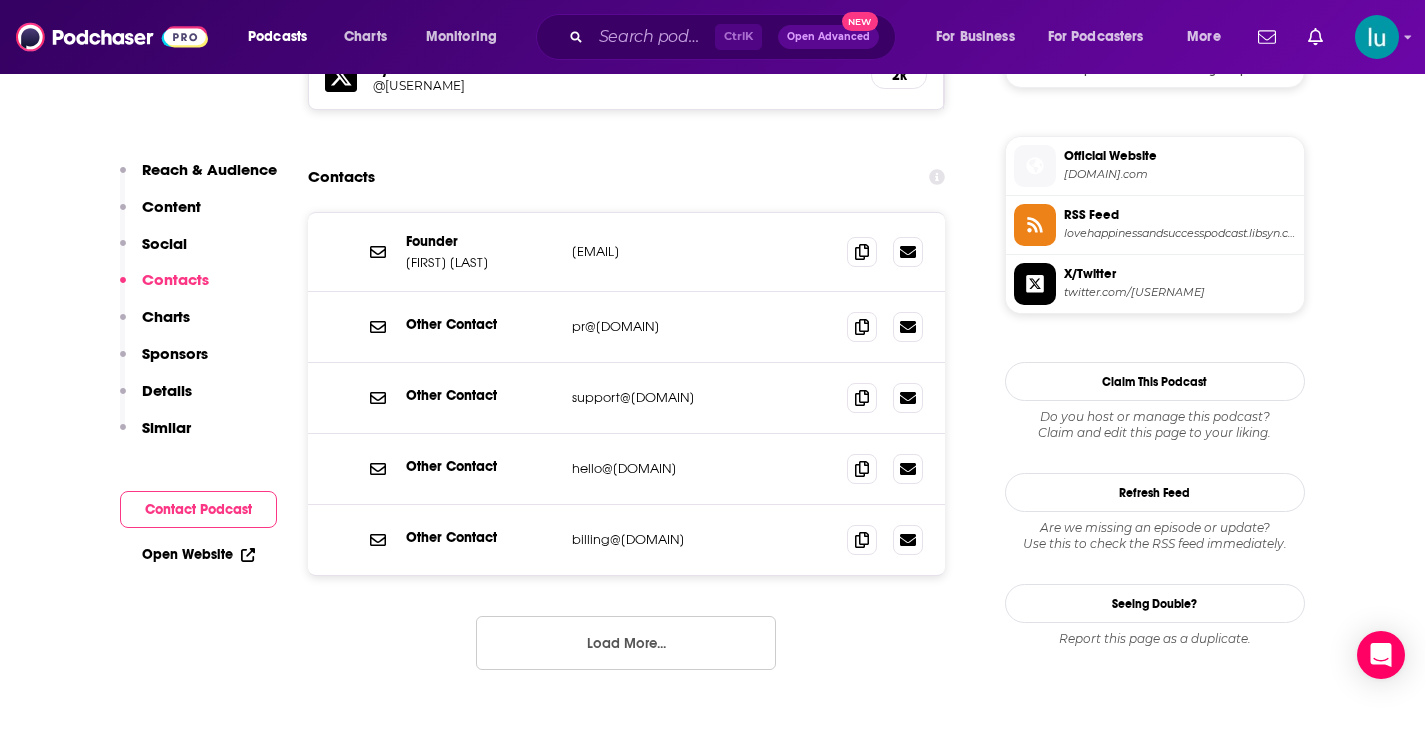 drag, startPoint x: 713, startPoint y: 255, endPoint x: 569, endPoint y: 258, distance: 144.03125 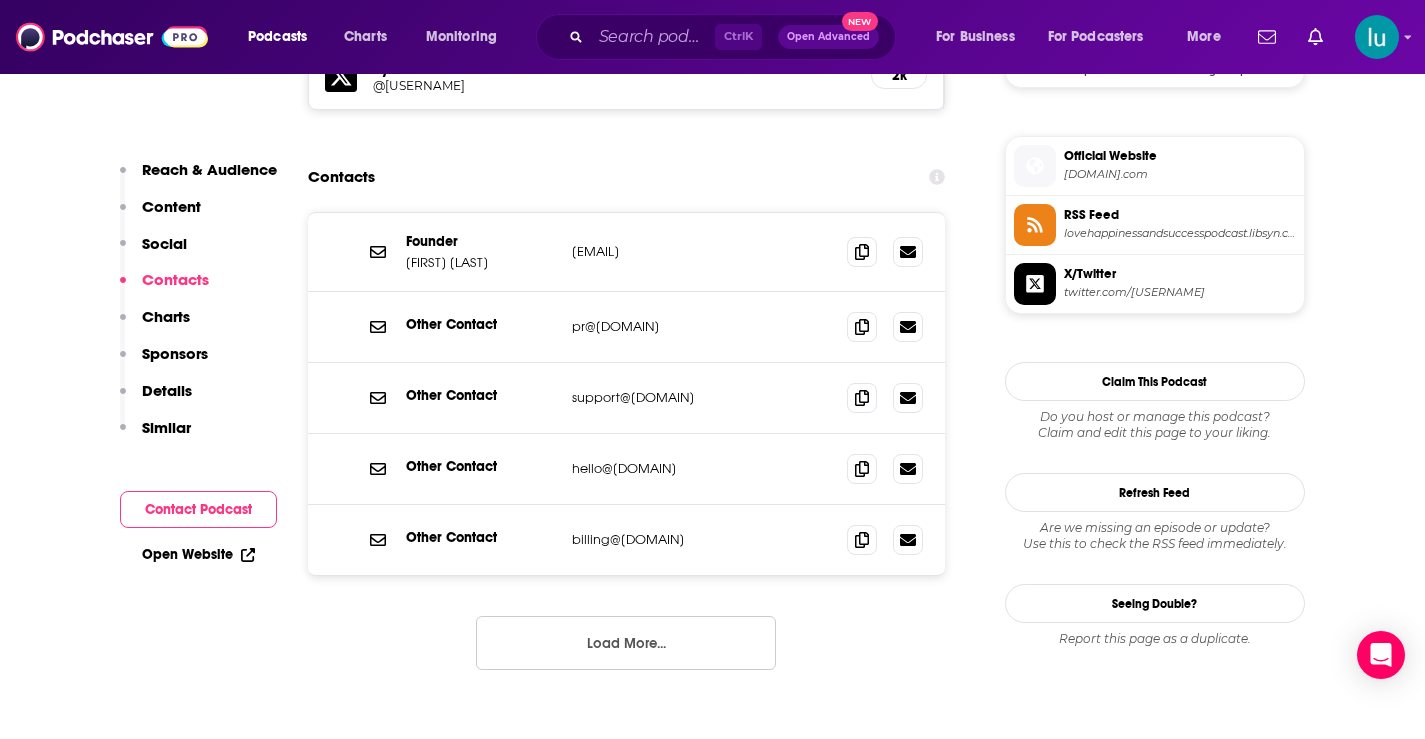 copy on "lisa@growingself.com" 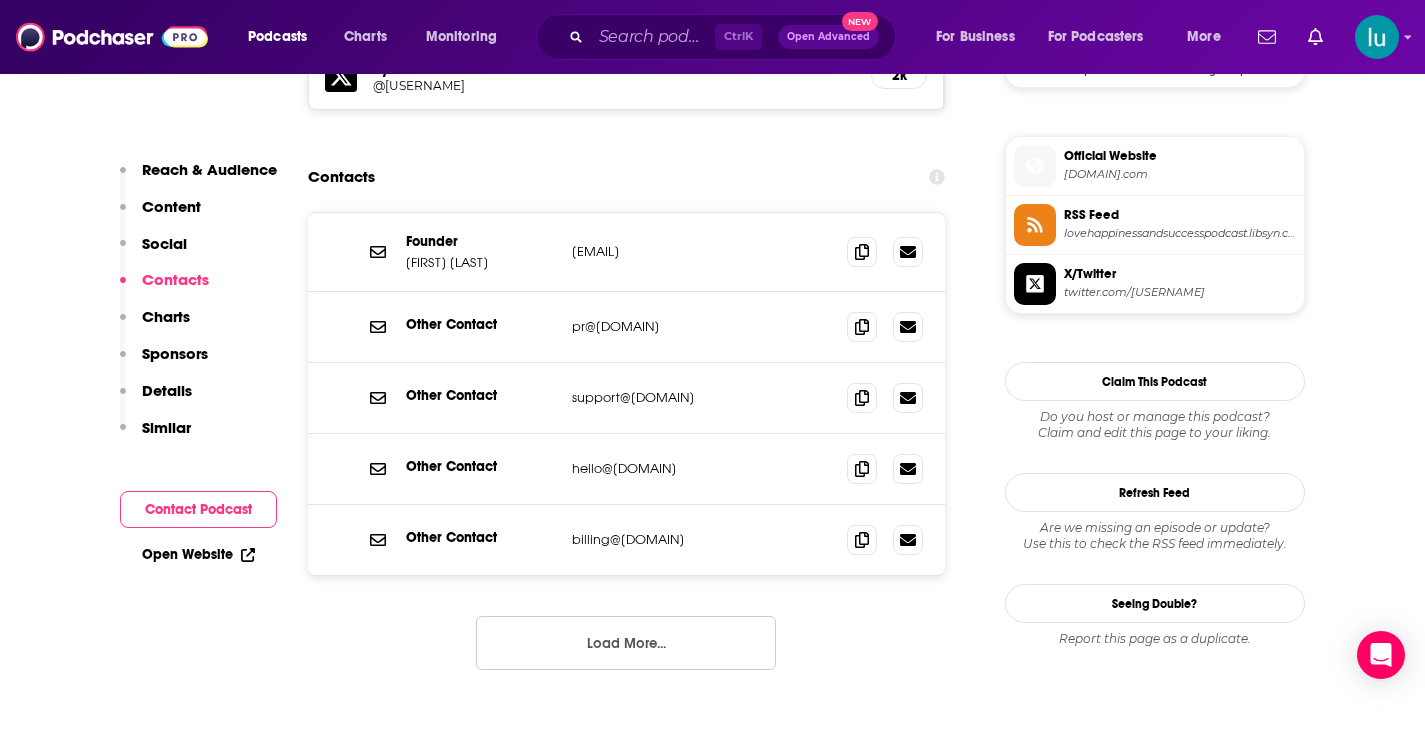 drag, startPoint x: 711, startPoint y: 325, endPoint x: 561, endPoint y: 328, distance: 150.03 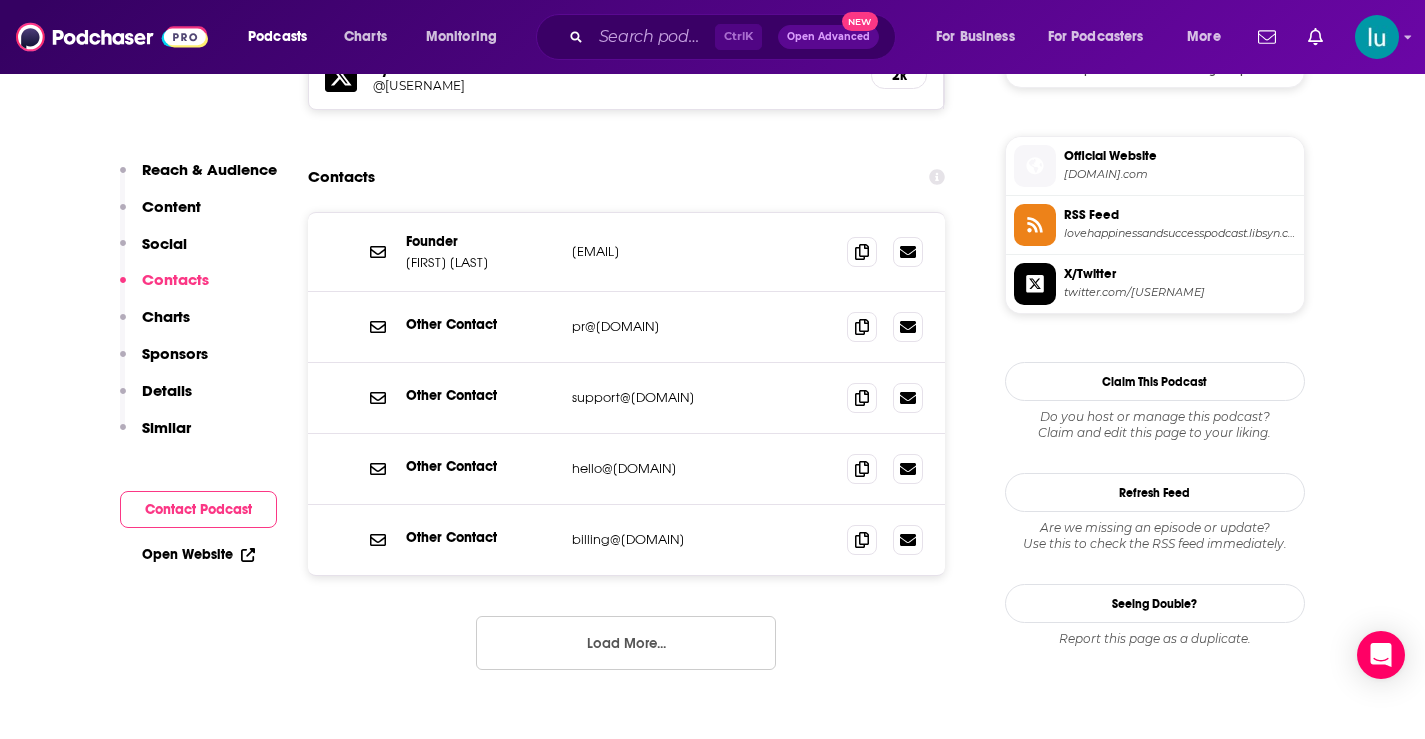 copy on "pr@growingself.com" 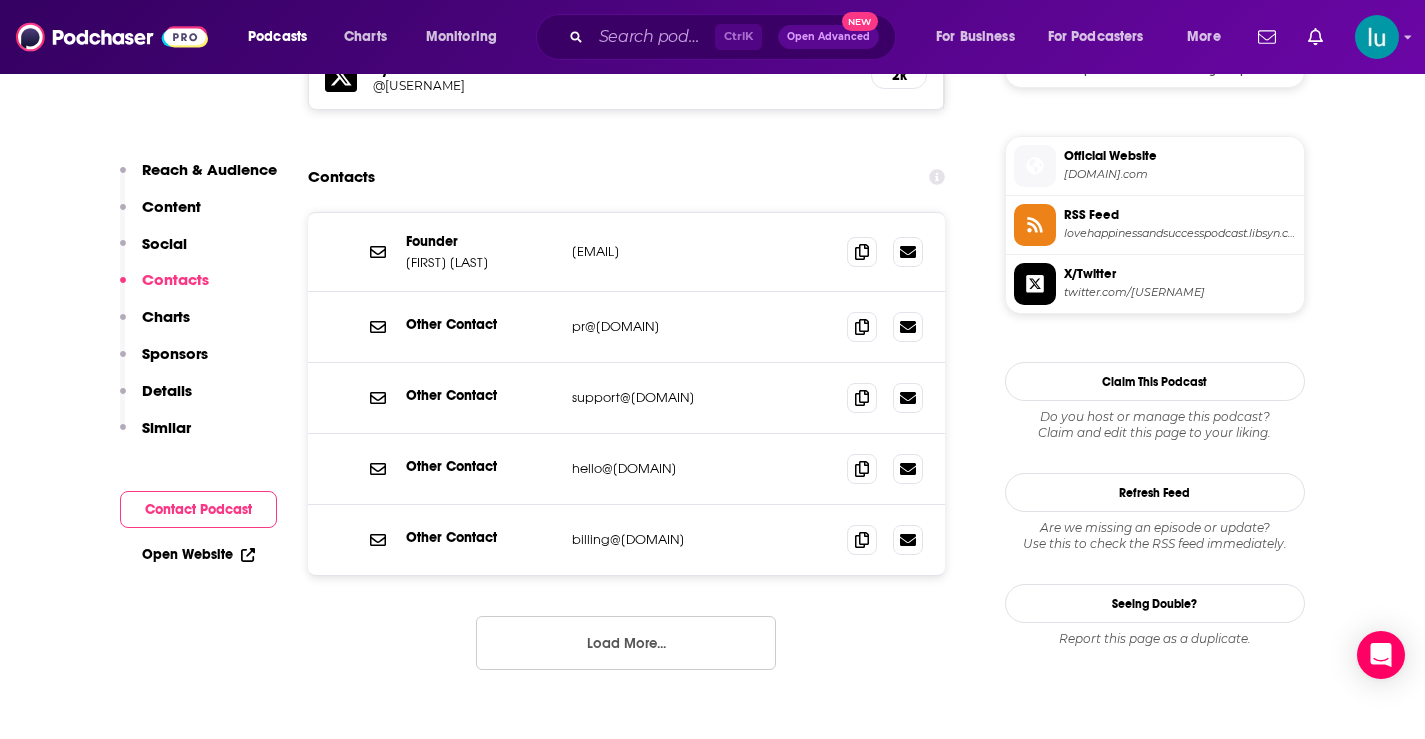drag, startPoint x: 734, startPoint y: 396, endPoint x: 581, endPoint y: 401, distance: 153.08168 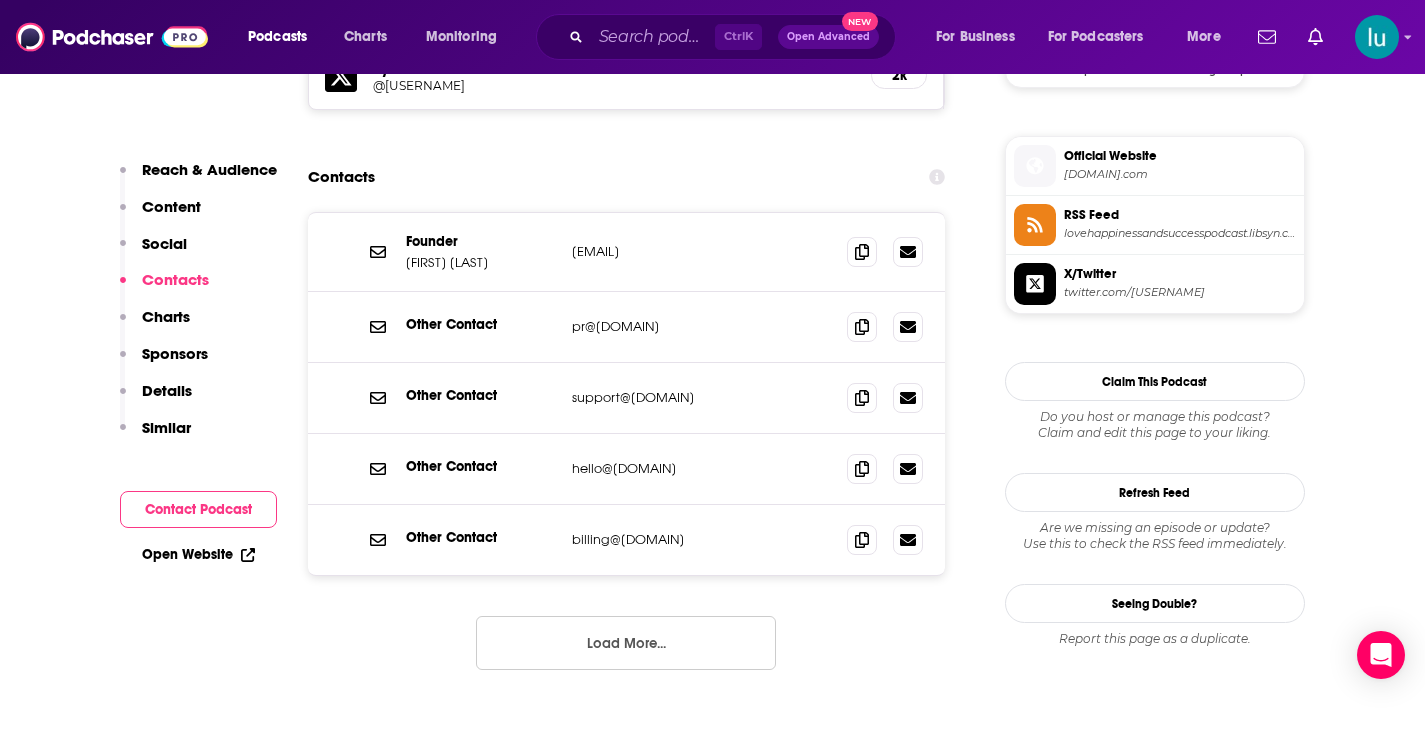 copy on "support@growingself.com" 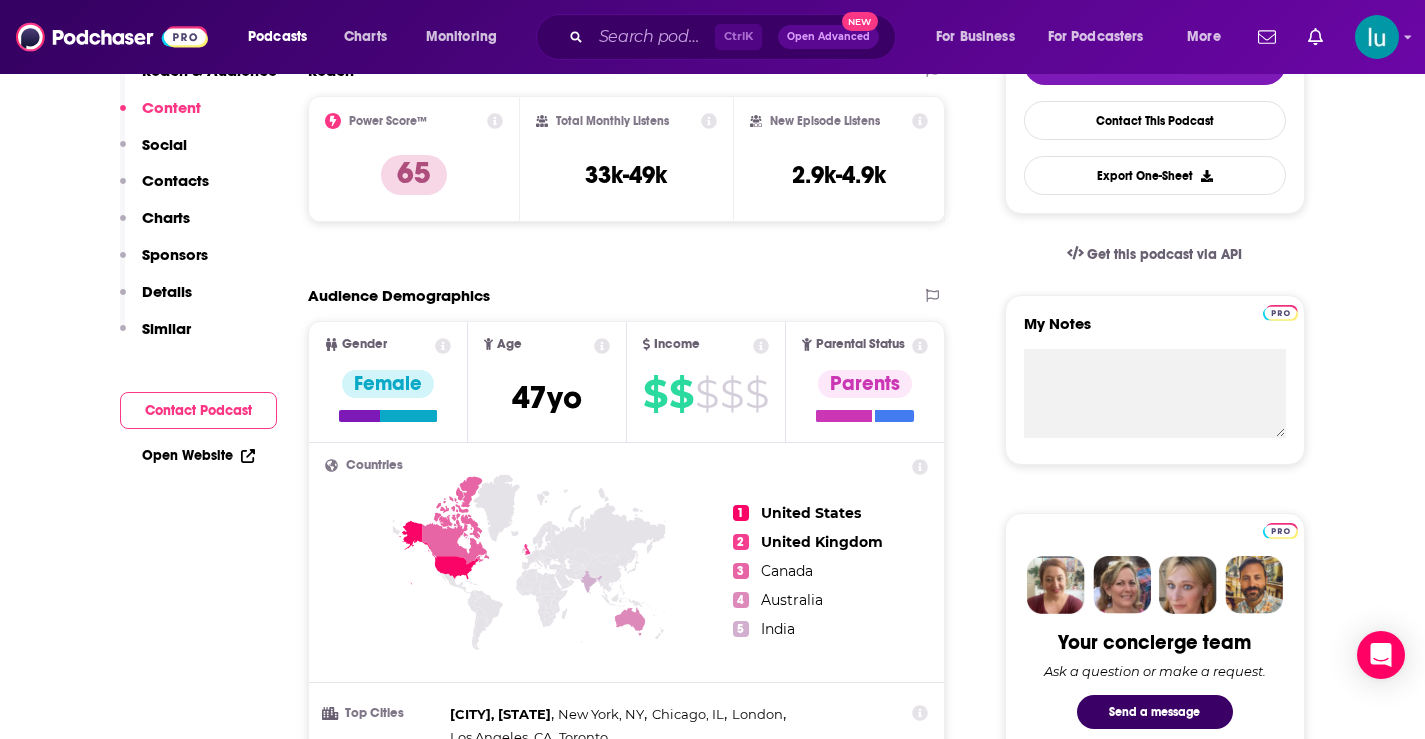 scroll, scrollTop: 0, scrollLeft: 0, axis: both 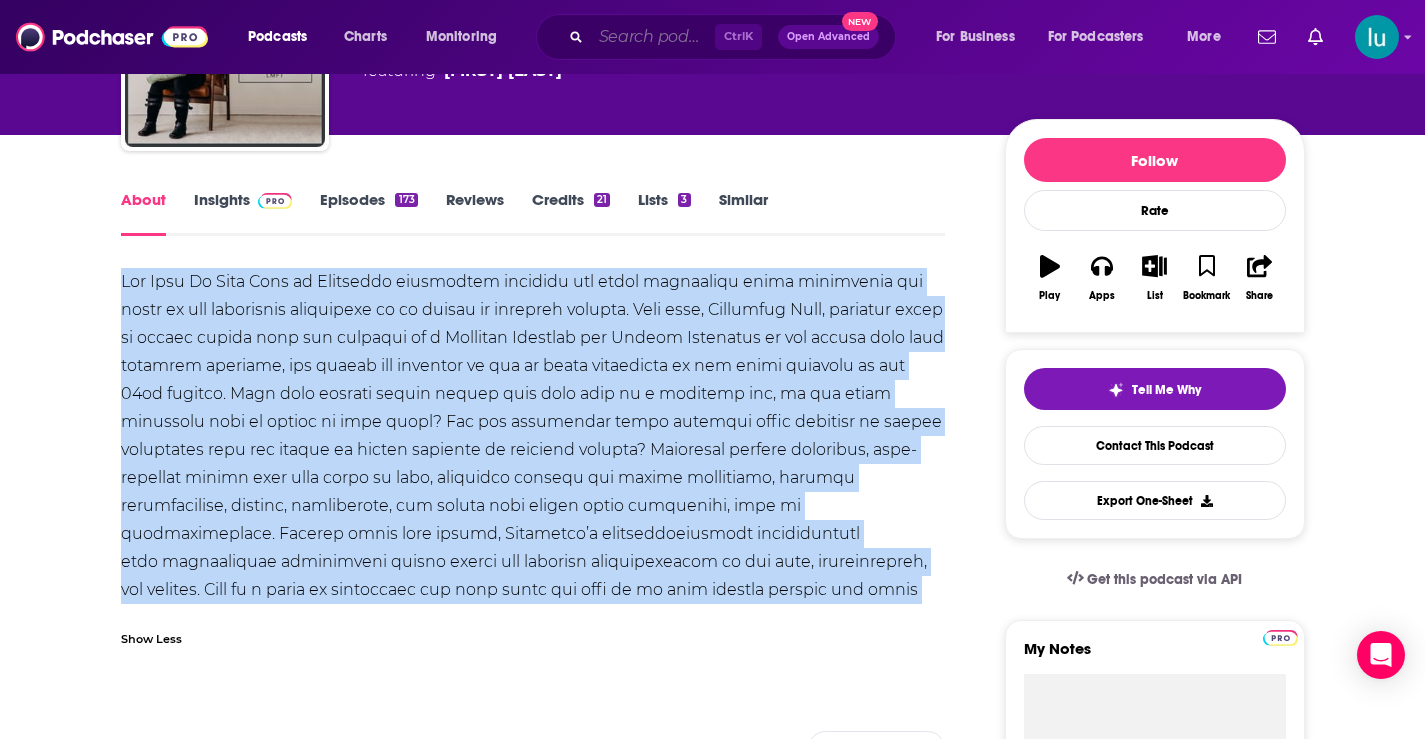 click at bounding box center [653, 37] 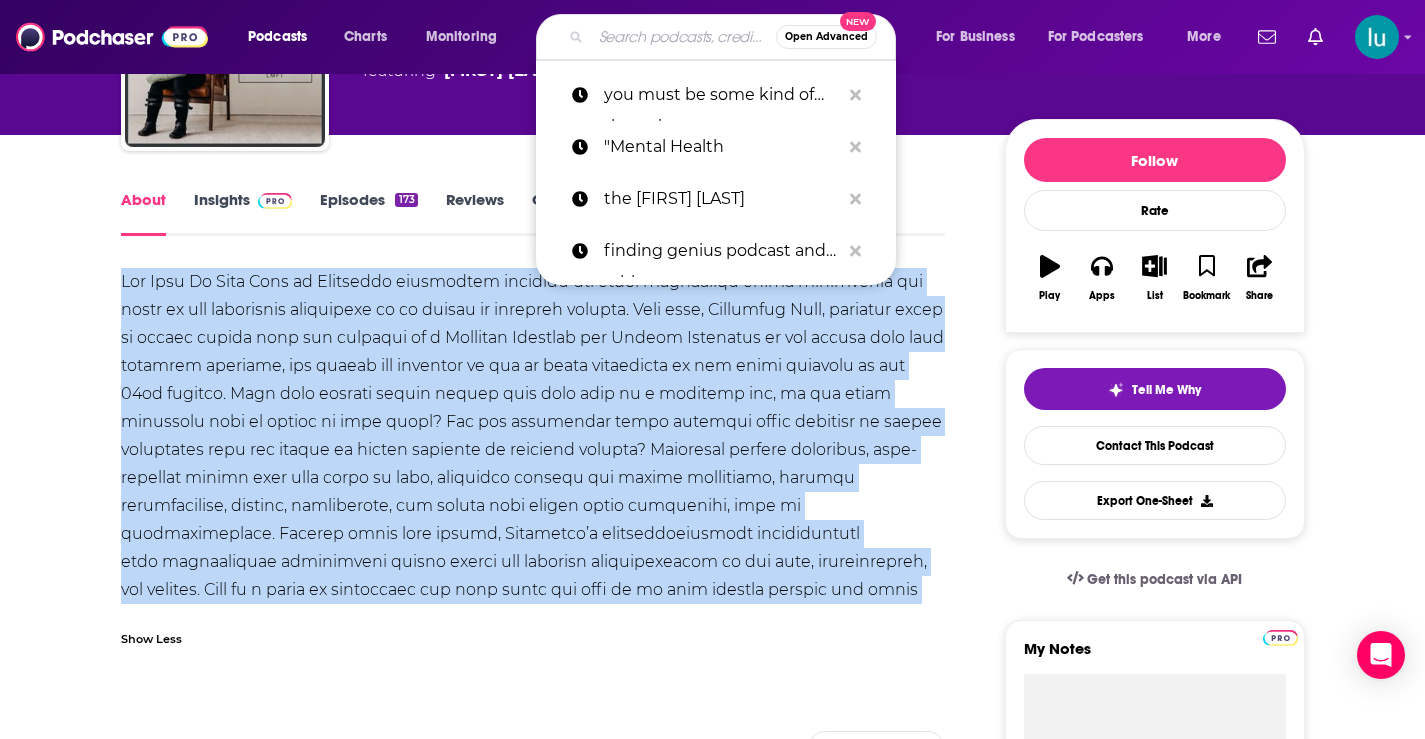 scroll, scrollTop: 191, scrollLeft: 0, axis: vertical 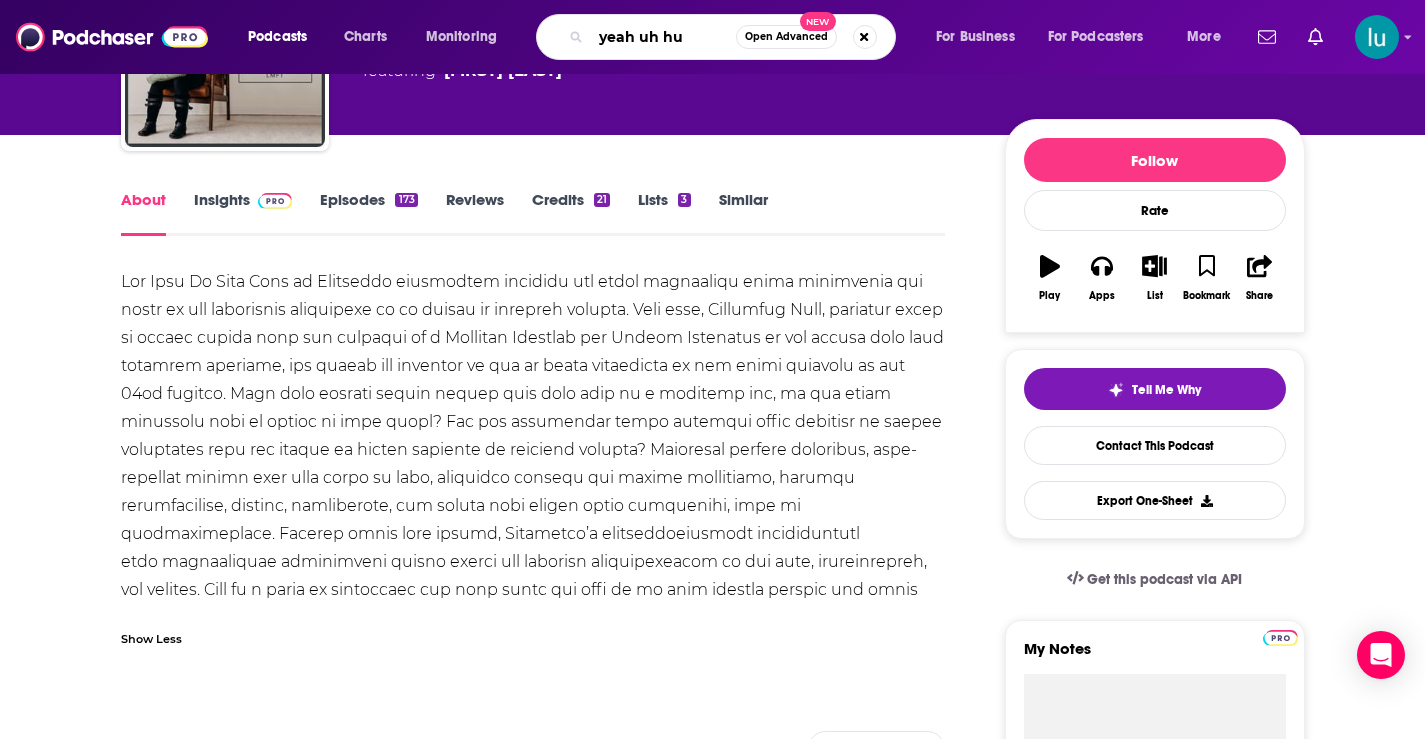 type on "yeah uh huh" 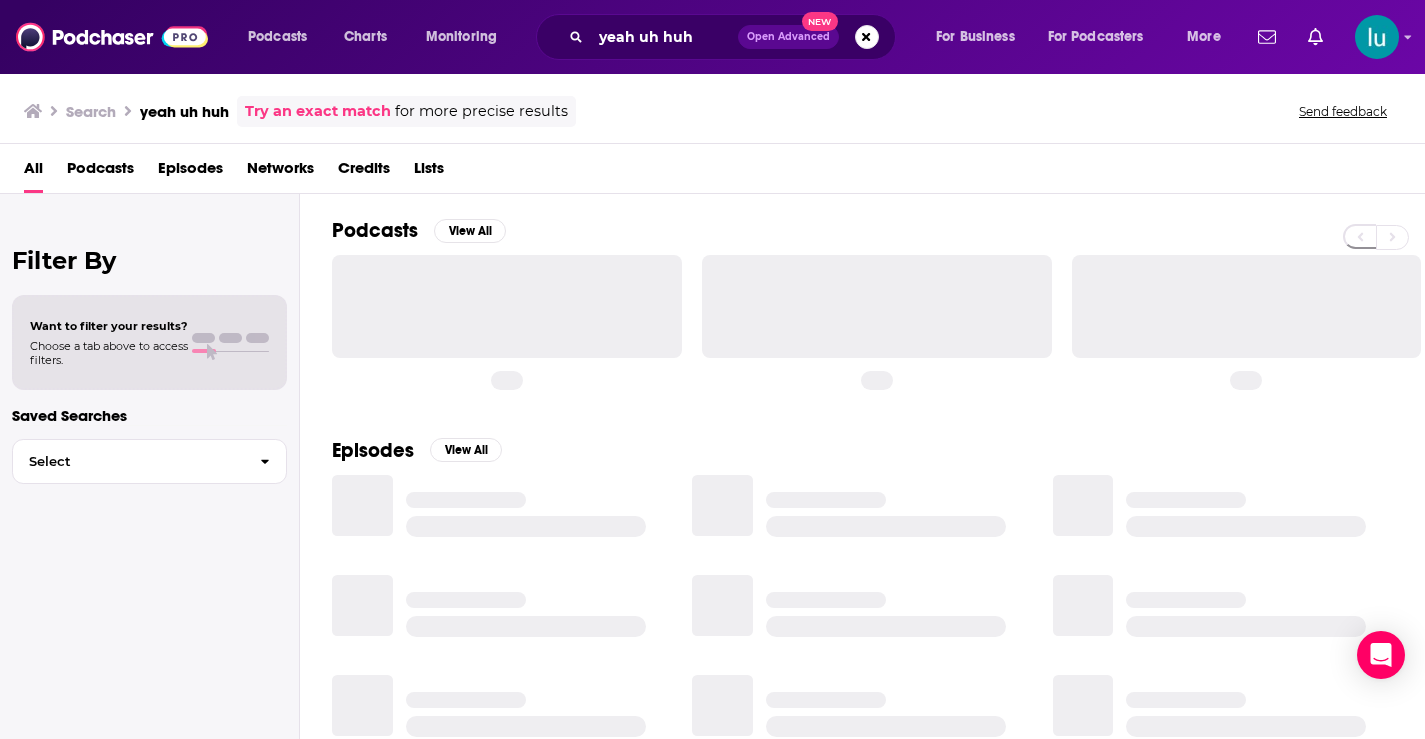 scroll, scrollTop: 0, scrollLeft: 0, axis: both 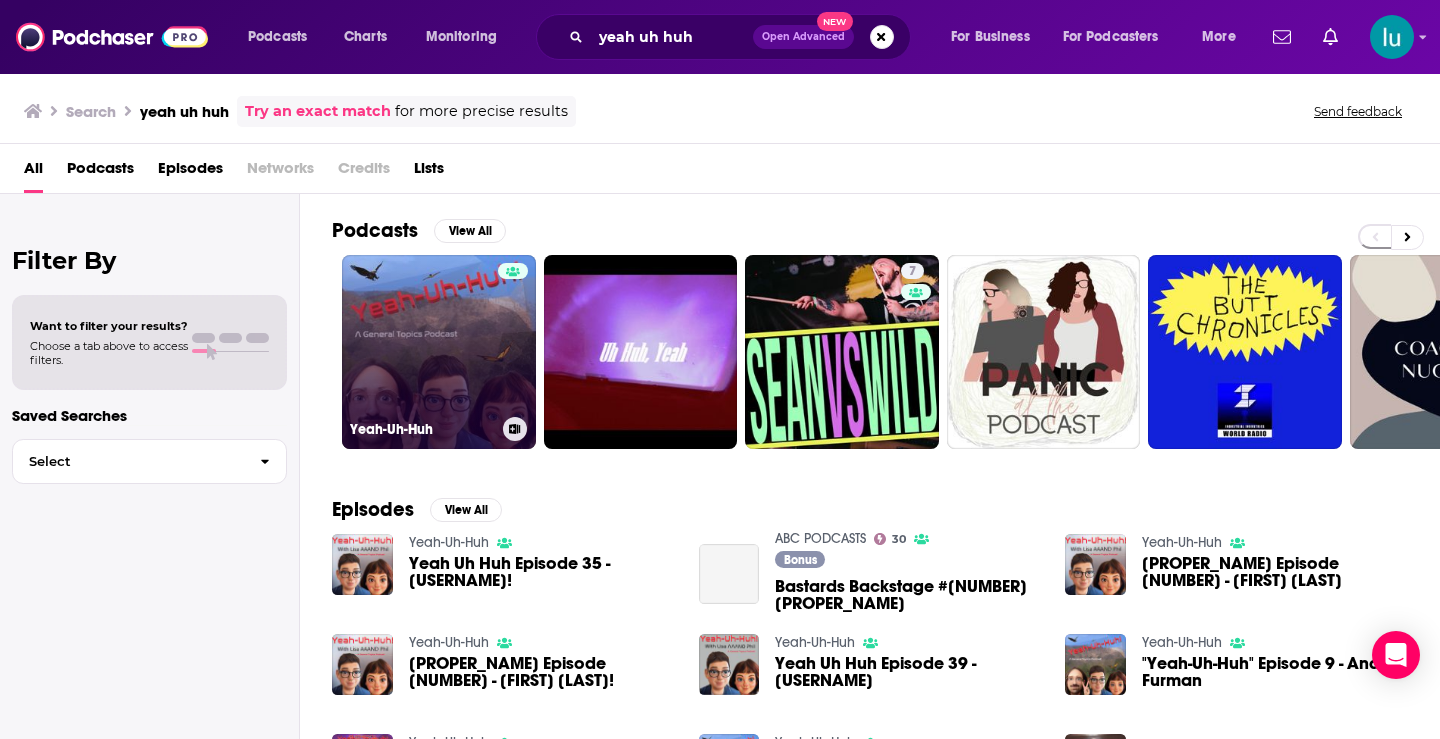 click on "Yeah-Uh-Huh" at bounding box center (439, 352) 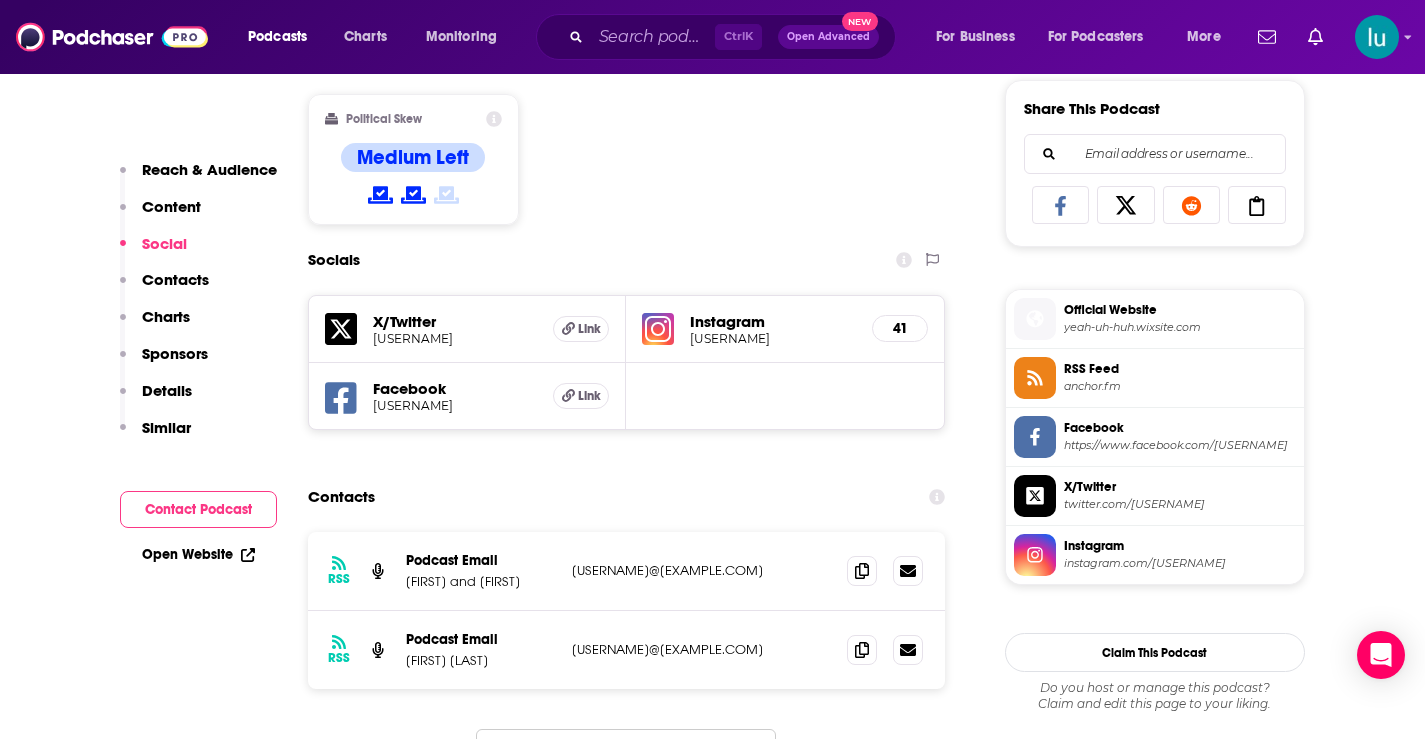 scroll, scrollTop: 1378, scrollLeft: 0, axis: vertical 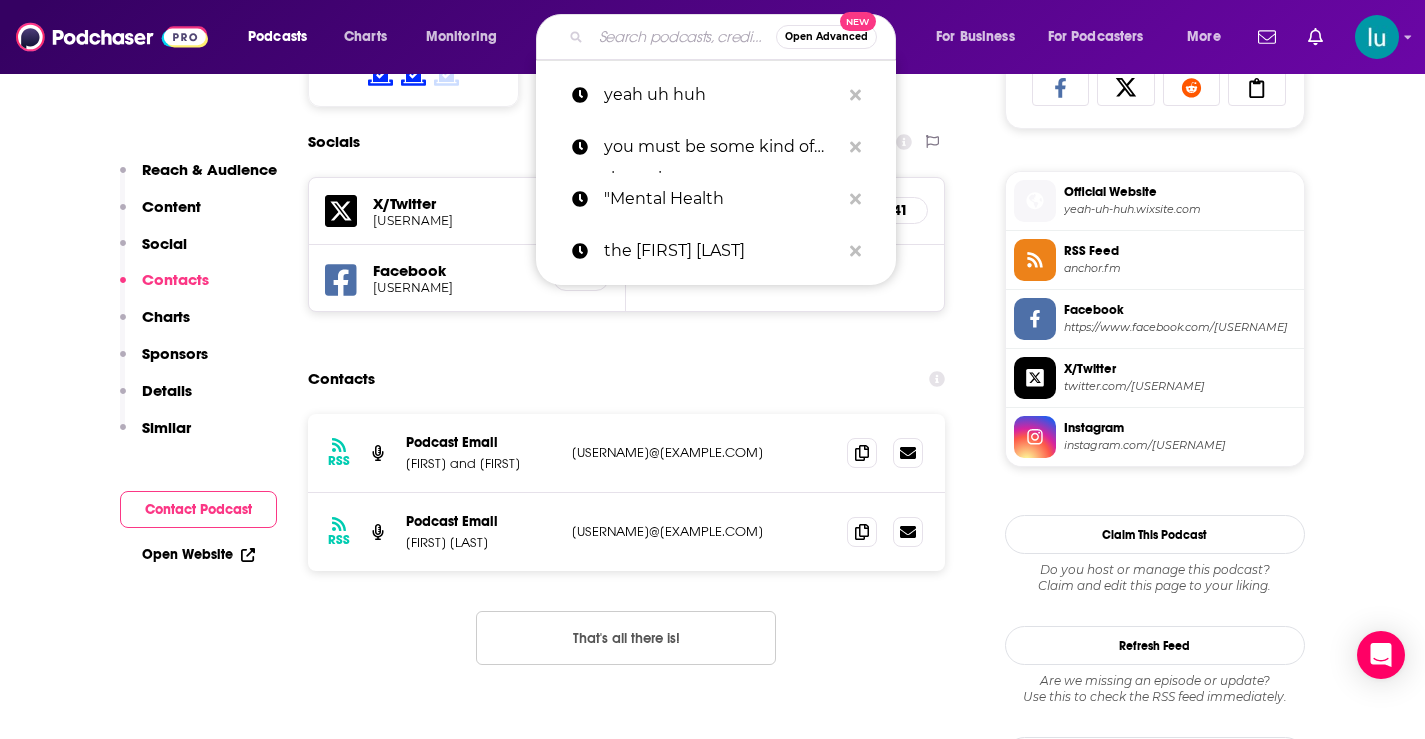 click at bounding box center (683, 37) 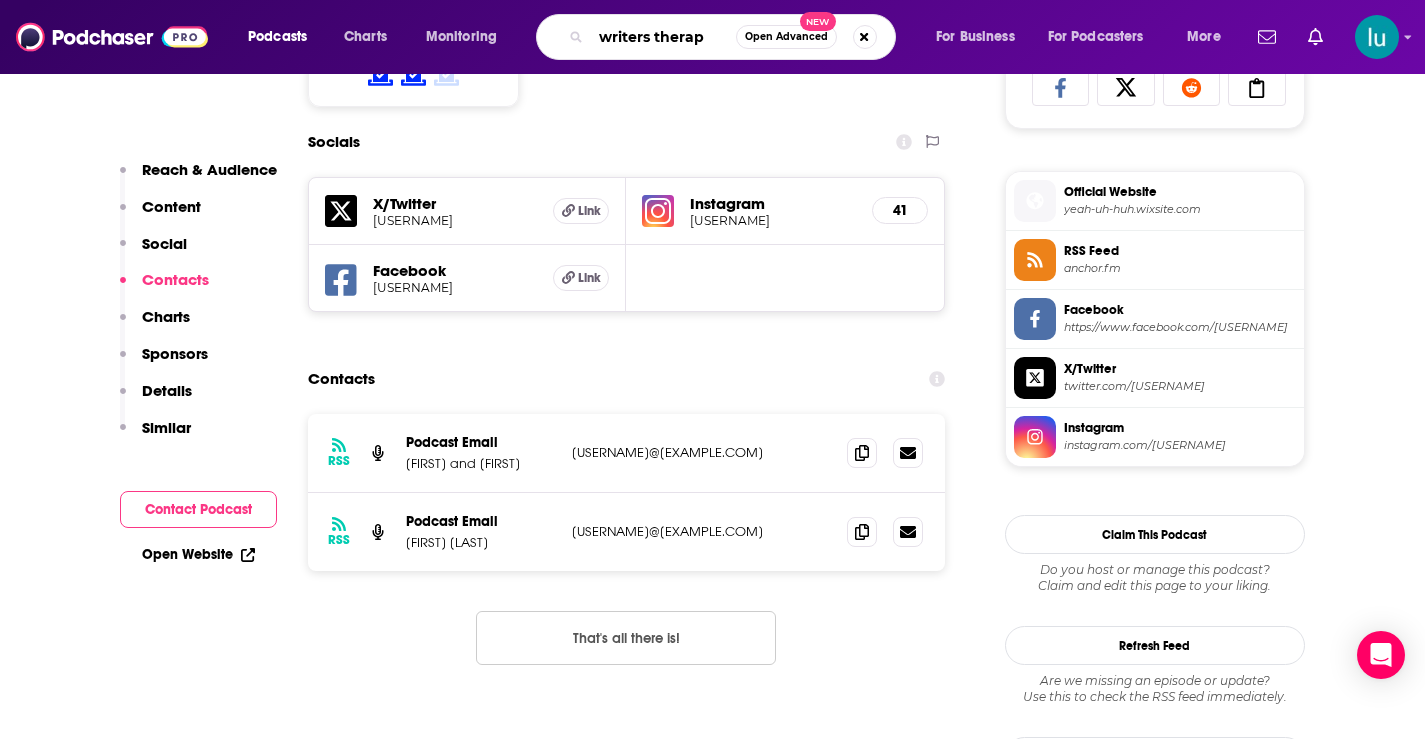 type on "writers therapy" 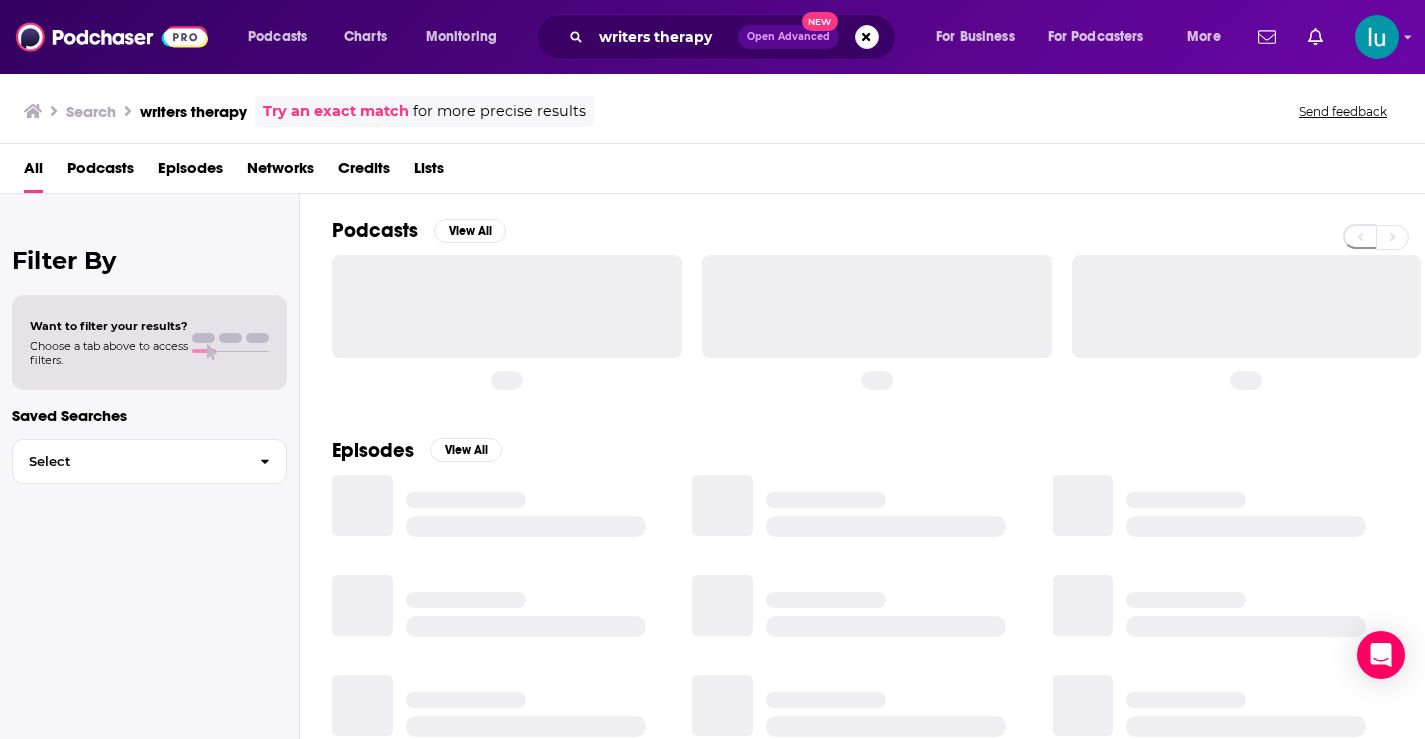 scroll, scrollTop: 0, scrollLeft: 0, axis: both 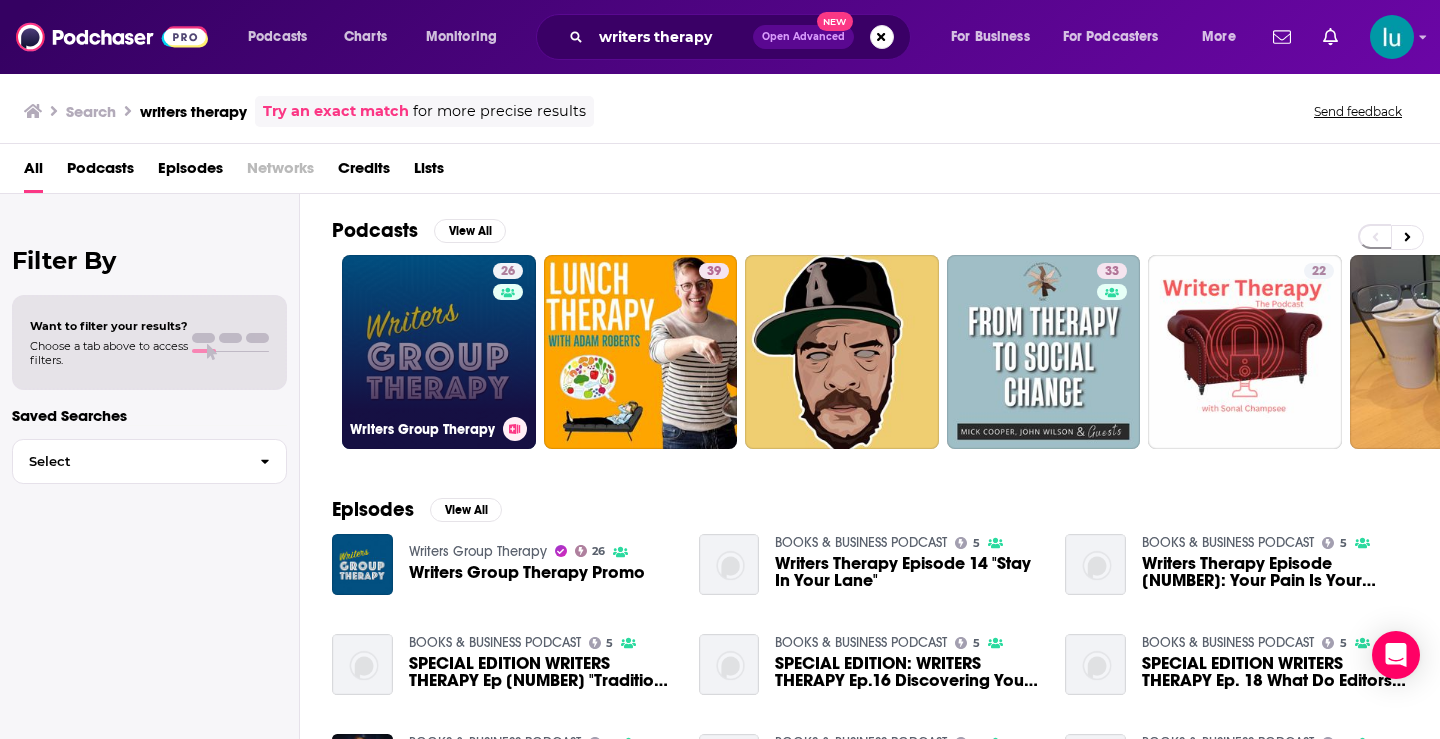 click on "26 Writers Group Therapy" at bounding box center [439, 352] 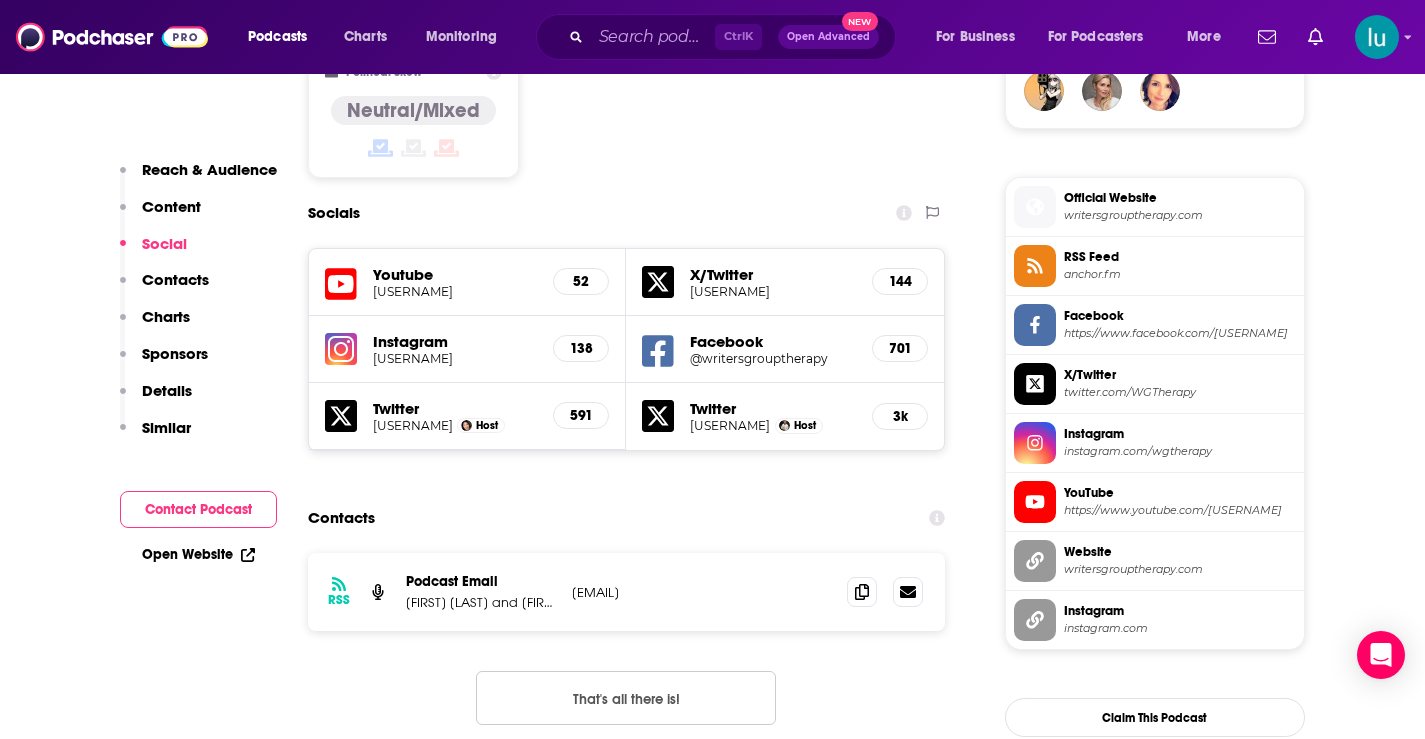 scroll, scrollTop: 1693, scrollLeft: 0, axis: vertical 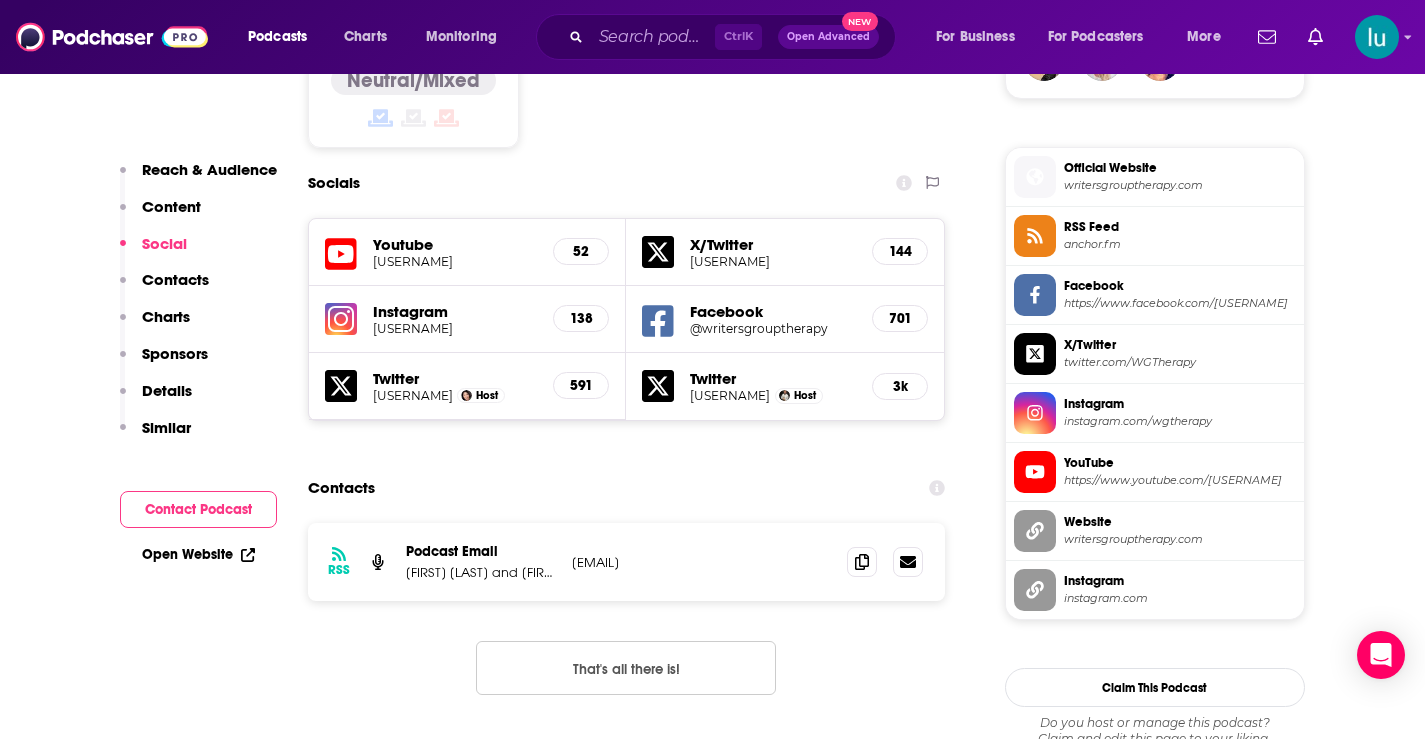 drag, startPoint x: 752, startPoint y: 561, endPoint x: 578, endPoint y: 571, distance: 174.28712 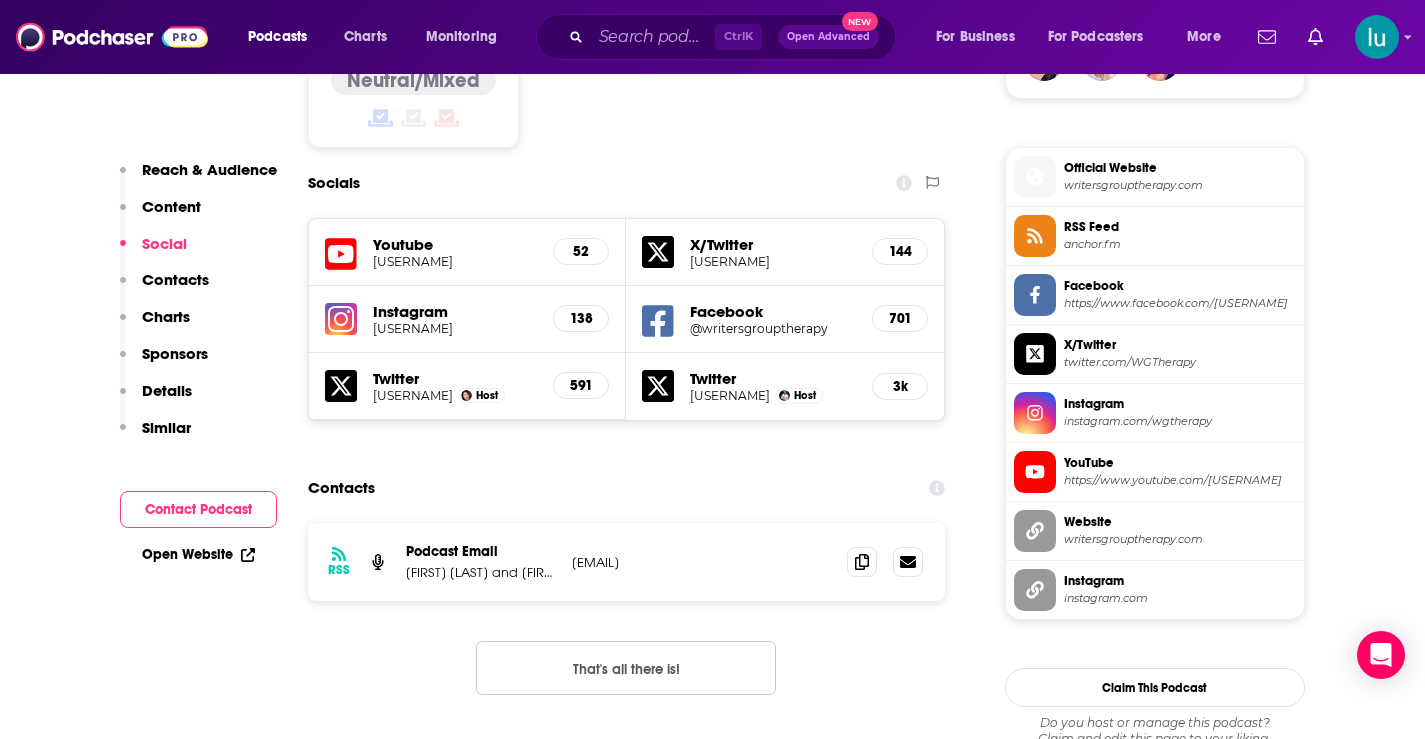 copy on "tom@lovemanmedia.com" 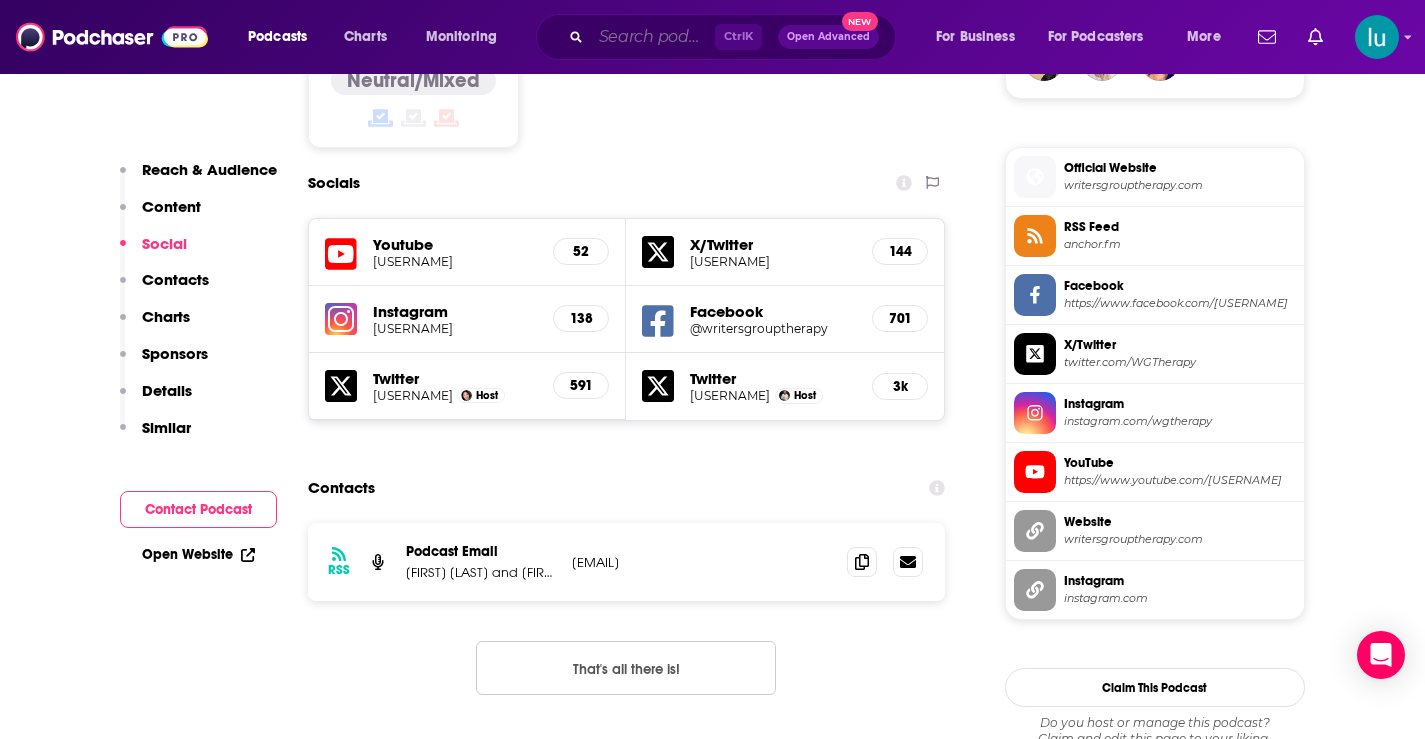 click at bounding box center (653, 37) 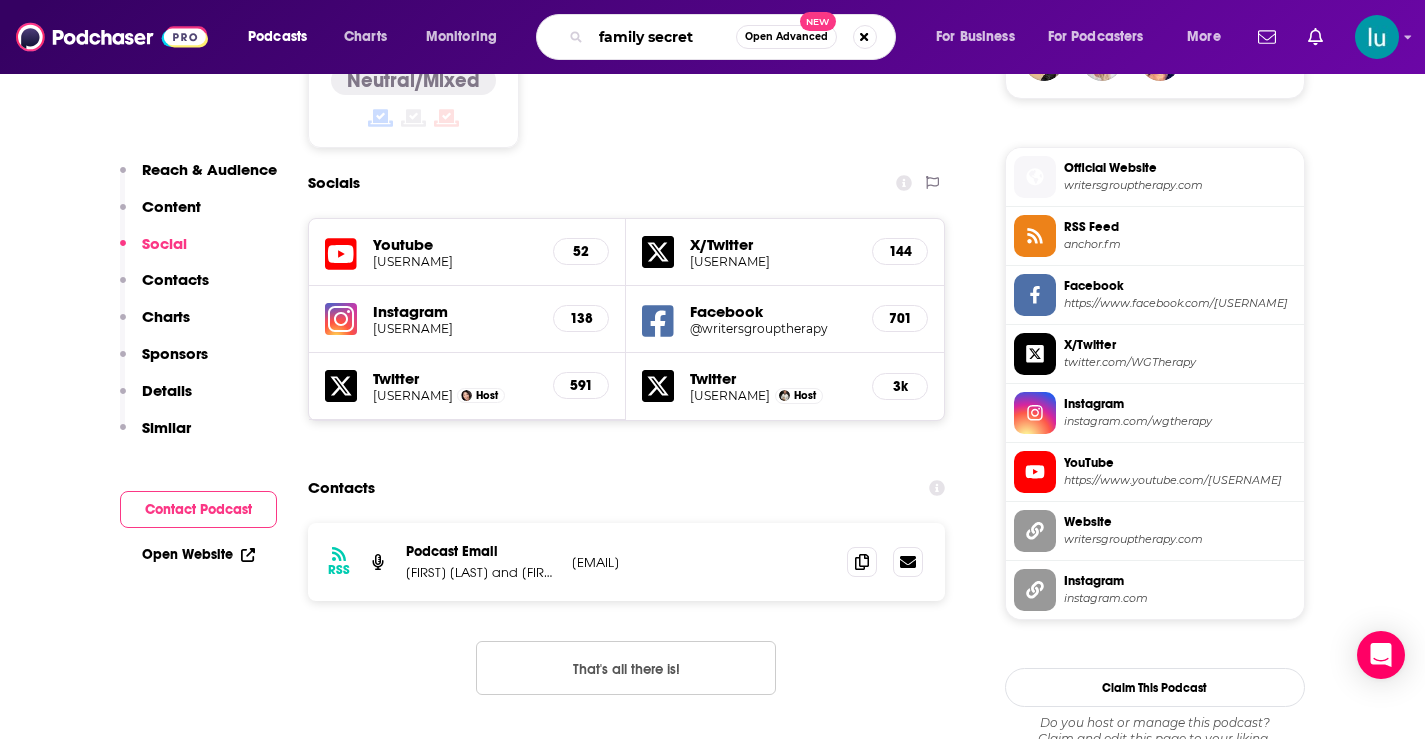 type on "family secrets" 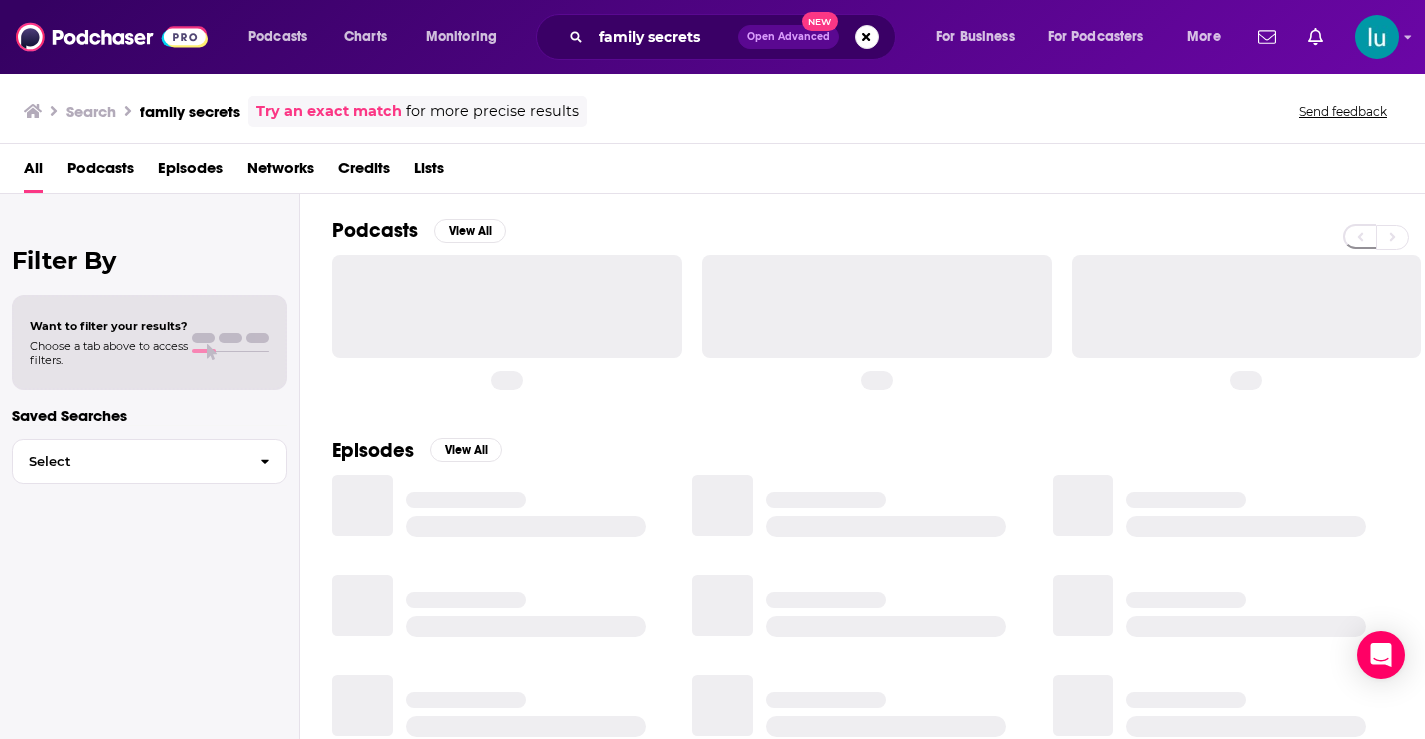 scroll, scrollTop: 0, scrollLeft: 0, axis: both 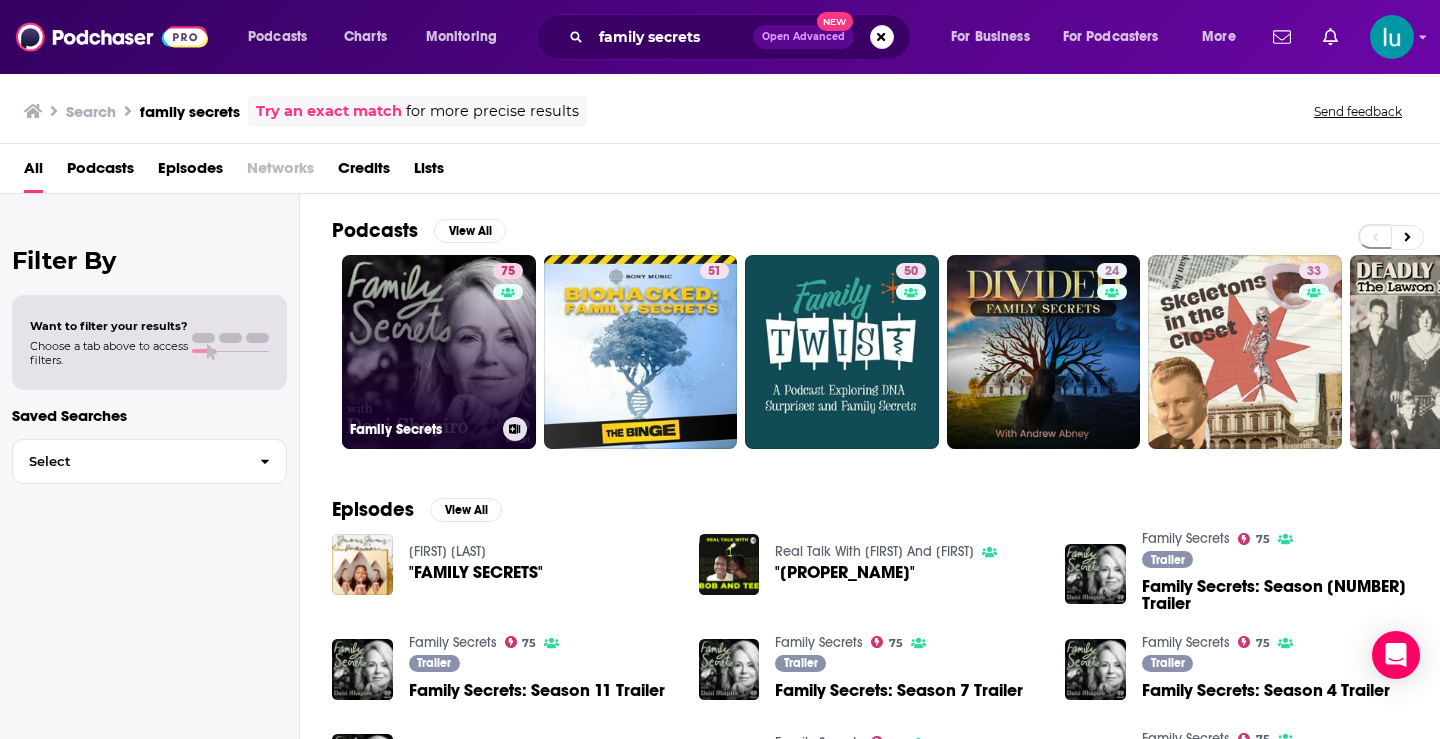 click on "75 Family Secrets" at bounding box center (439, 352) 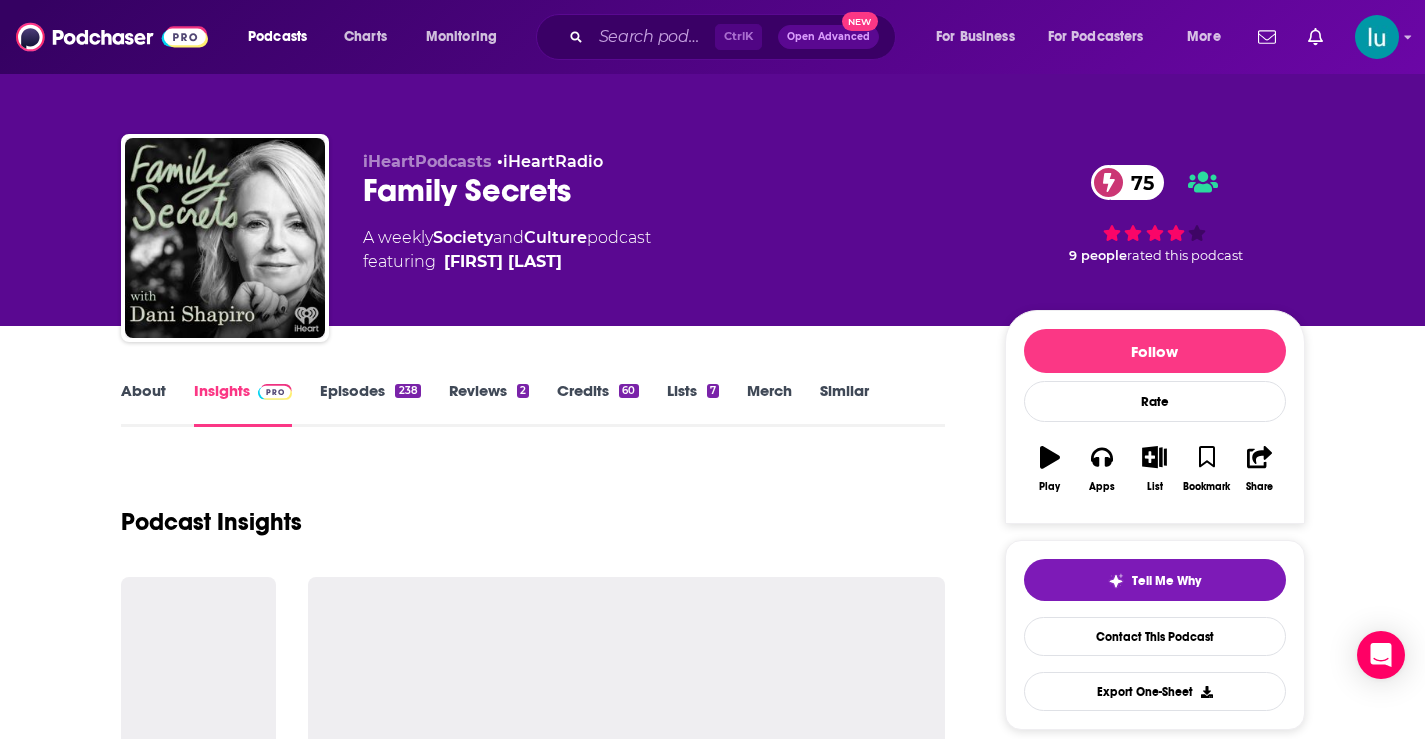 click on "About" at bounding box center (143, 404) 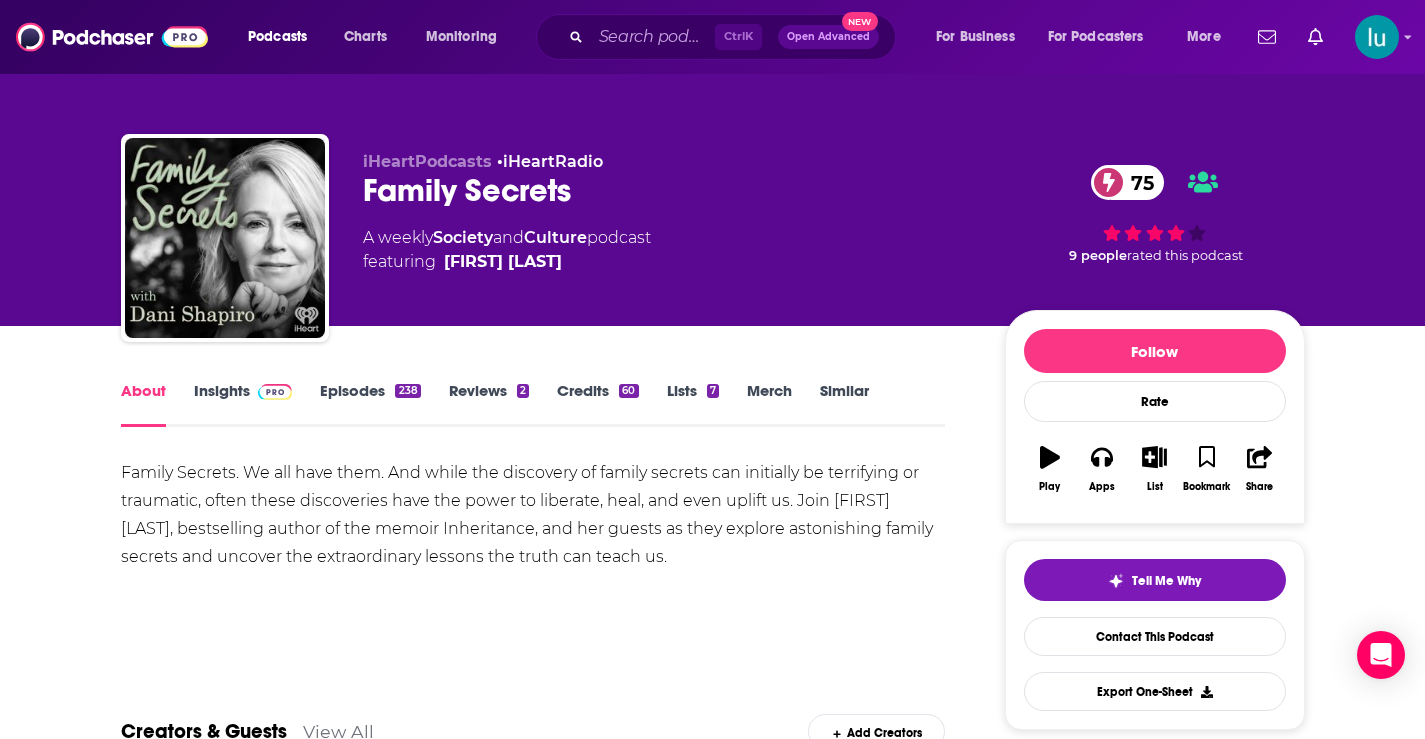 click on "Insights" at bounding box center [243, 404] 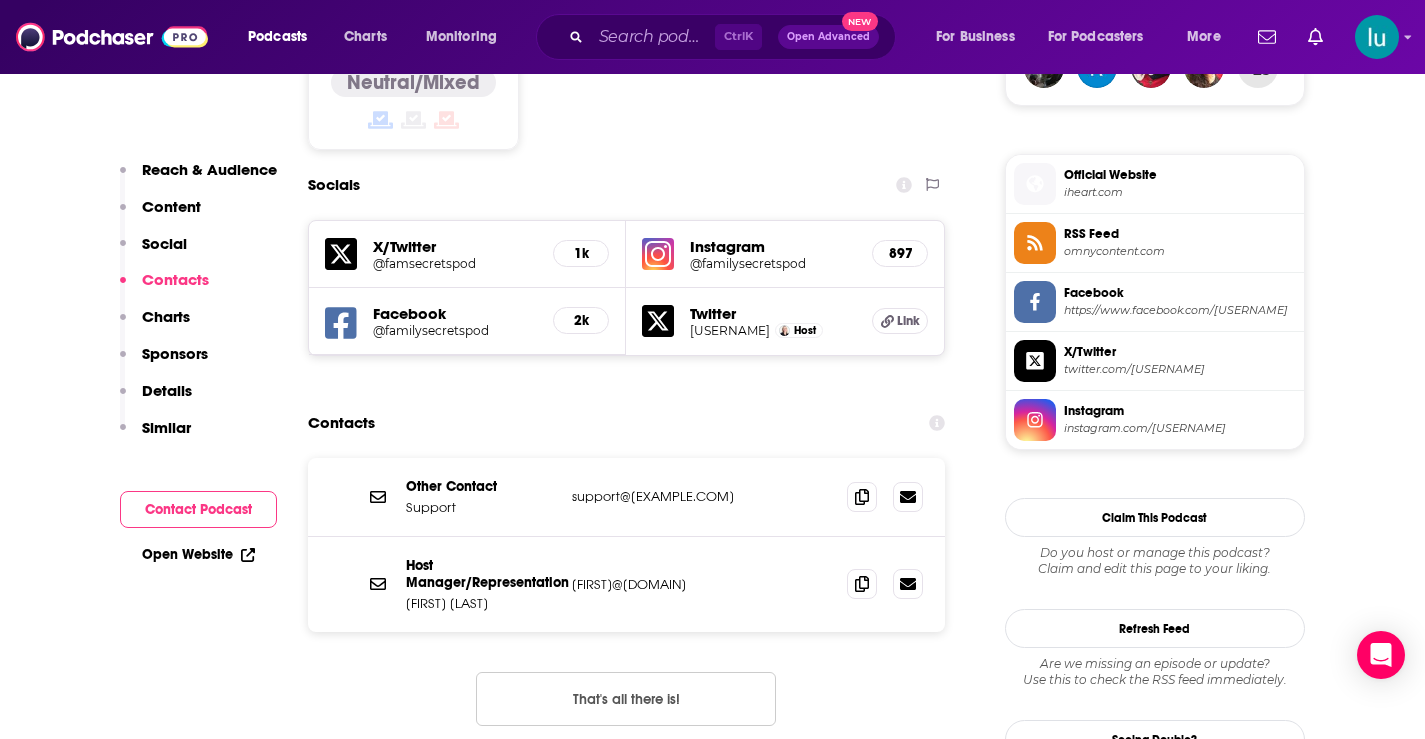 scroll, scrollTop: 1671, scrollLeft: 0, axis: vertical 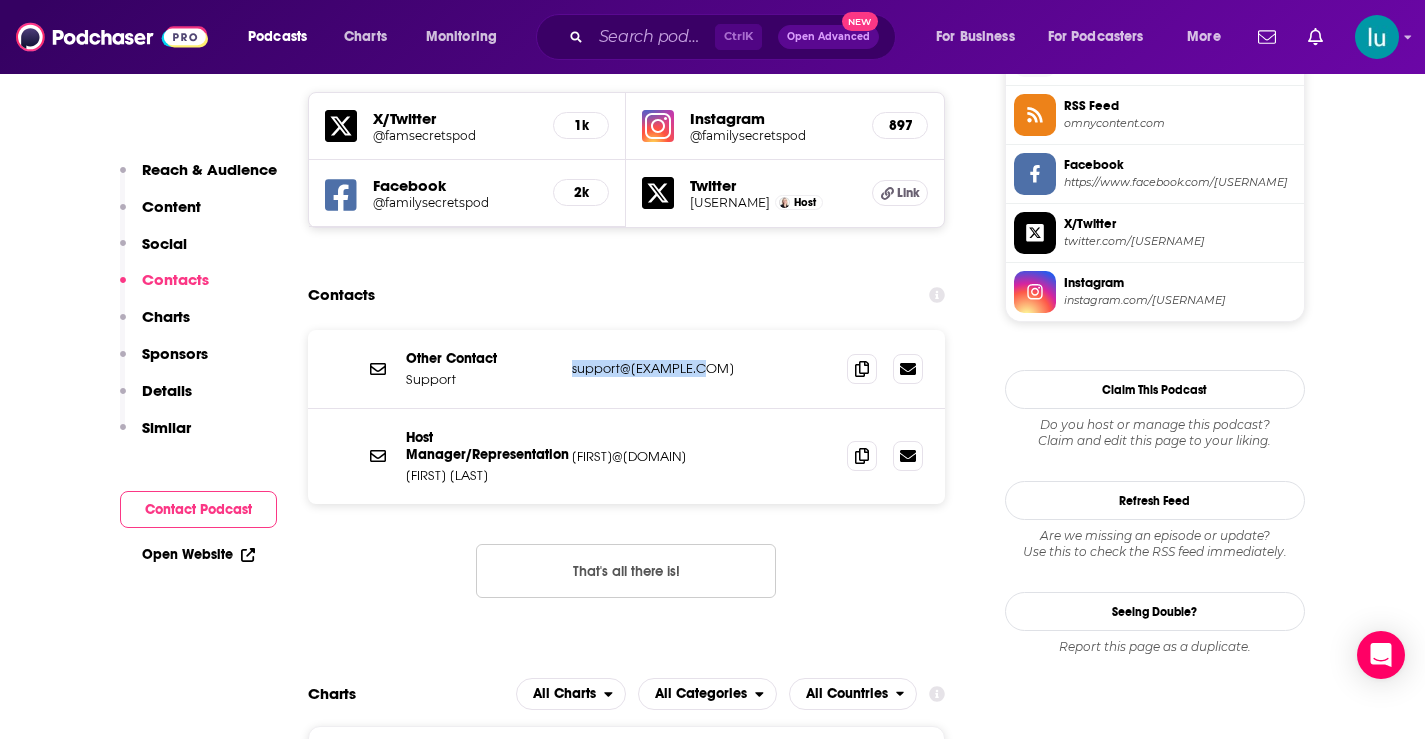 drag, startPoint x: 705, startPoint y: 368, endPoint x: 603, endPoint y: 375, distance: 102.239914 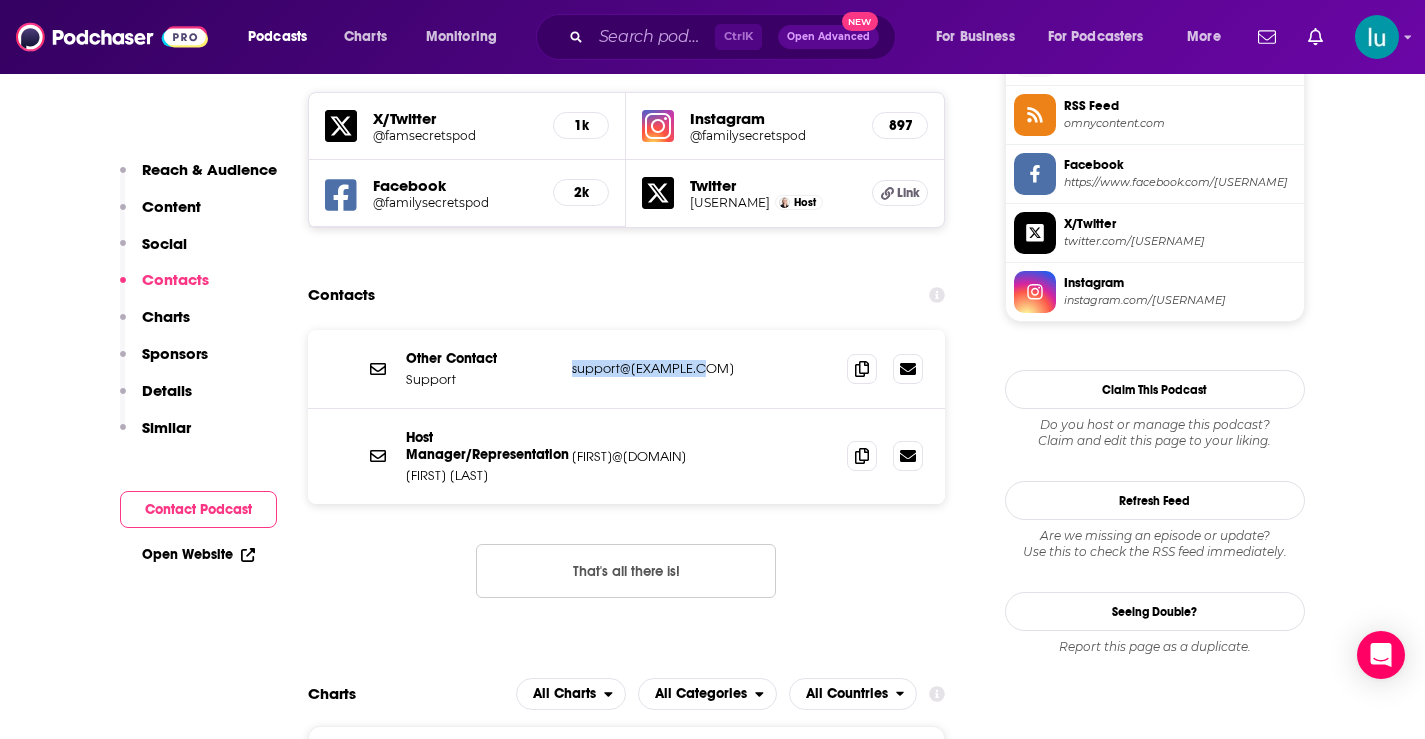 copy on "support@iheart.com" 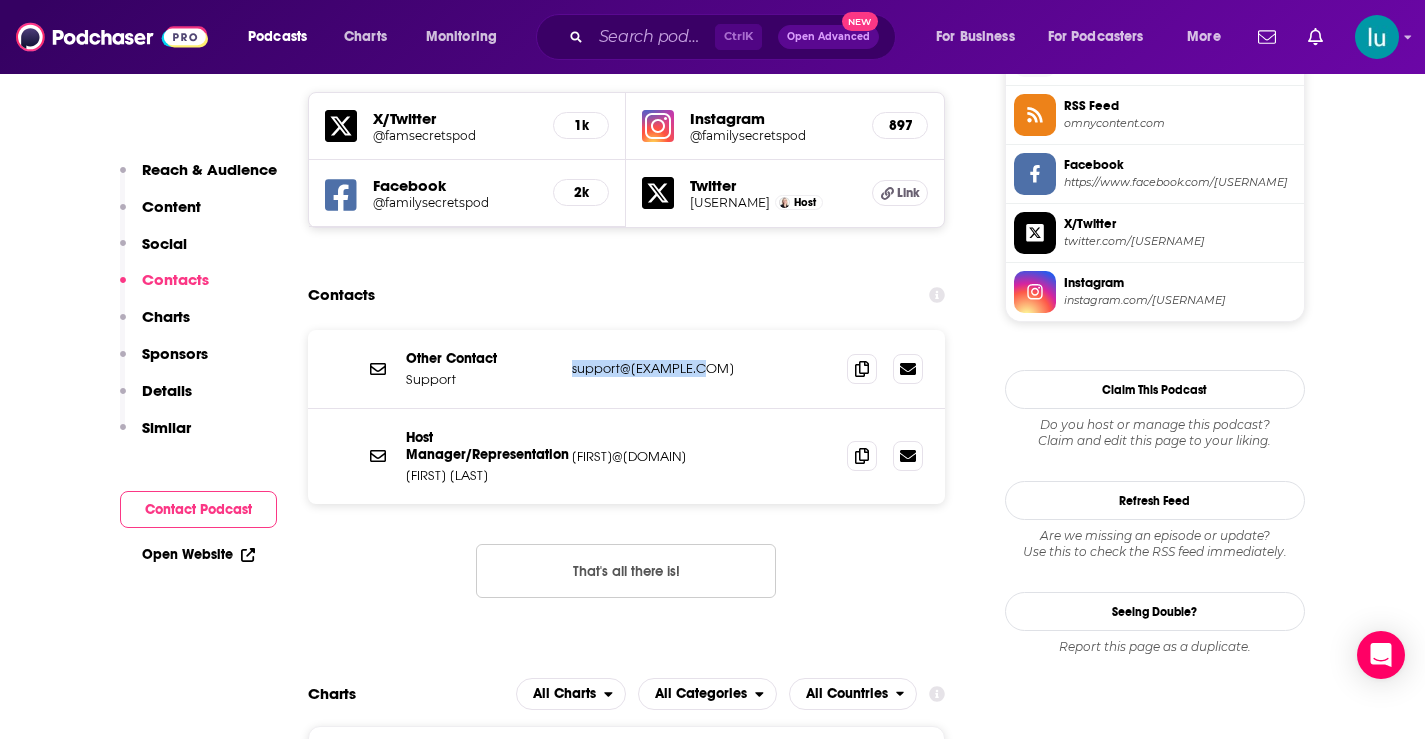 drag, startPoint x: 811, startPoint y: 455, endPoint x: 570, endPoint y: 451, distance: 241.03319 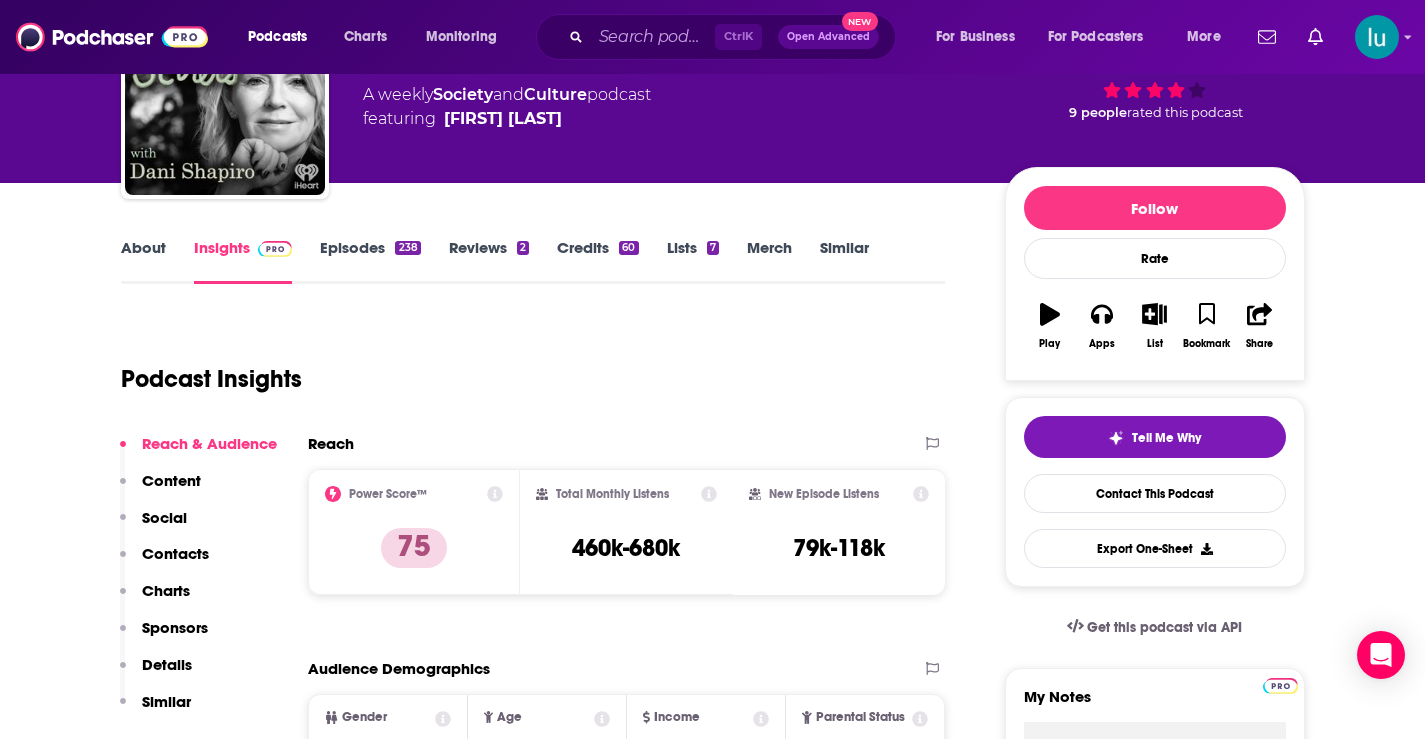 scroll, scrollTop: 0, scrollLeft: 0, axis: both 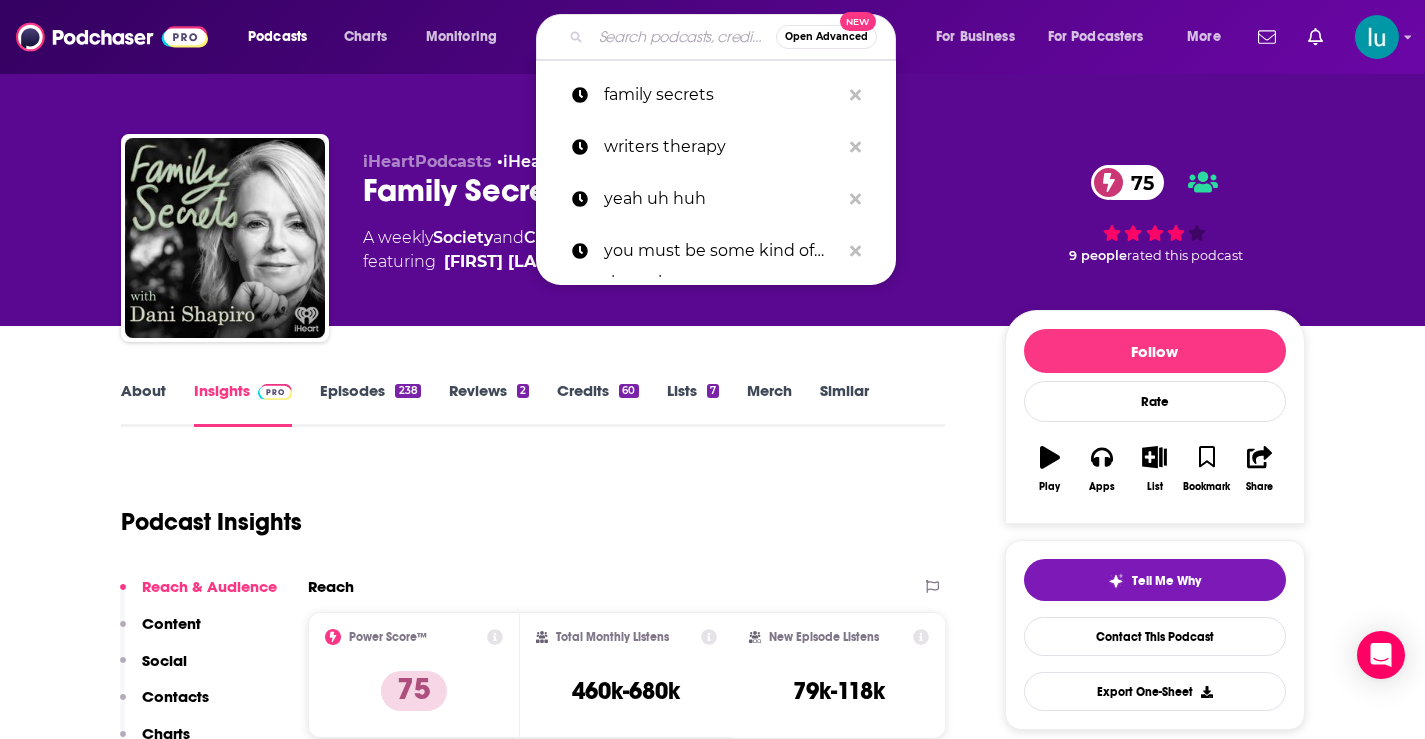 click at bounding box center [683, 37] 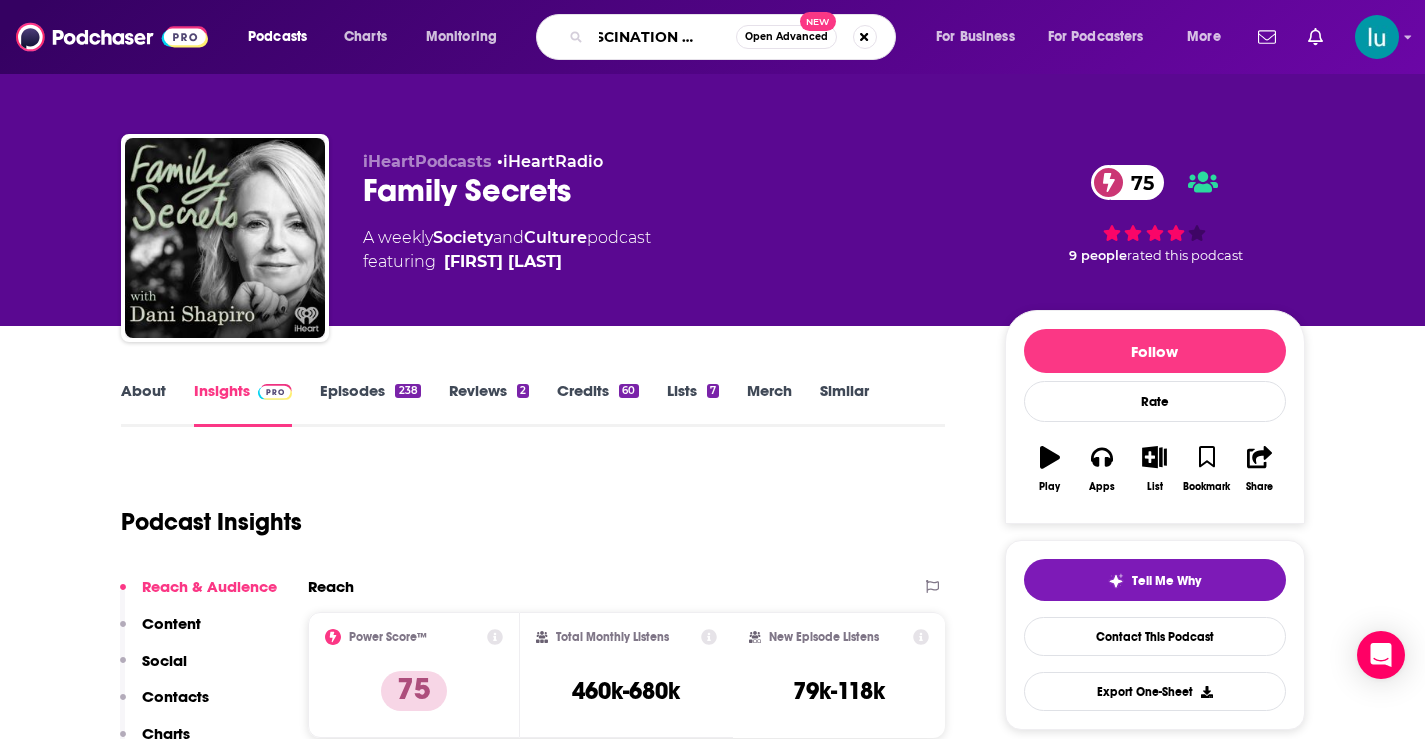 type on "FASCINATION STREET" 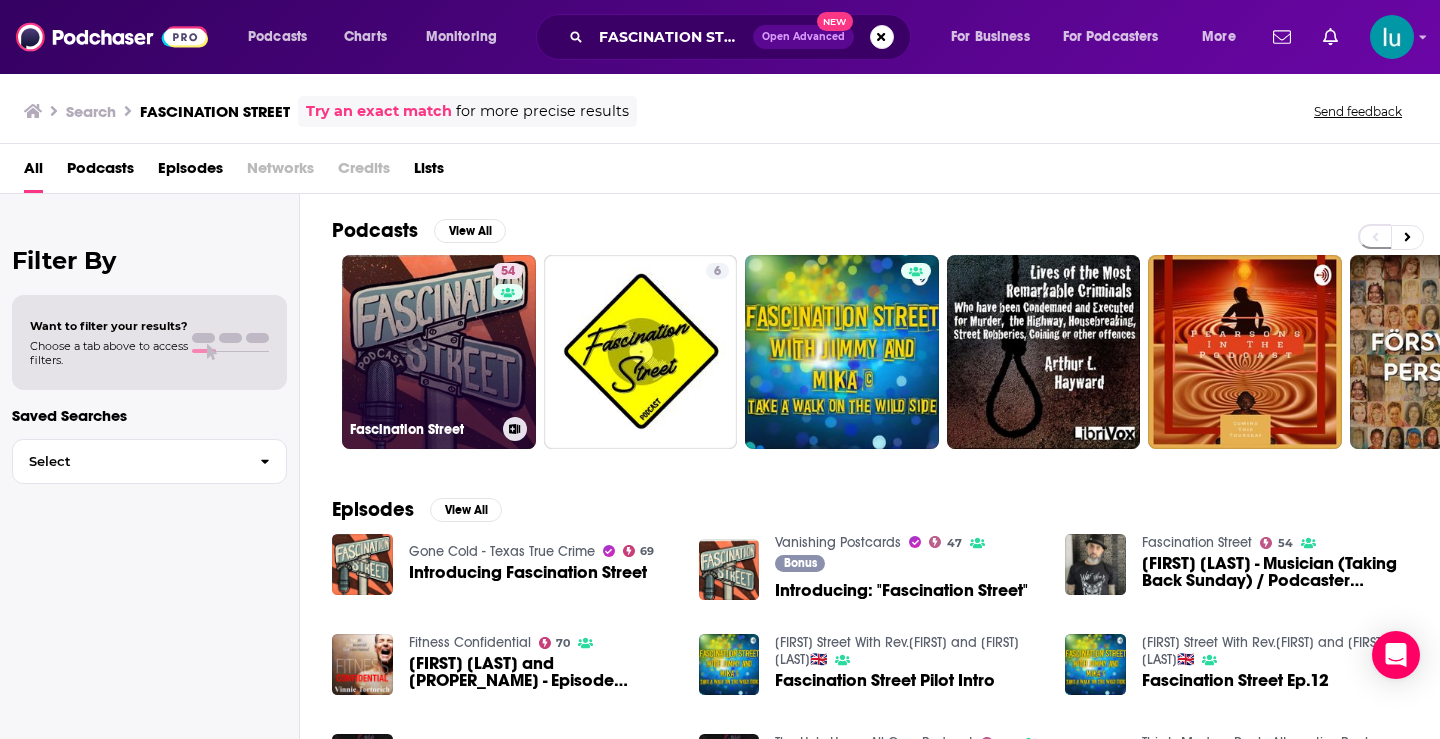 click on "54 Fascination Street" at bounding box center (439, 352) 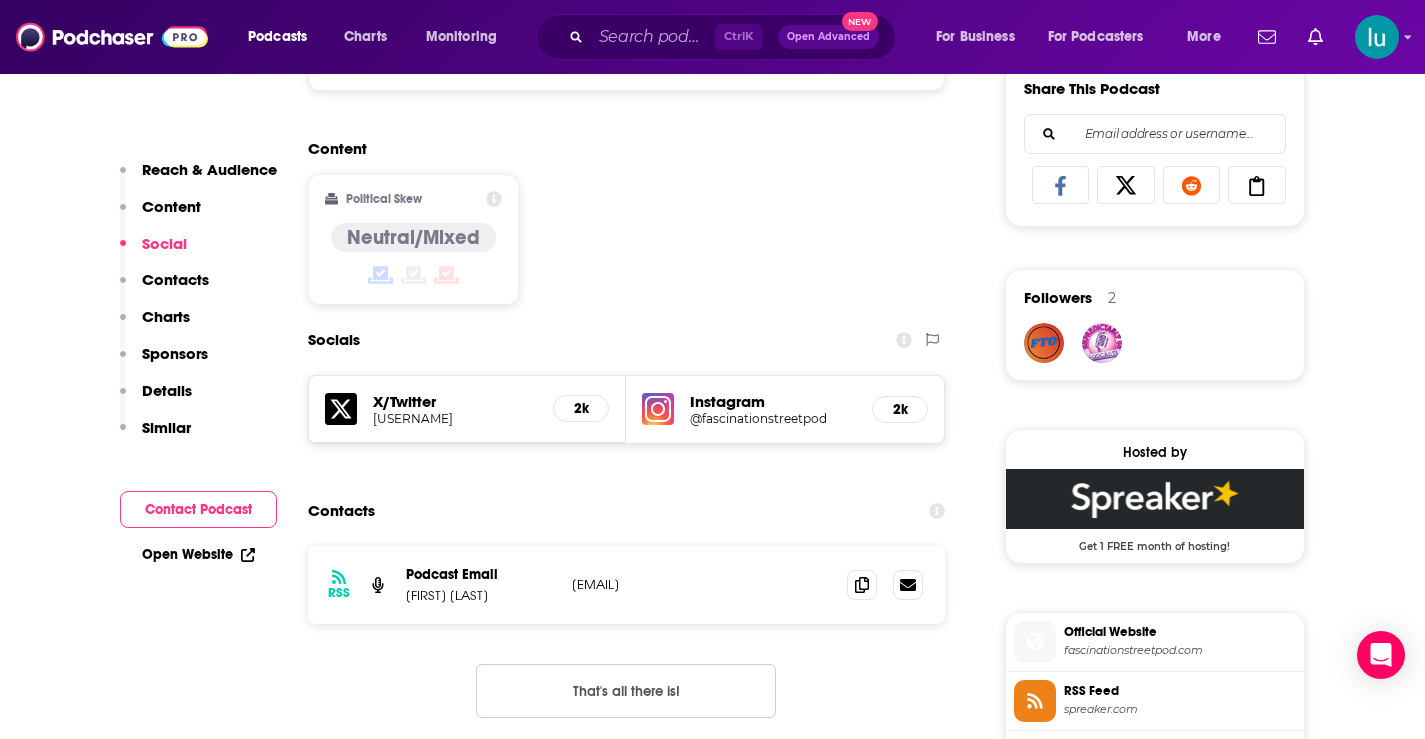 scroll, scrollTop: 1425, scrollLeft: 0, axis: vertical 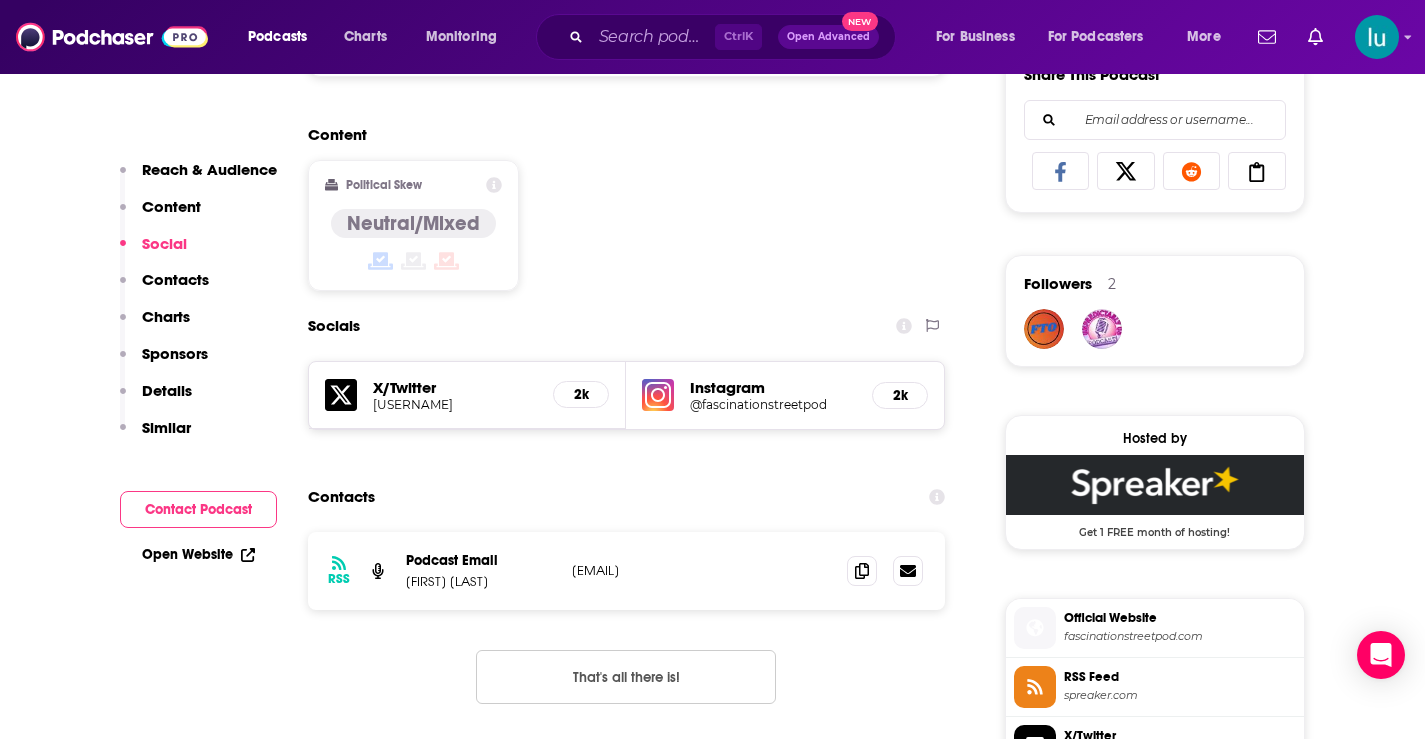 drag, startPoint x: 785, startPoint y: 567, endPoint x: 558, endPoint y: 572, distance: 227.05505 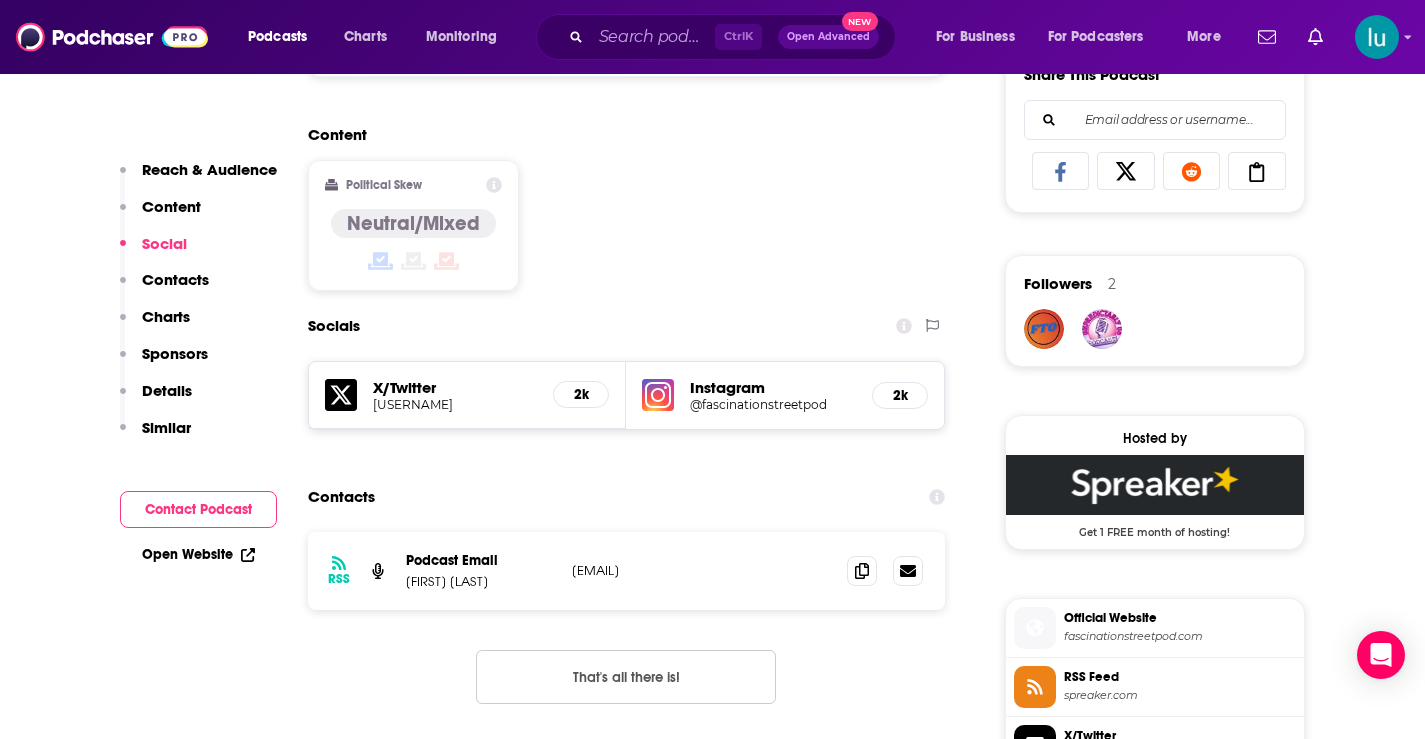 copy on "fascinationstreetpod@gmail.com" 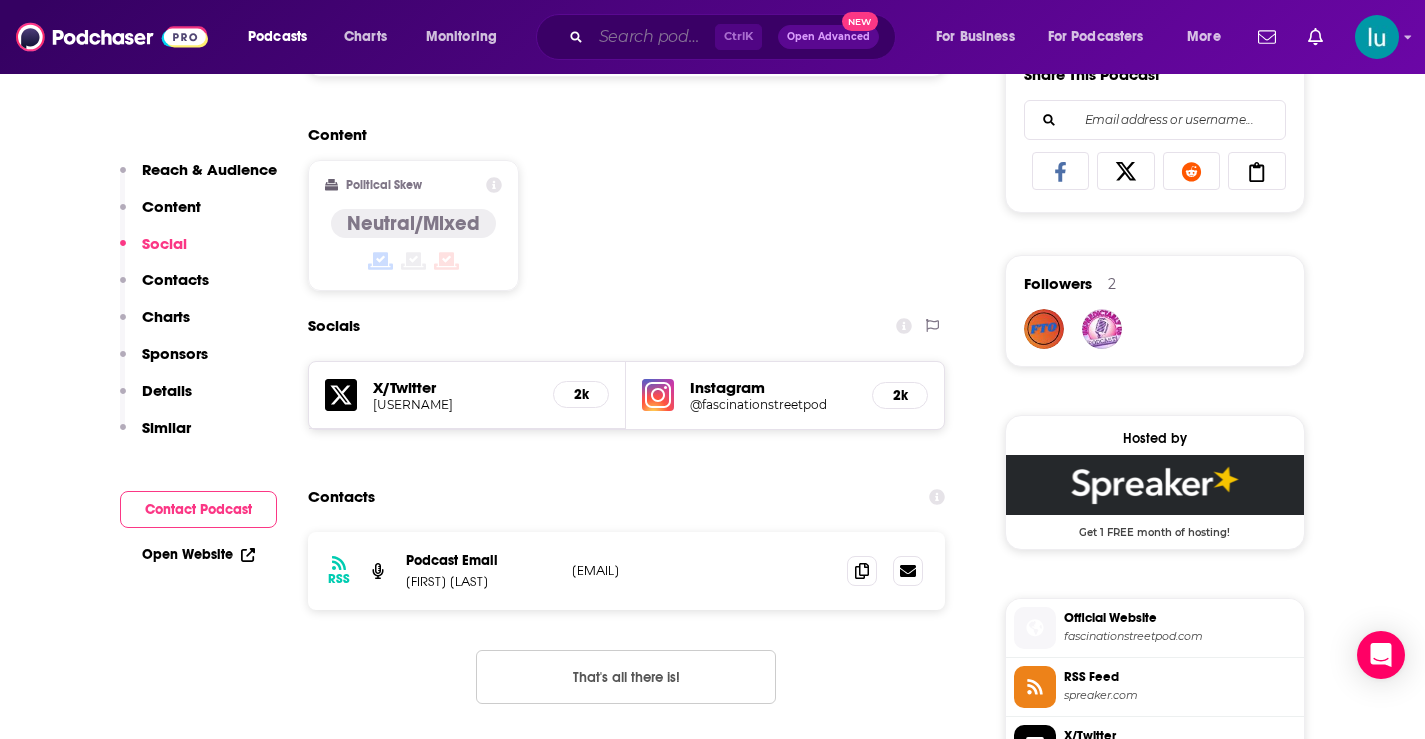 click at bounding box center (653, 37) 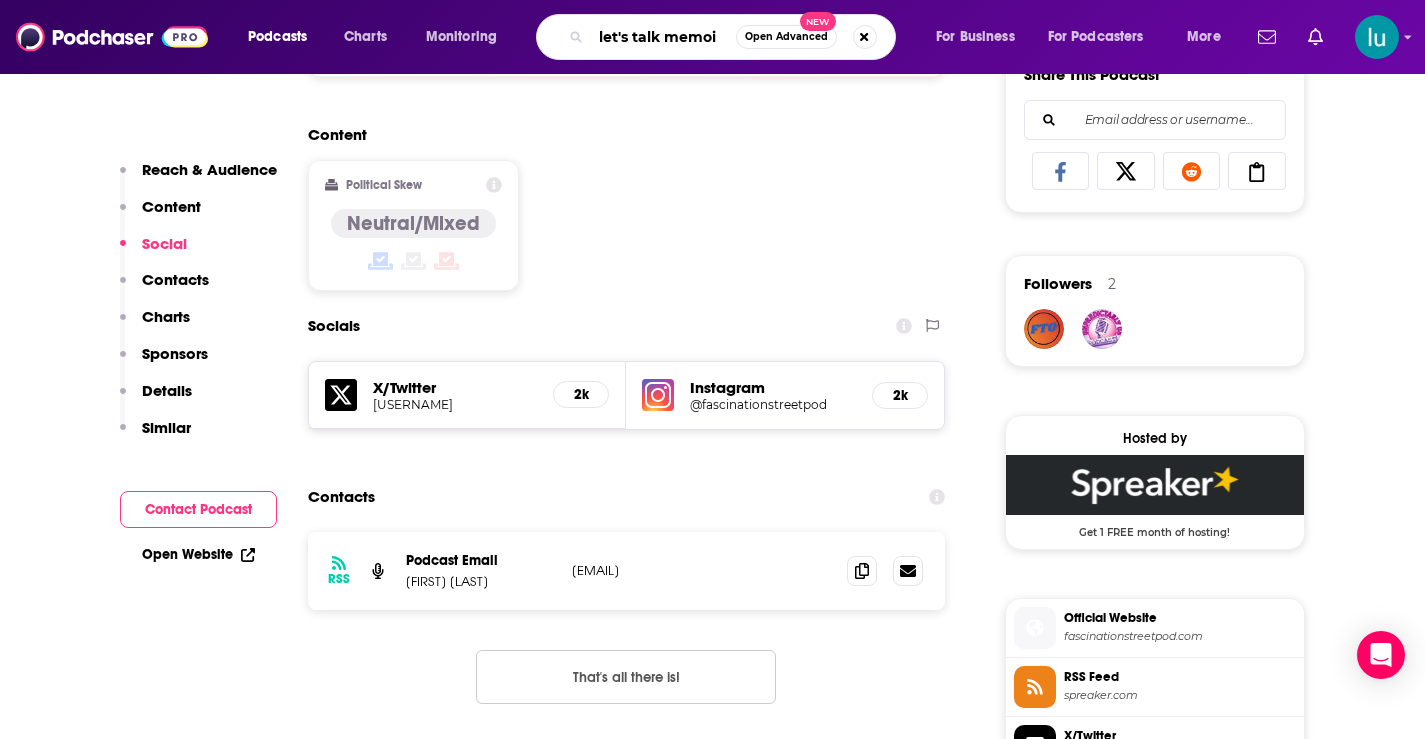 type on "let's talk memoir" 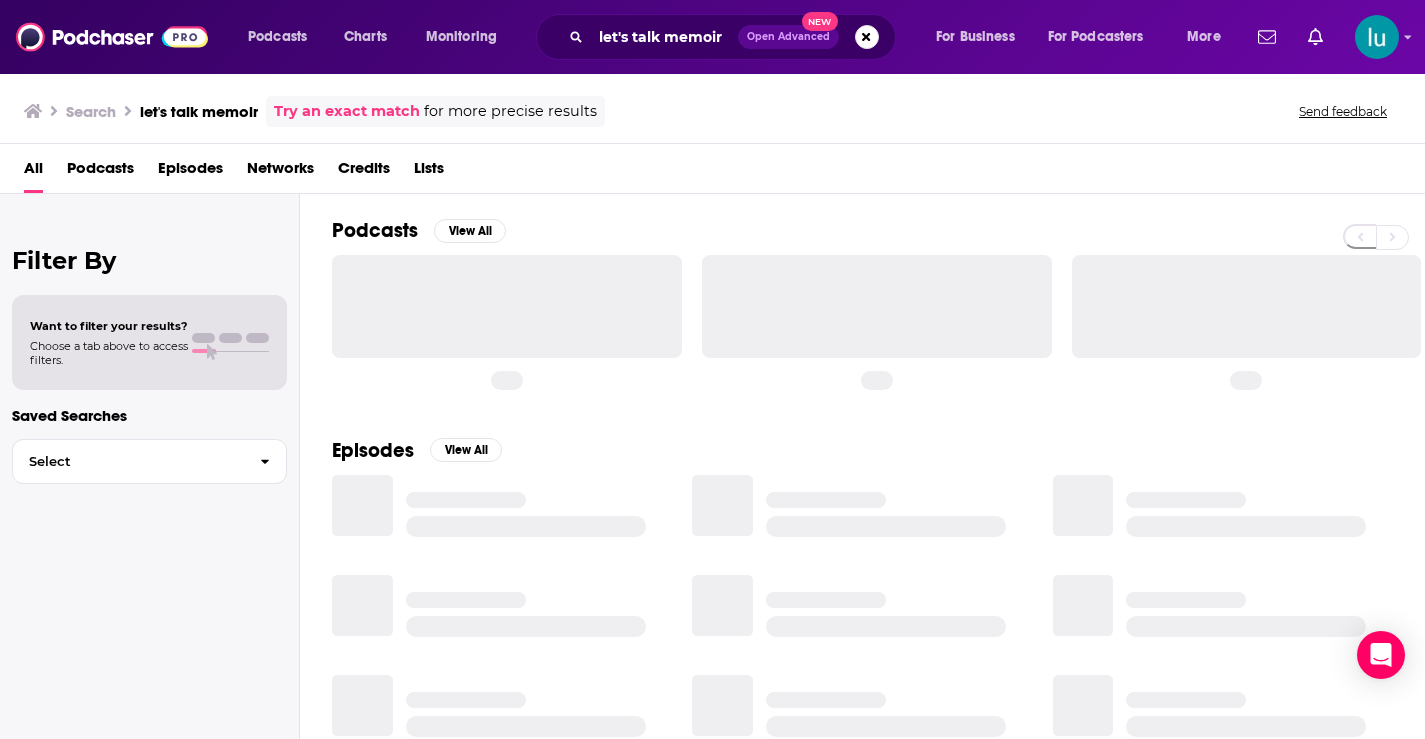 scroll, scrollTop: 0, scrollLeft: 0, axis: both 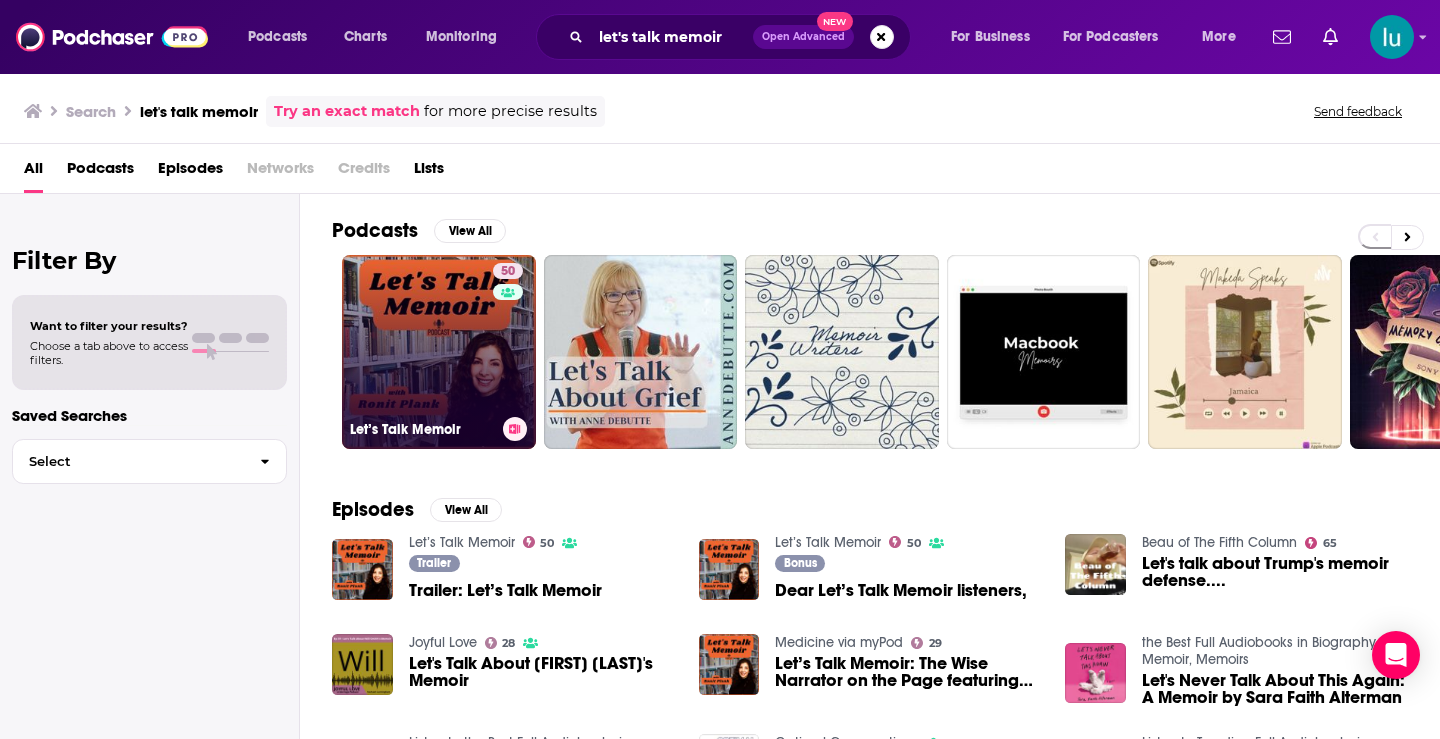 click on "50 Let’s Talk Memoir" at bounding box center [439, 352] 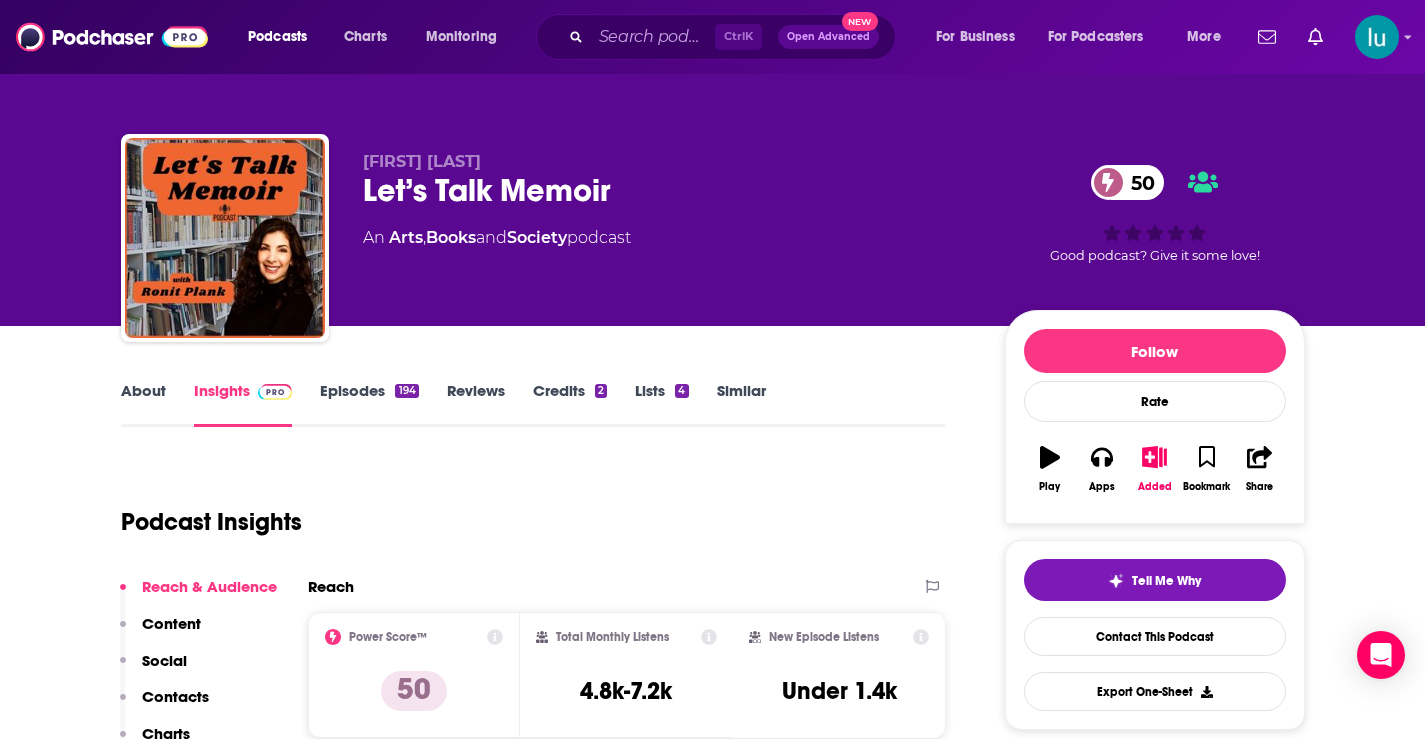 click on "About" at bounding box center (143, 404) 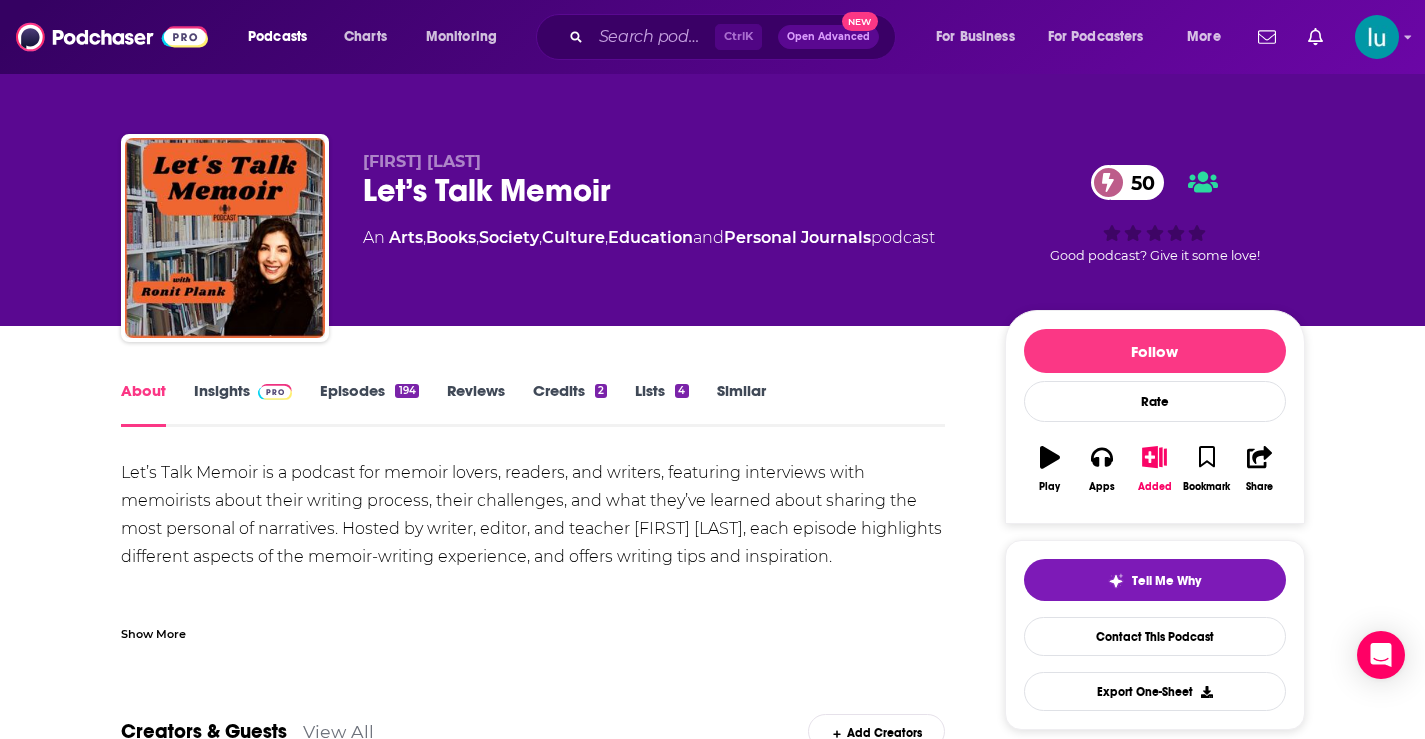 click on "Insights" at bounding box center (243, 404) 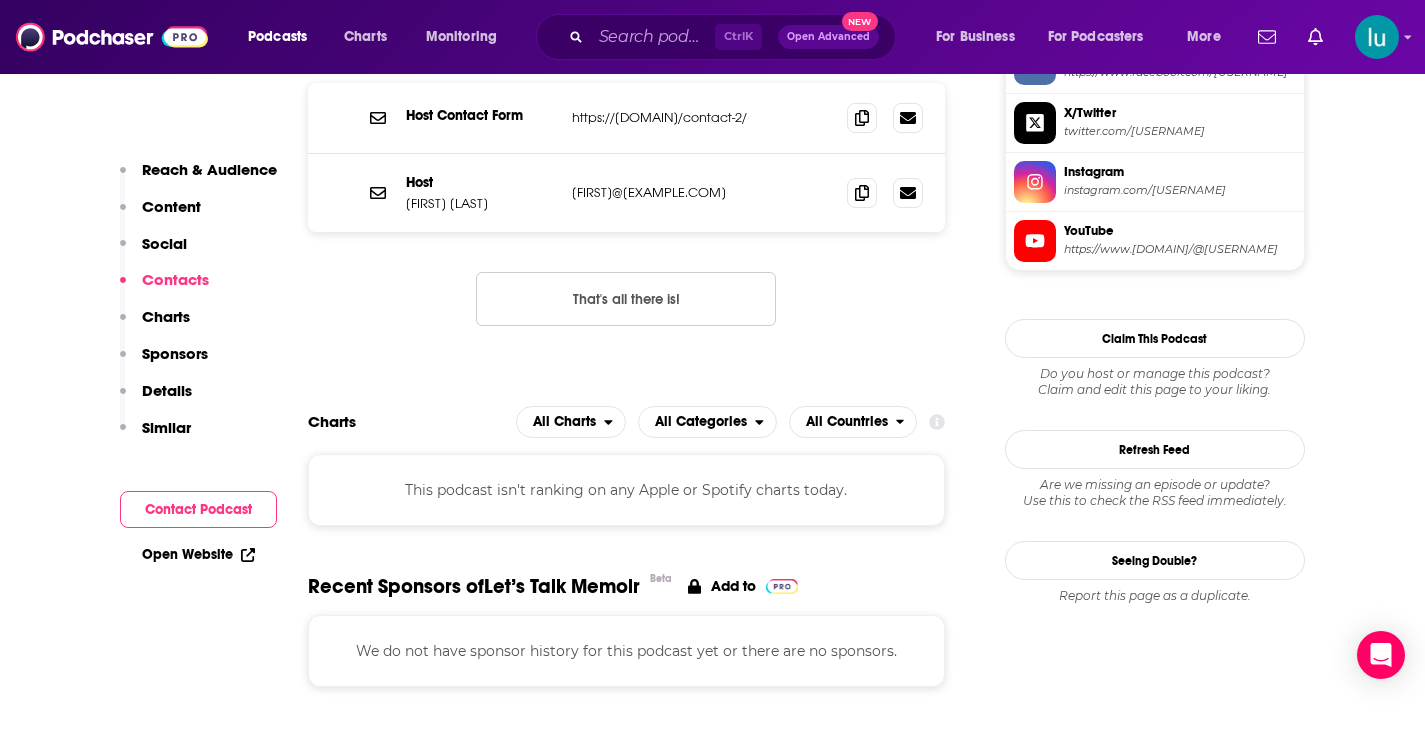 scroll, scrollTop: 1787, scrollLeft: 0, axis: vertical 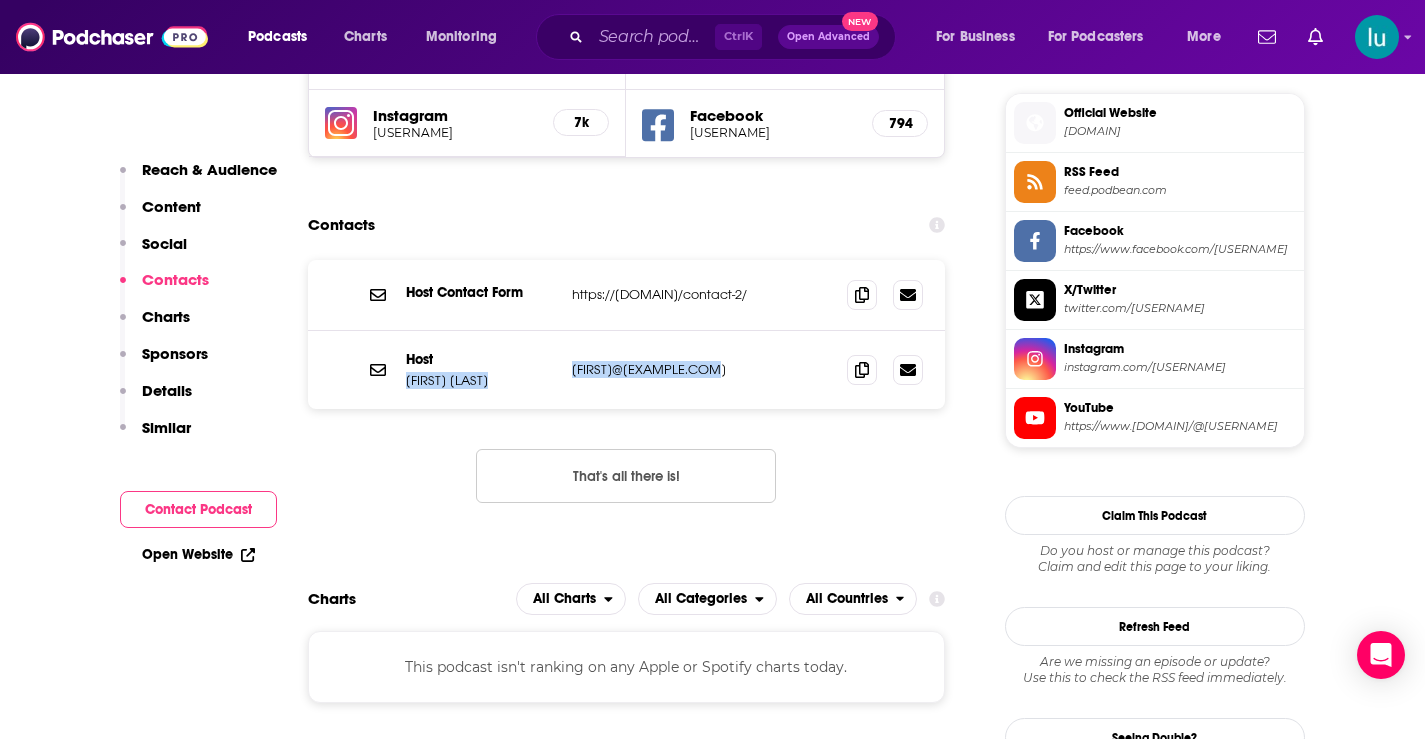drag, startPoint x: 709, startPoint y: 369, endPoint x: 563, endPoint y: 365, distance: 146.05478 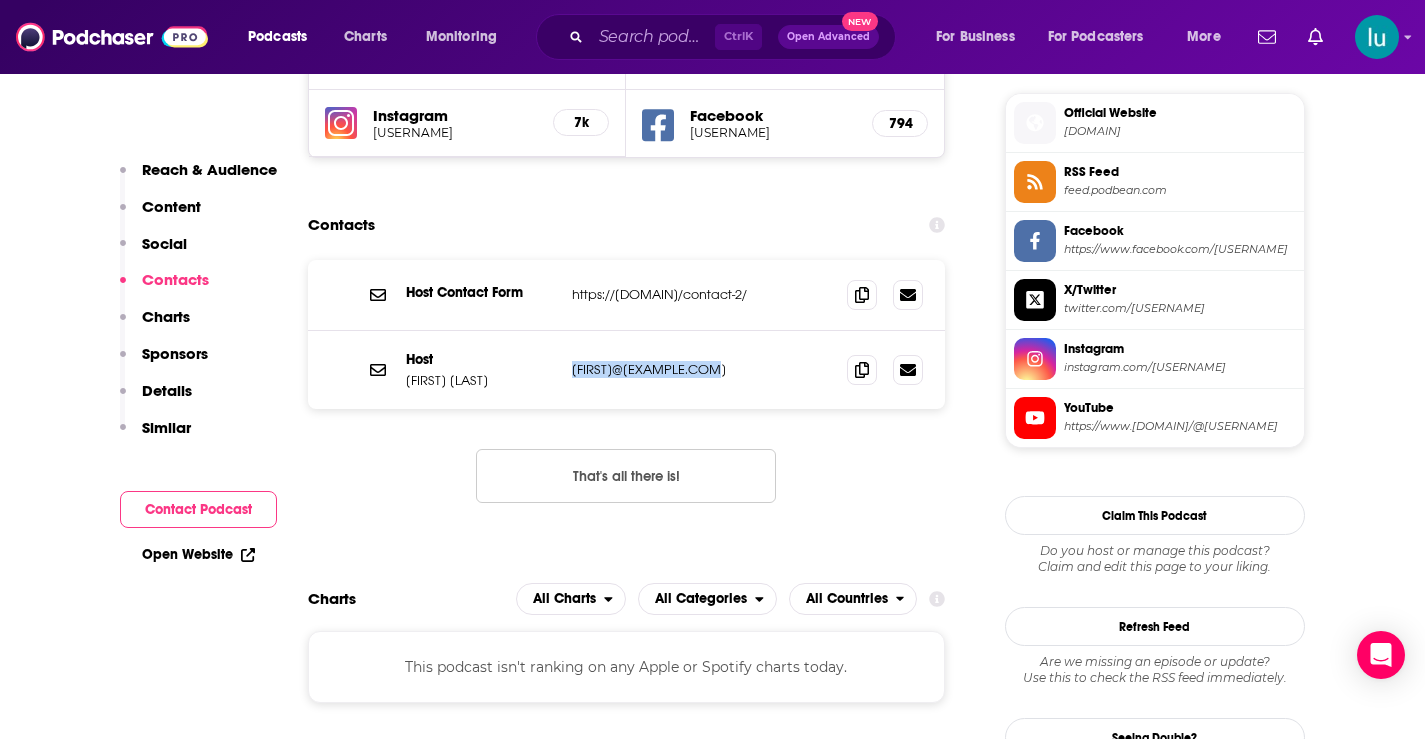 drag, startPoint x: 717, startPoint y: 376, endPoint x: 568, endPoint y: 365, distance: 149.40549 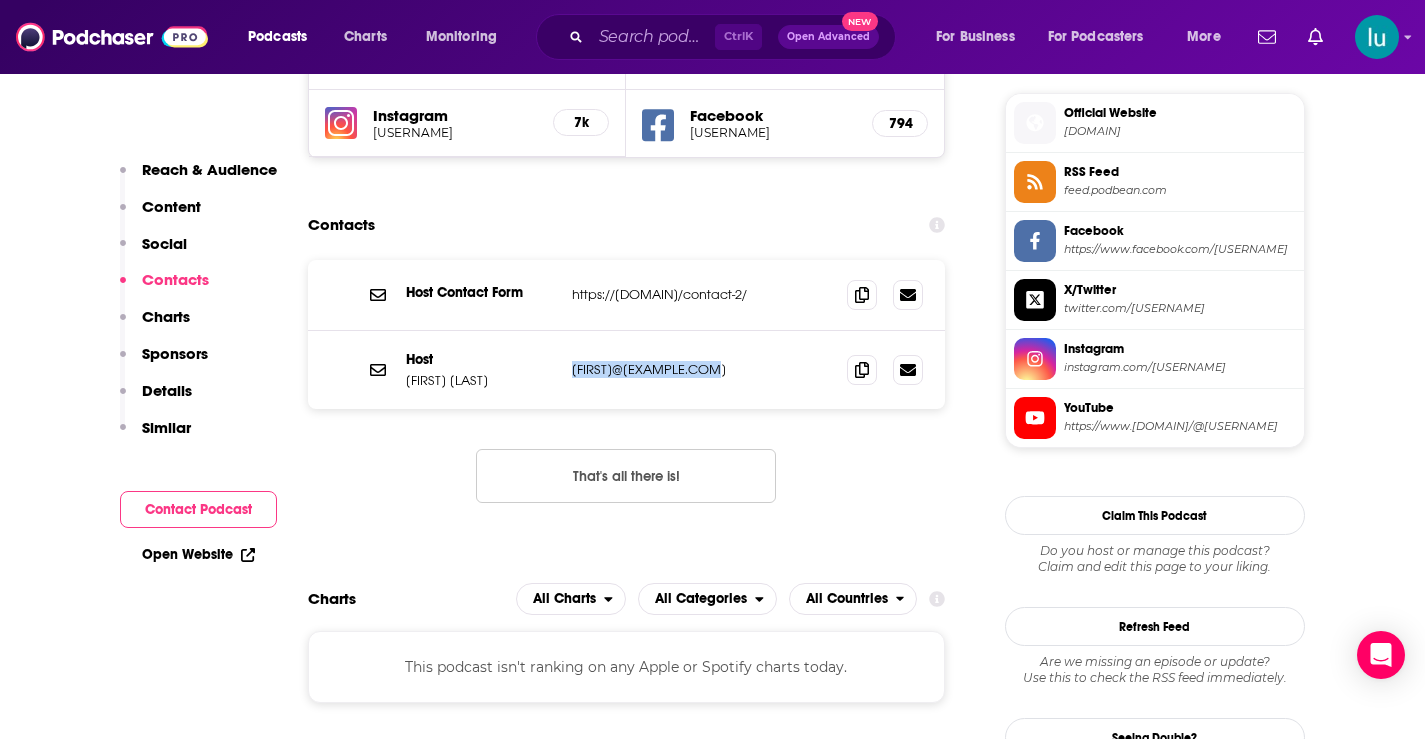 copy on "ronit@ronitplank.com" 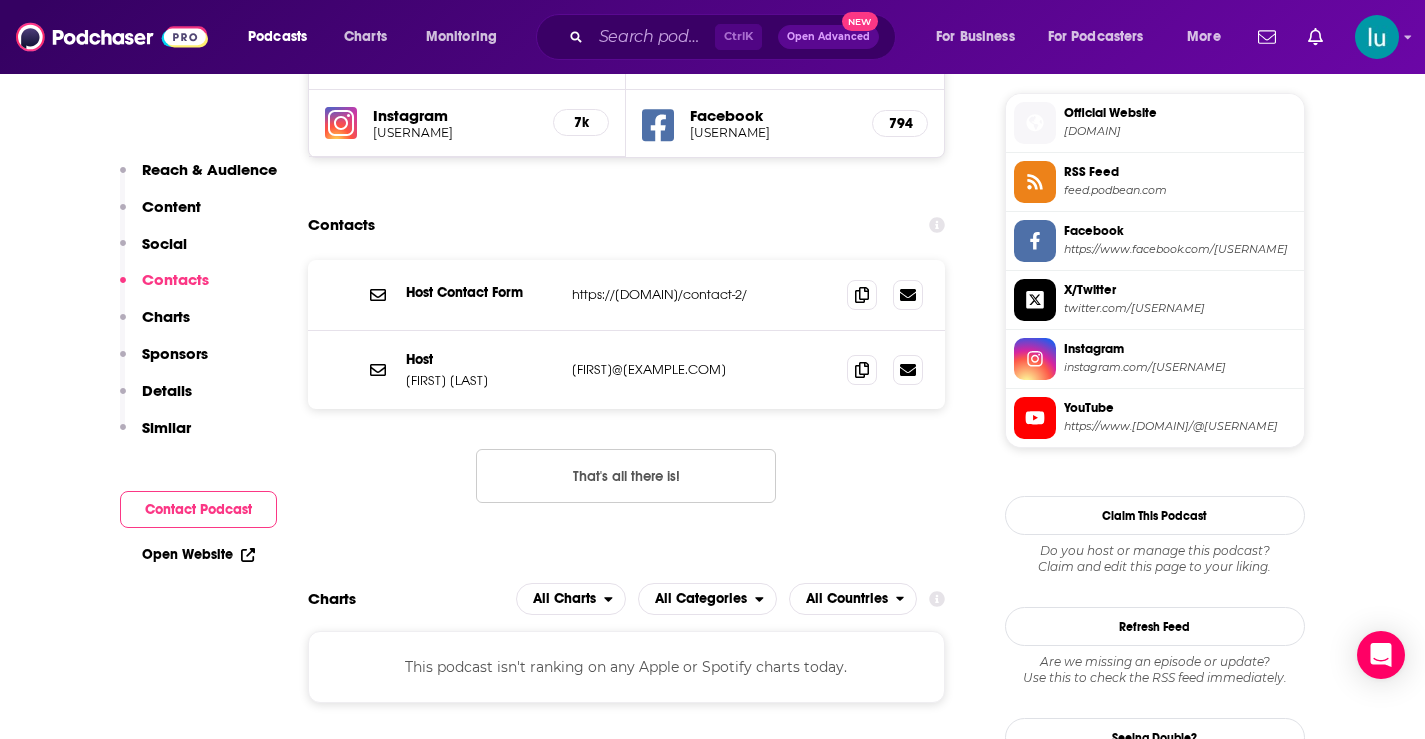 click on "https://ronitplank.com/contact-2/" at bounding box center [702, 294] 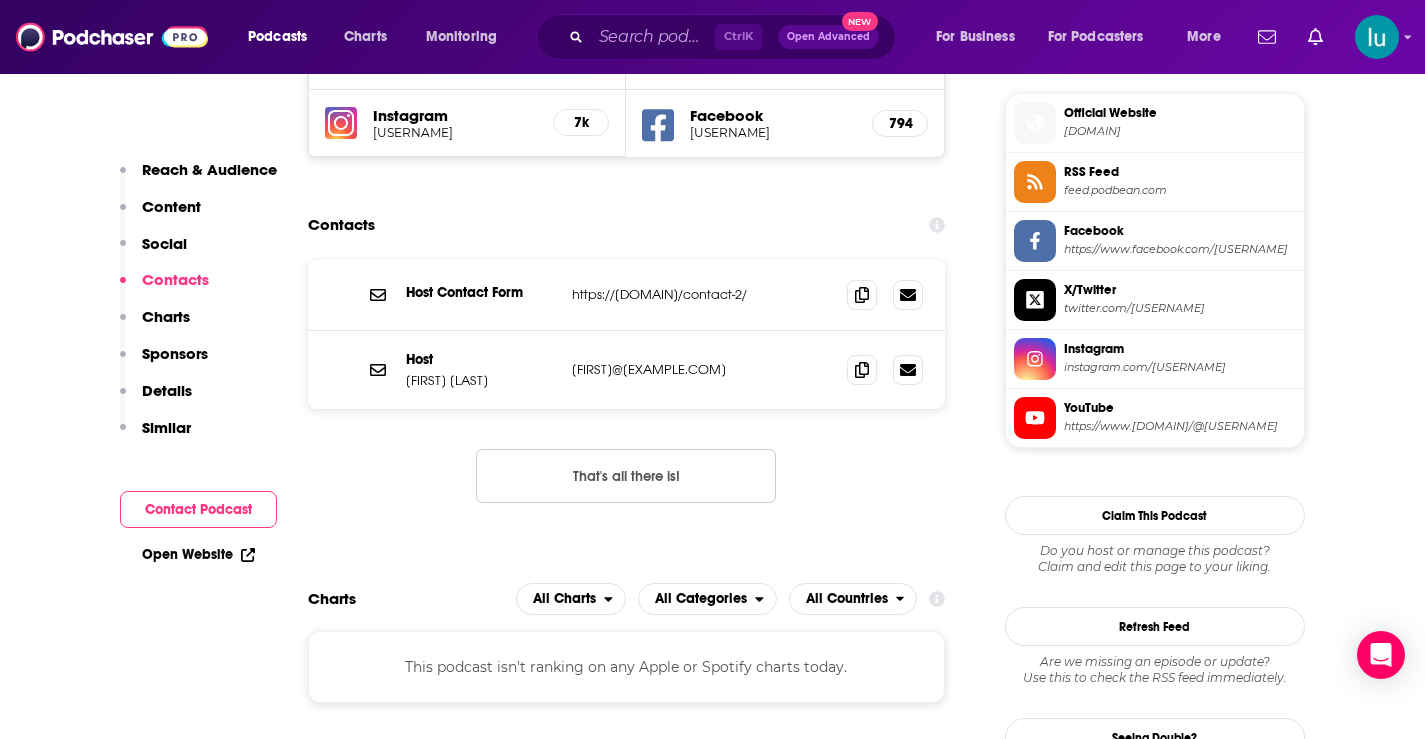 copy on "https://ronitplank.com/contact-2/" 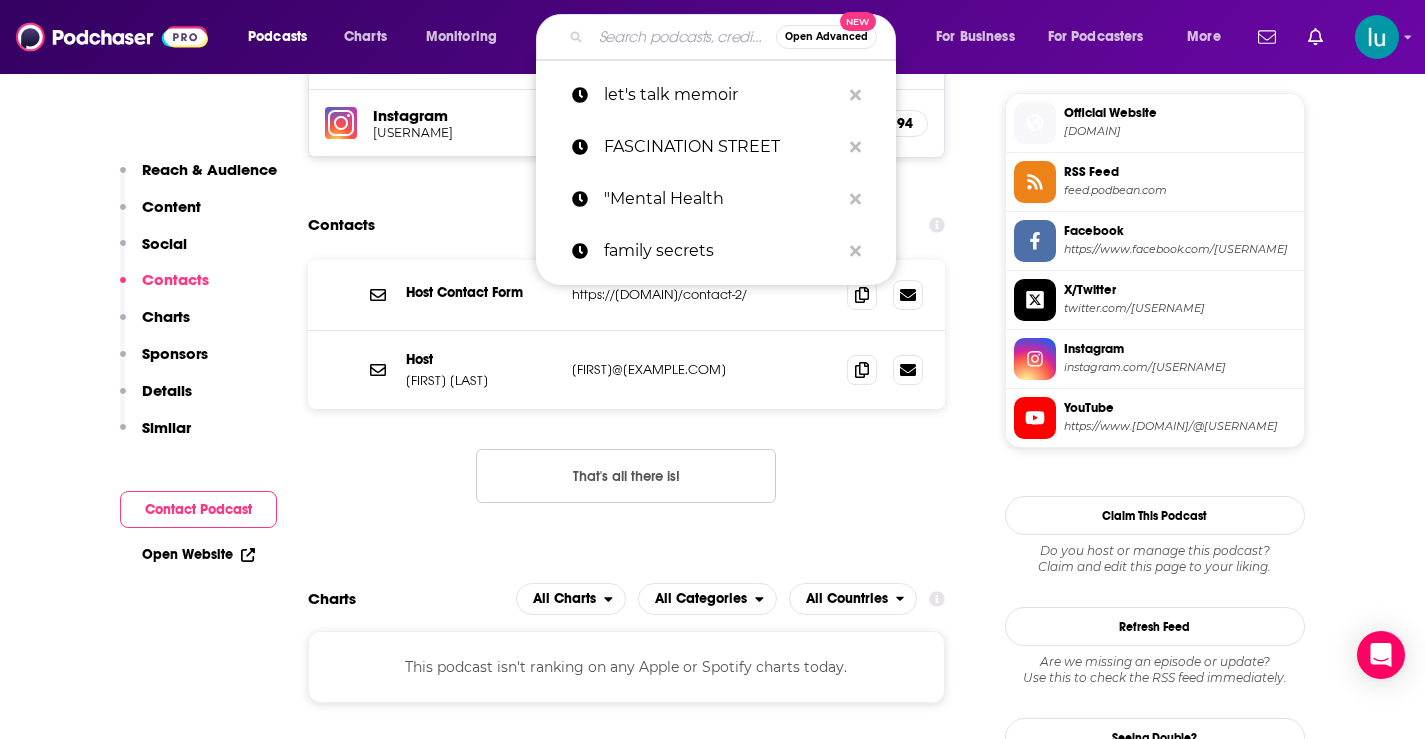 click at bounding box center [683, 37] 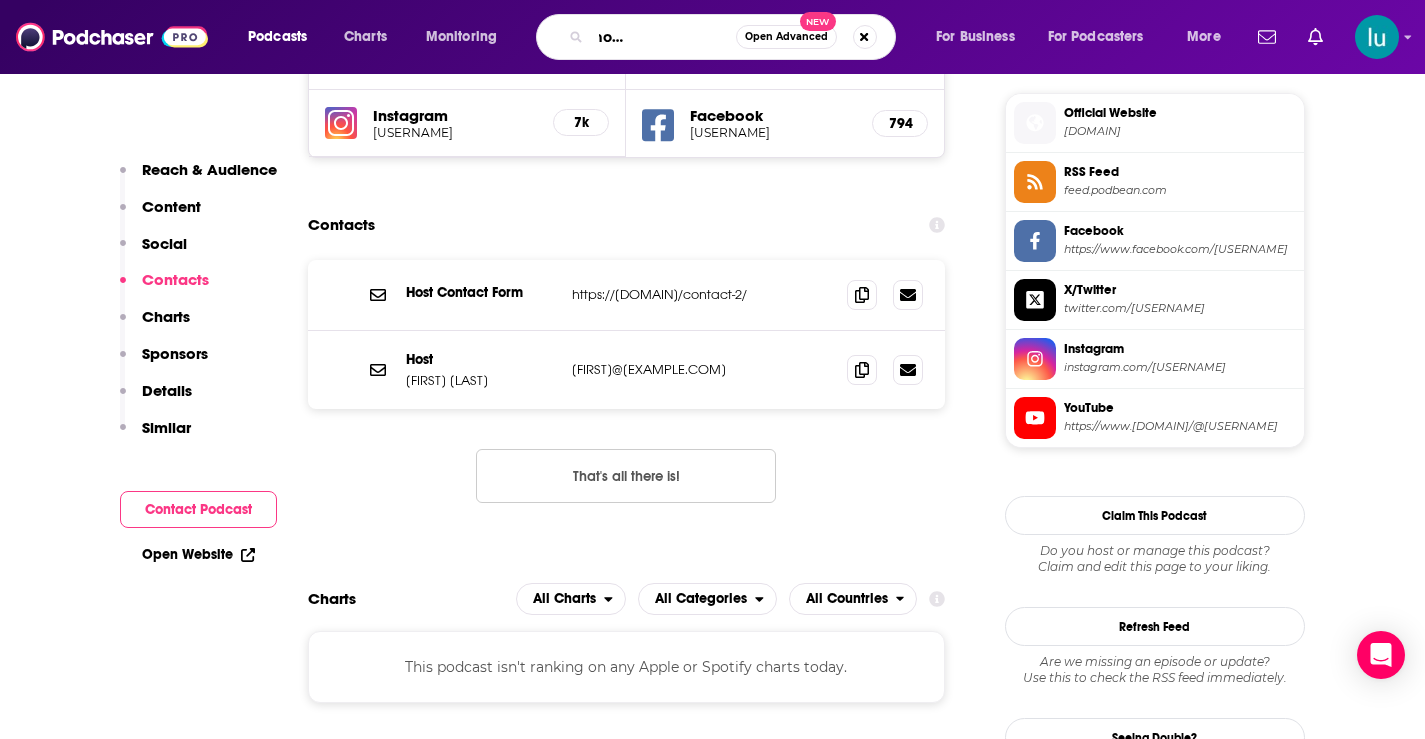 type on "the creative nonfiction podcast" 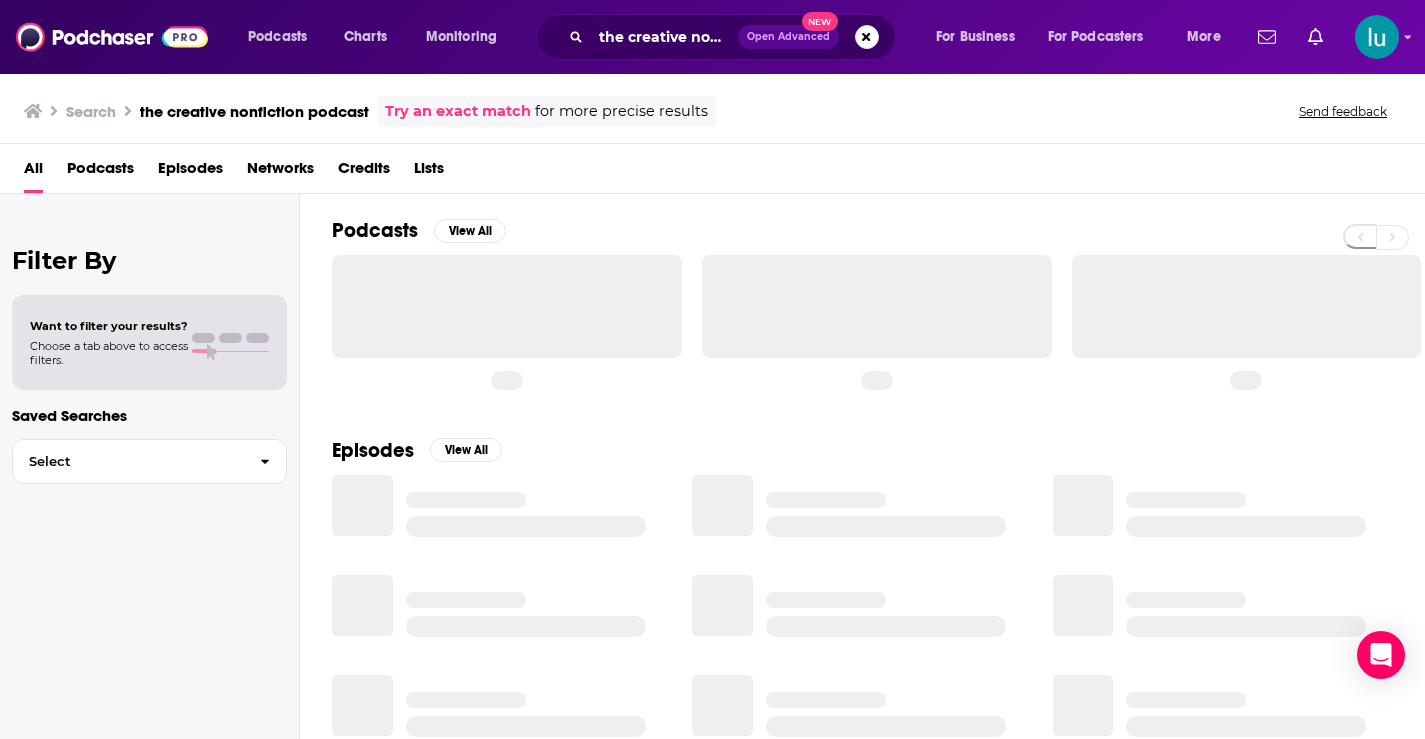 scroll, scrollTop: 0, scrollLeft: 0, axis: both 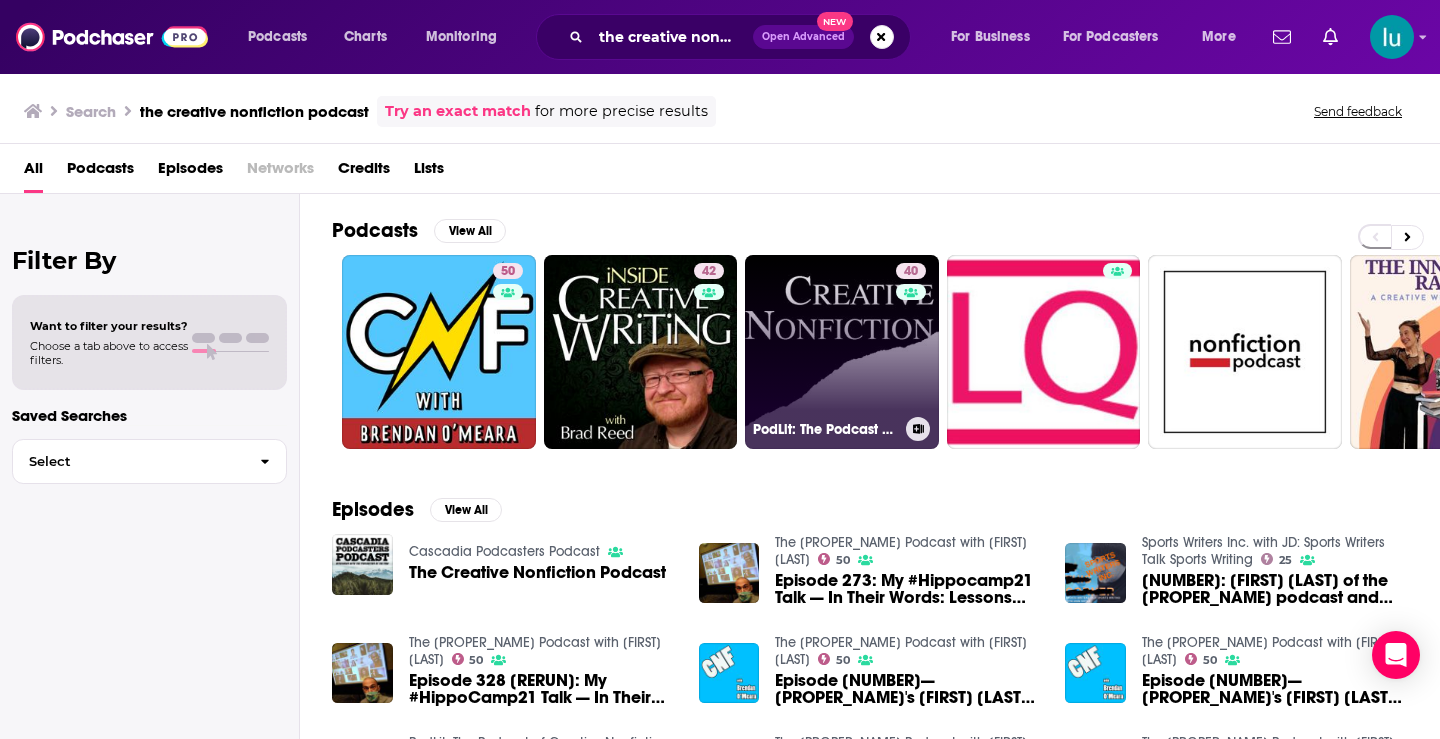click on "40 PodLit: The Podcast of Creative Nonfiction" at bounding box center [842, 352] 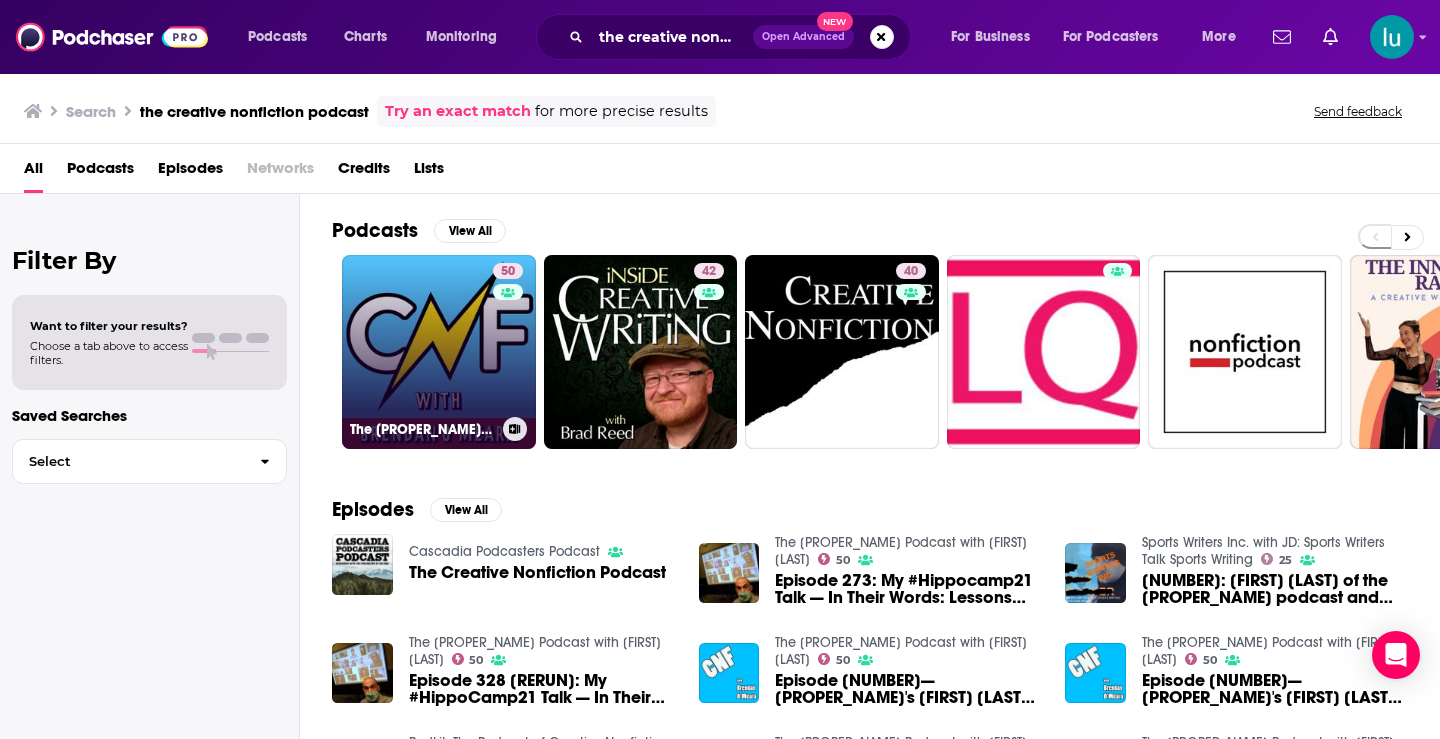 click on "50 The Creative Nonfiction Podcast with Brendan O'Meara" at bounding box center (439, 352) 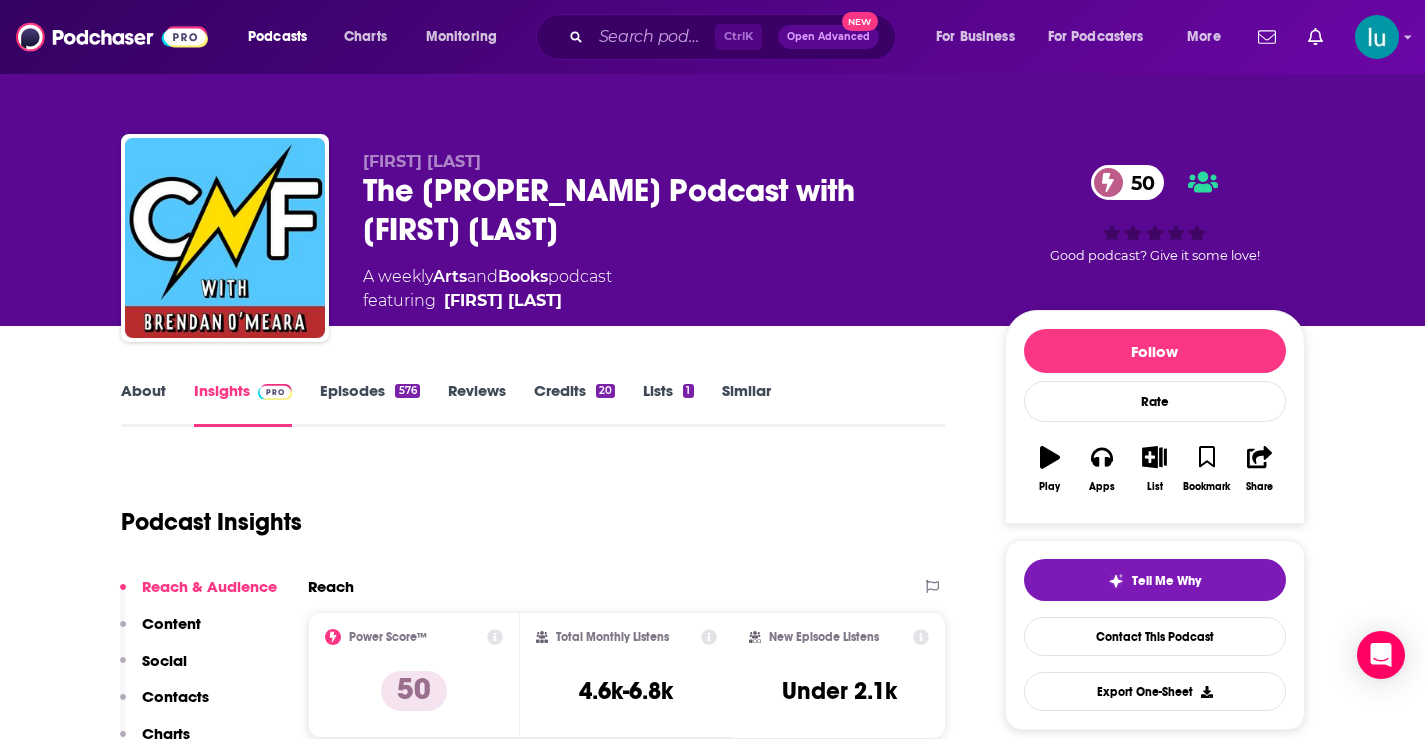 drag, startPoint x: 364, startPoint y: 184, endPoint x: 650, endPoint y: 239, distance: 291.24045 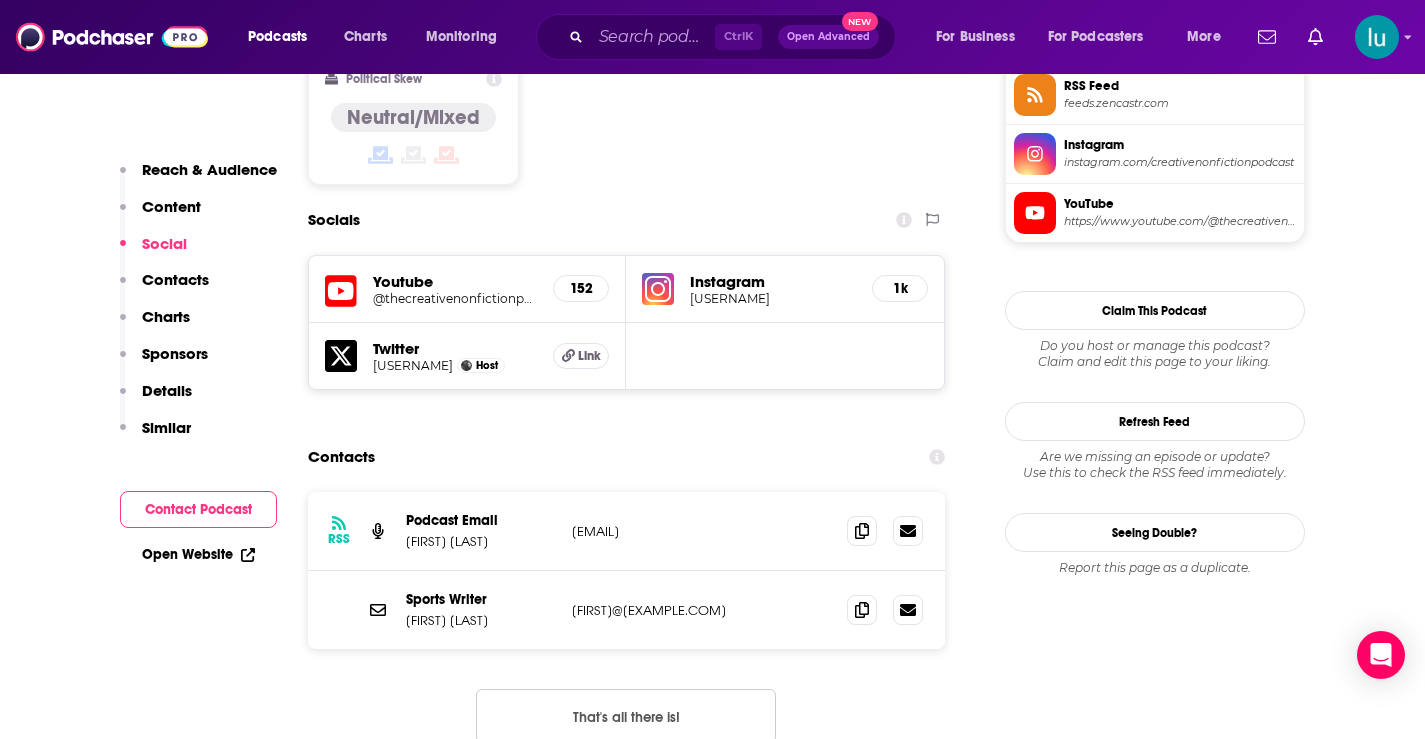 scroll, scrollTop: 1591, scrollLeft: 0, axis: vertical 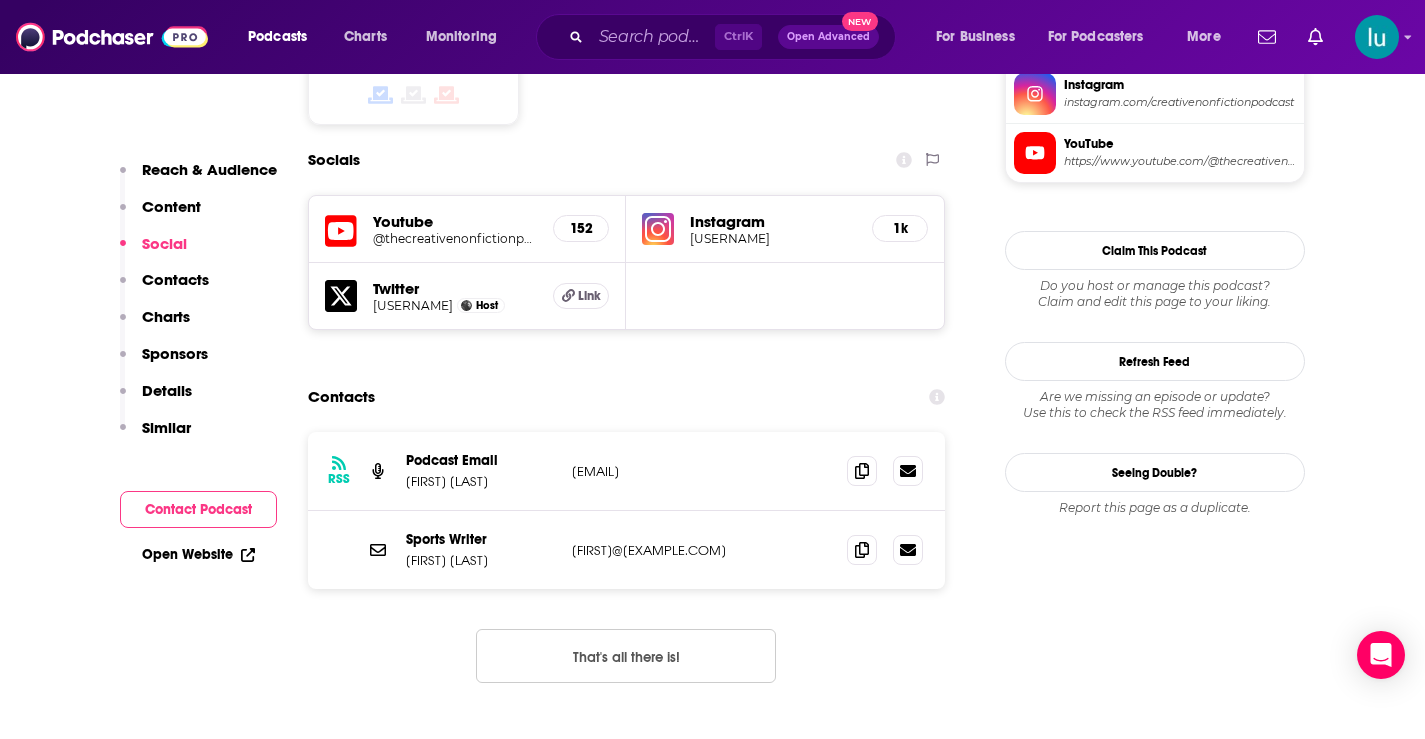 drag, startPoint x: 817, startPoint y: 473, endPoint x: 581, endPoint y: 471, distance: 236.00847 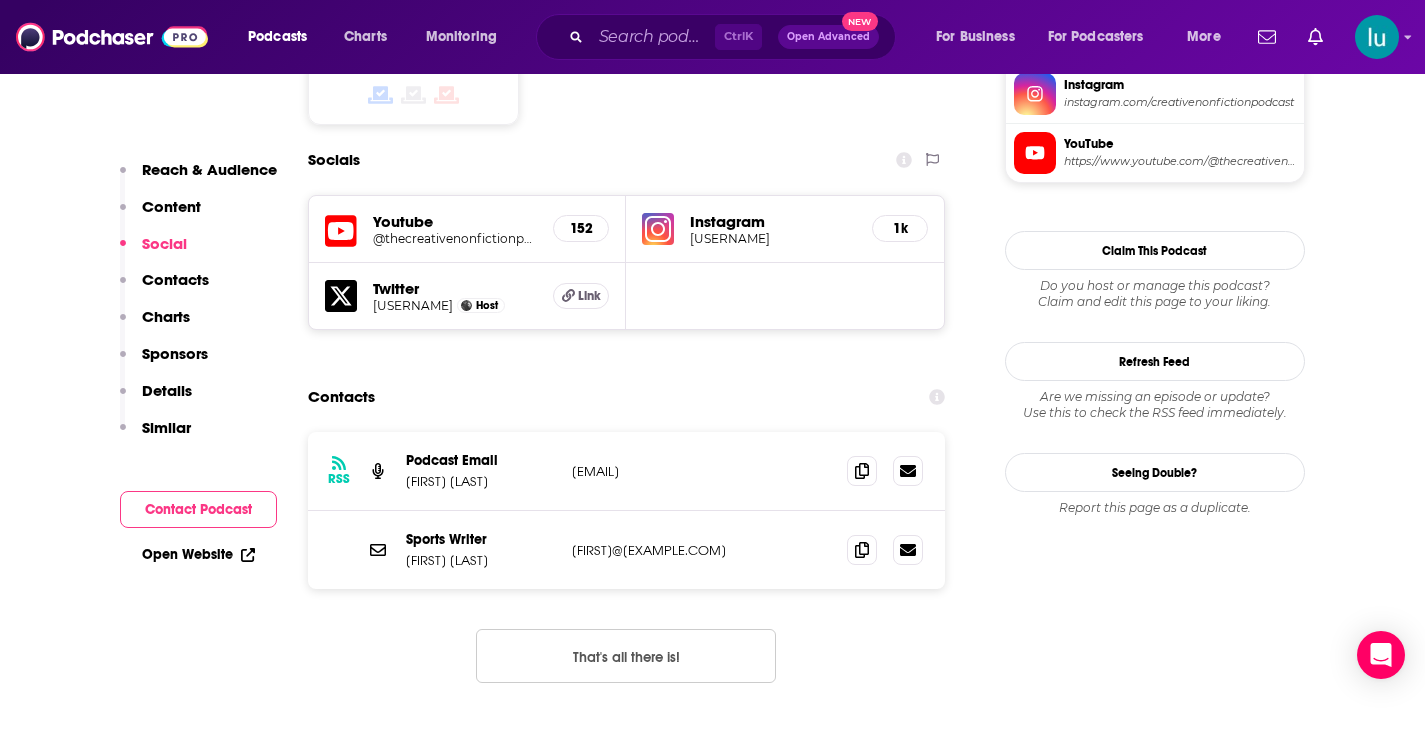 drag, startPoint x: 570, startPoint y: 552, endPoint x: 769, endPoint y: 549, distance: 199.02261 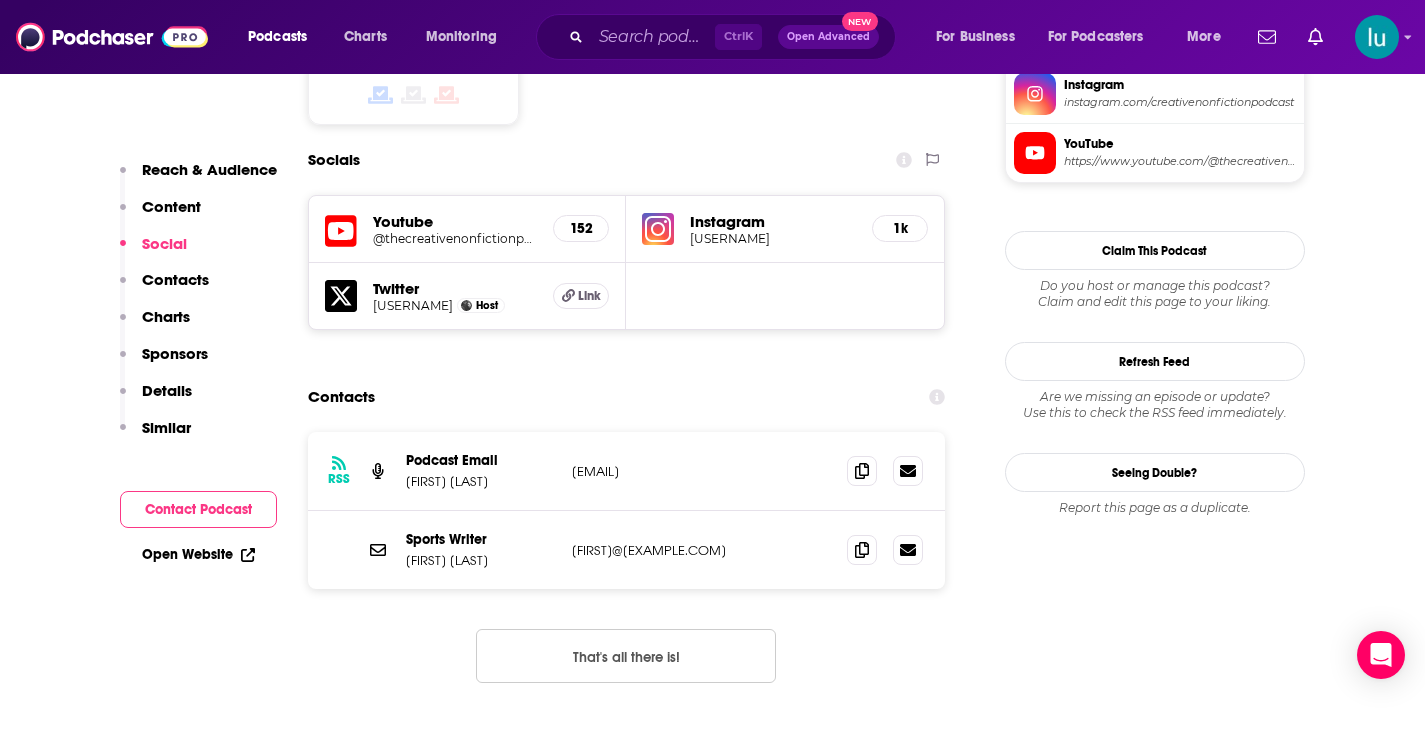 copy on "brendan@brendanomeara.com" 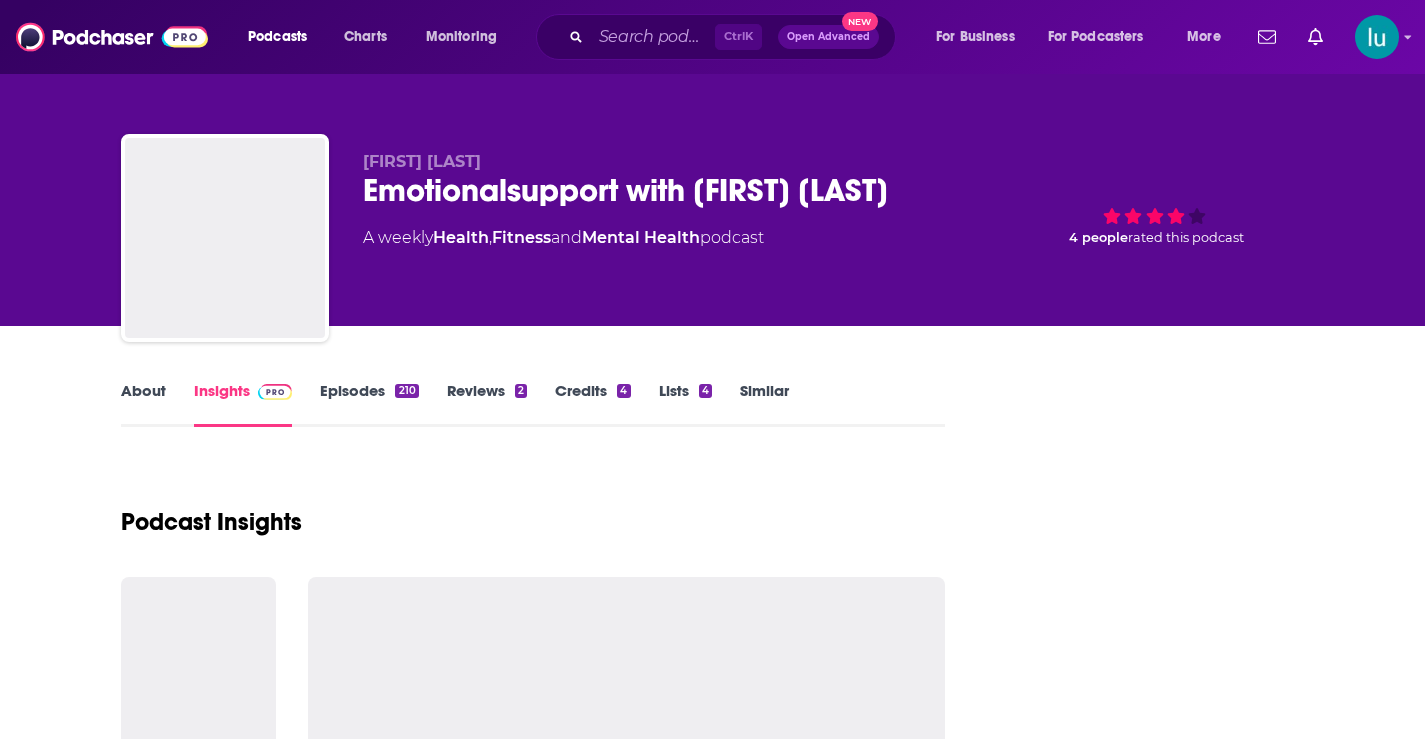 scroll, scrollTop: 0, scrollLeft: 0, axis: both 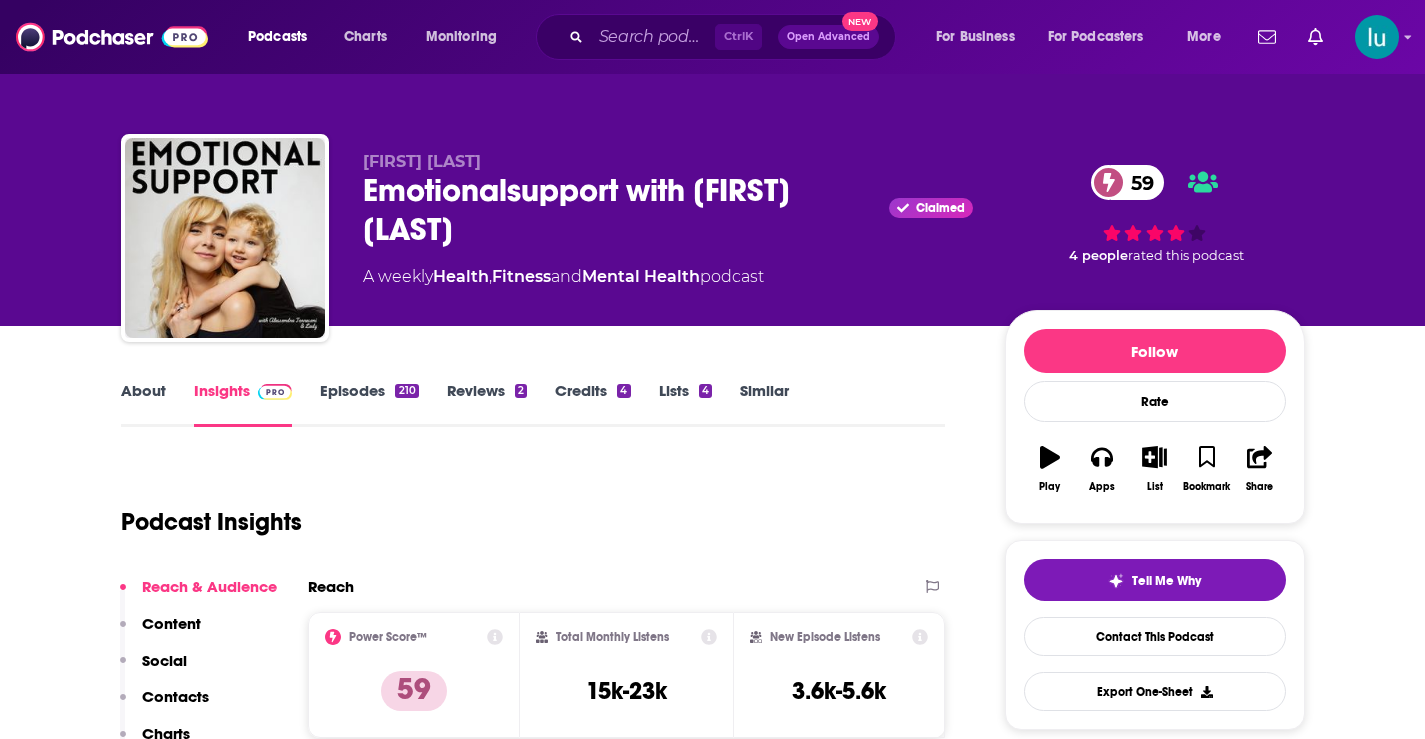 drag, startPoint x: 363, startPoint y: 180, endPoint x: 669, endPoint y: 234, distance: 310.72818 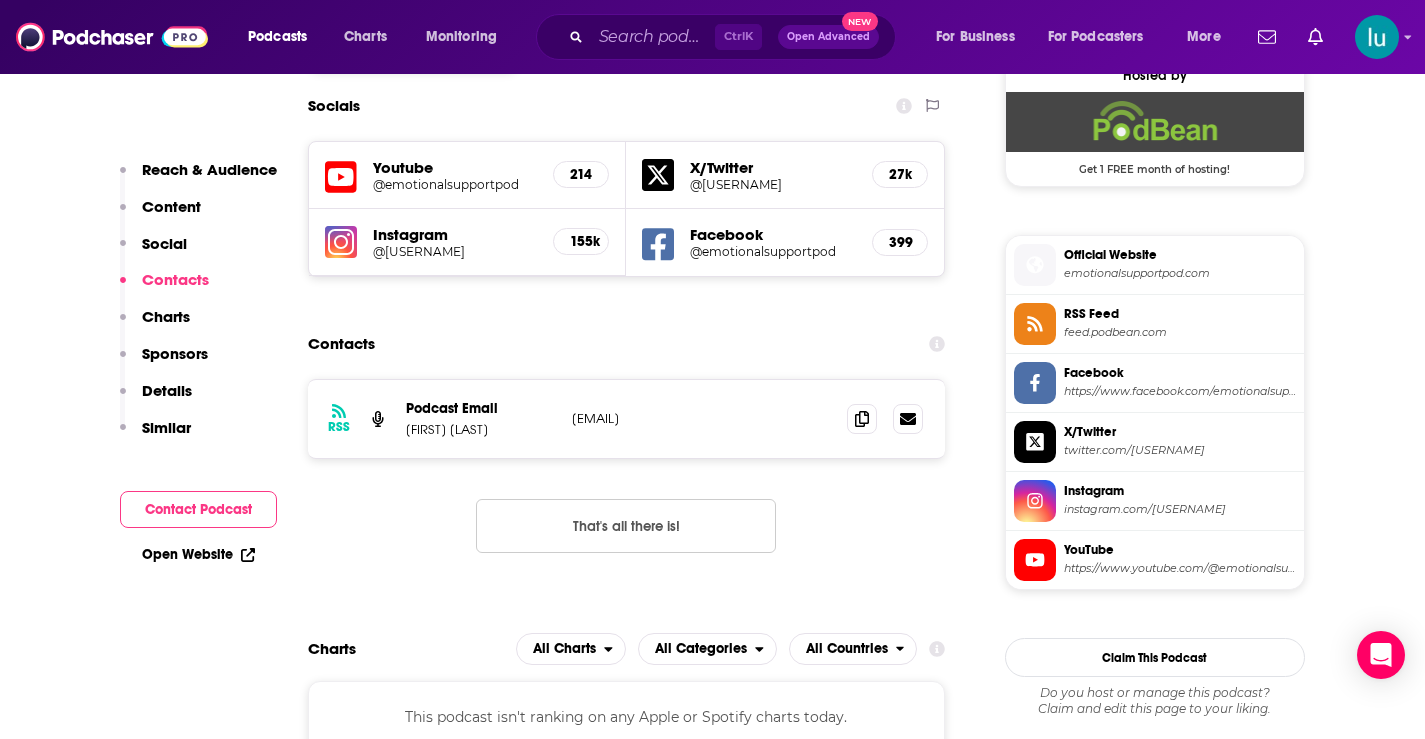 scroll, scrollTop: 1676, scrollLeft: 0, axis: vertical 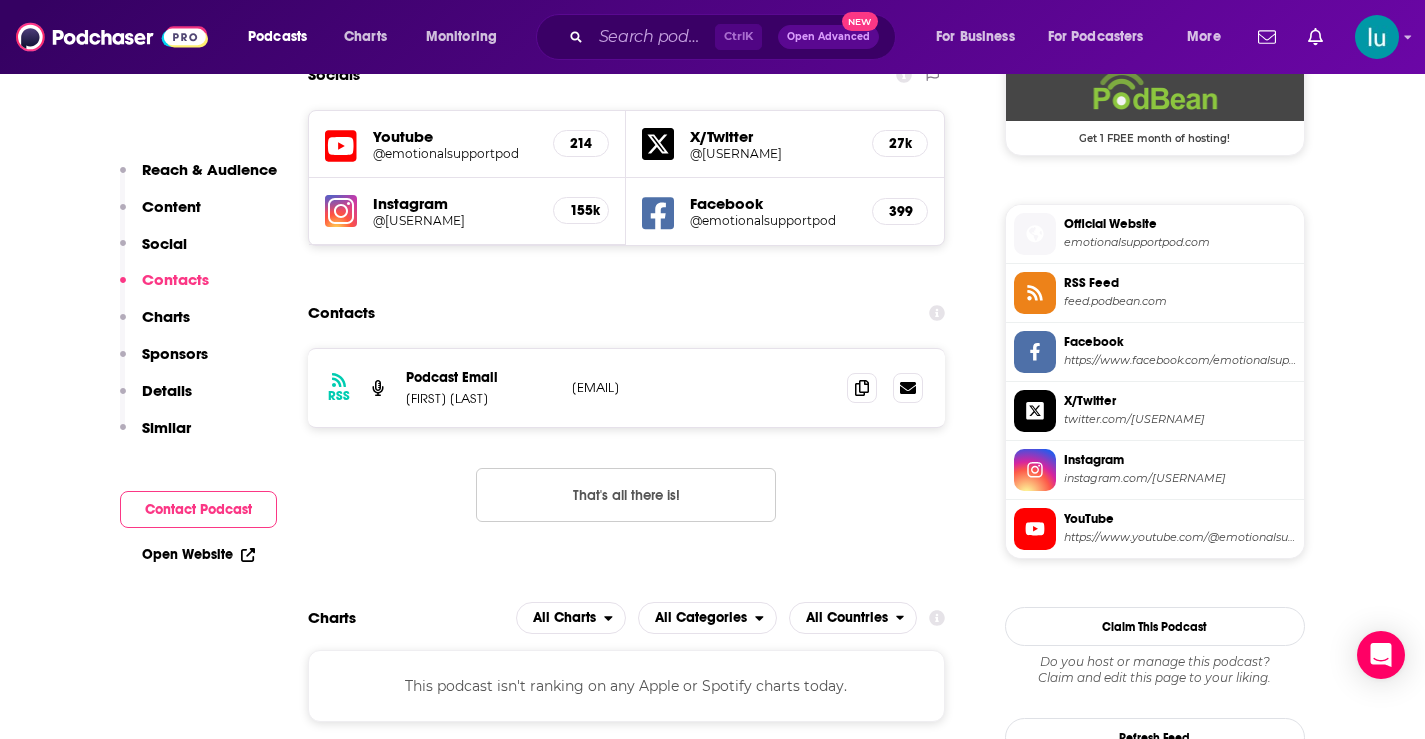 drag, startPoint x: 807, startPoint y: 411, endPoint x: 559, endPoint y: 412, distance: 248.00201 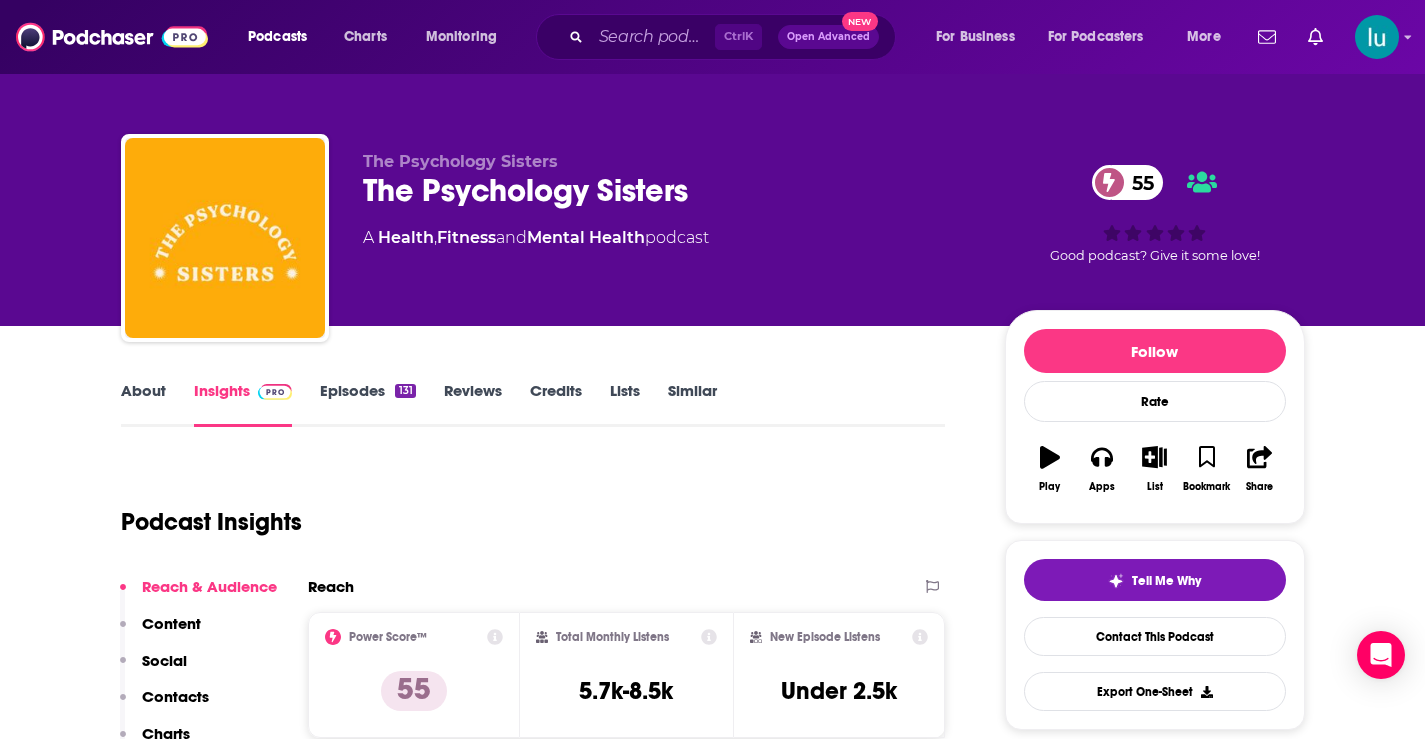 scroll, scrollTop: 0, scrollLeft: 0, axis: both 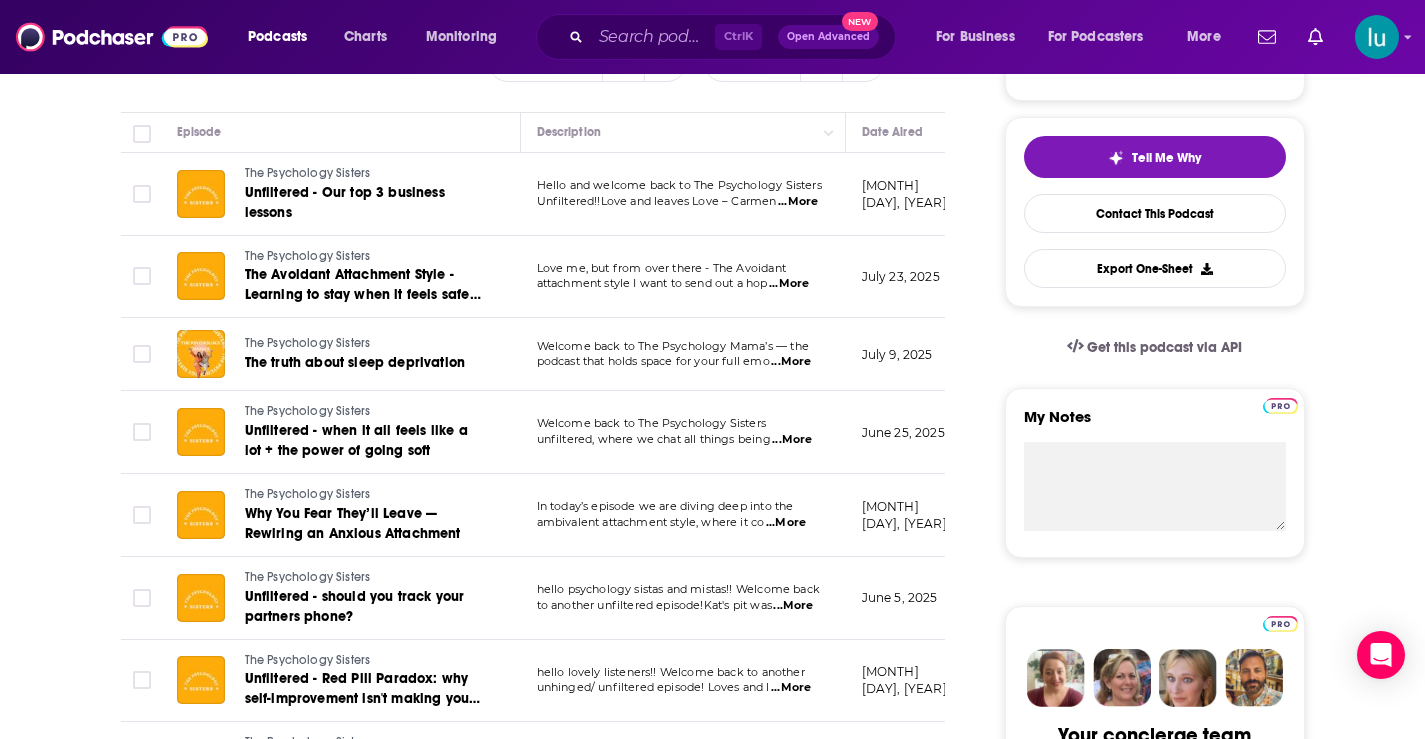 click on "...More" at bounding box center [791, 362] 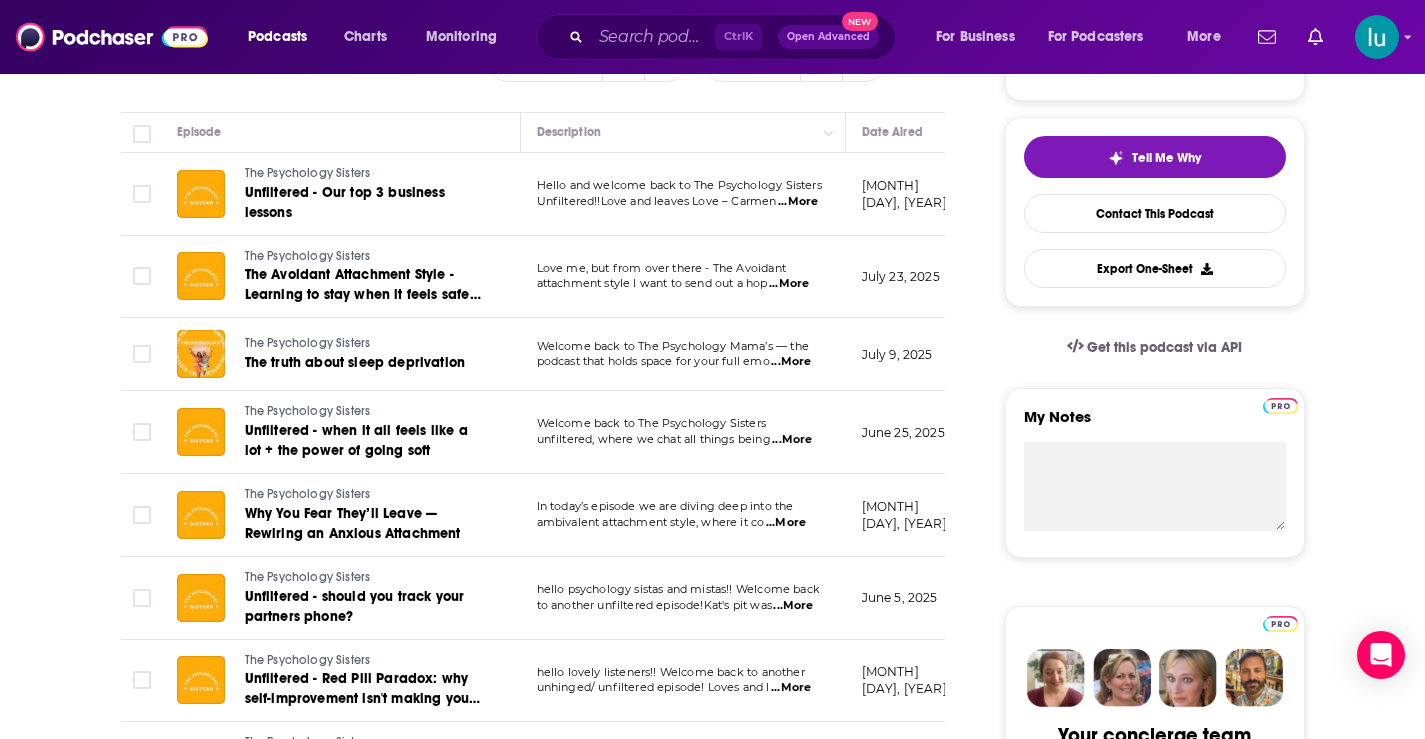 click on "[MONTH] [DAY], [YEAR]" at bounding box center (911, 515) 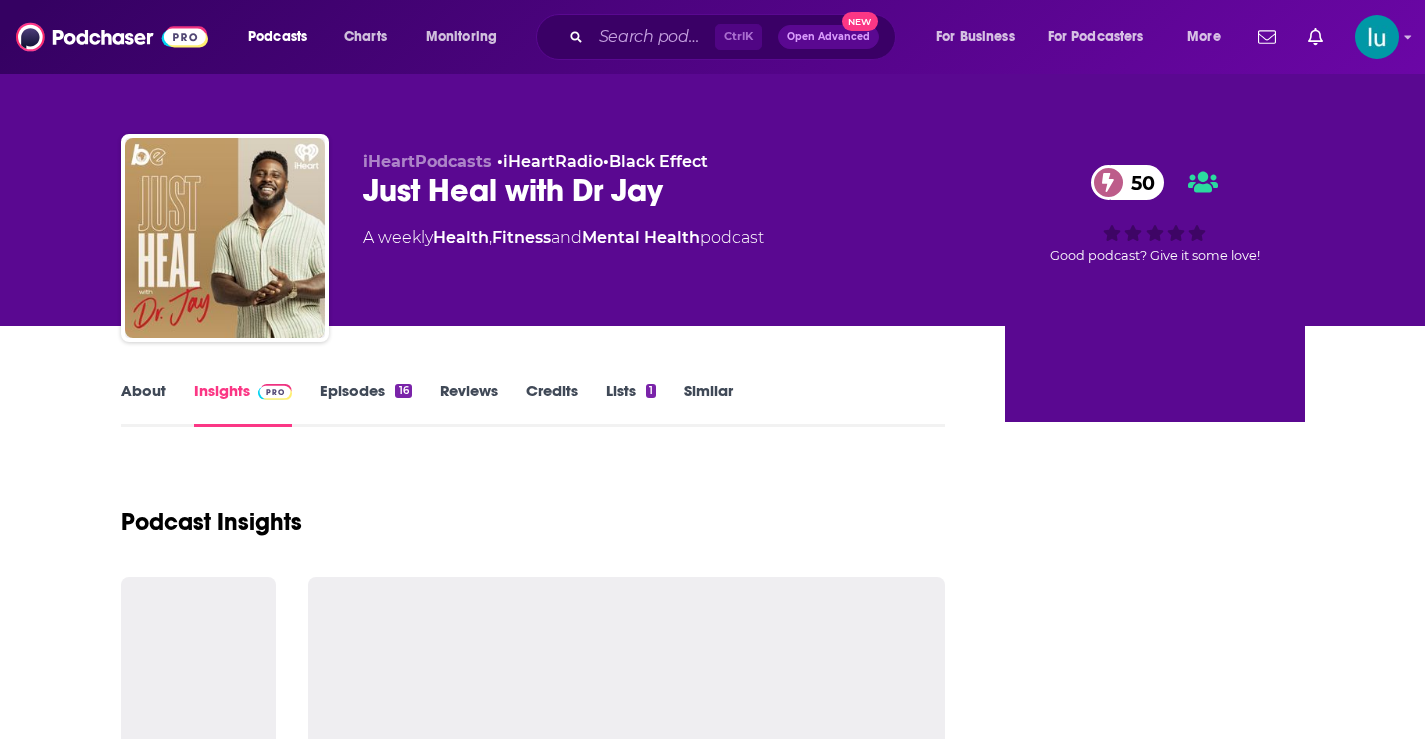scroll, scrollTop: 0, scrollLeft: 0, axis: both 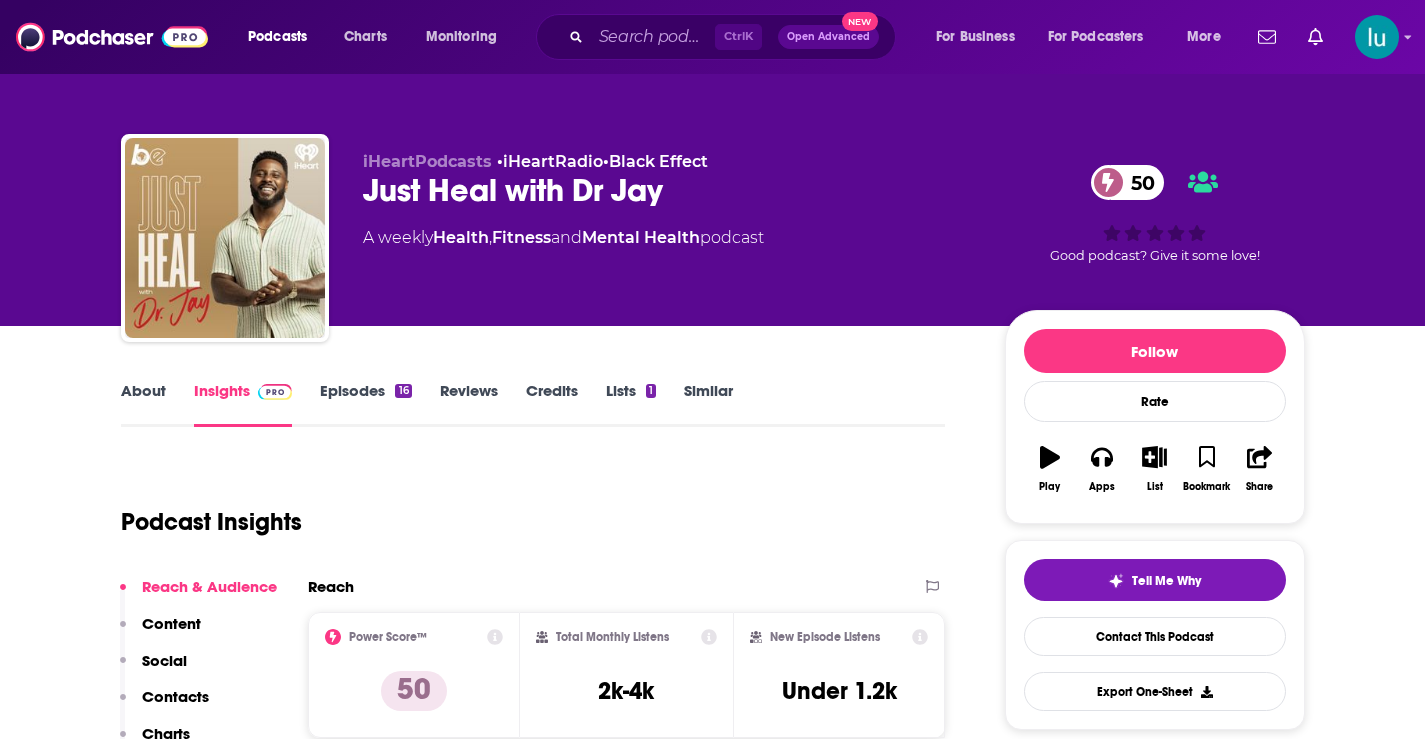 click on "Episodes 16" at bounding box center [365, 404] 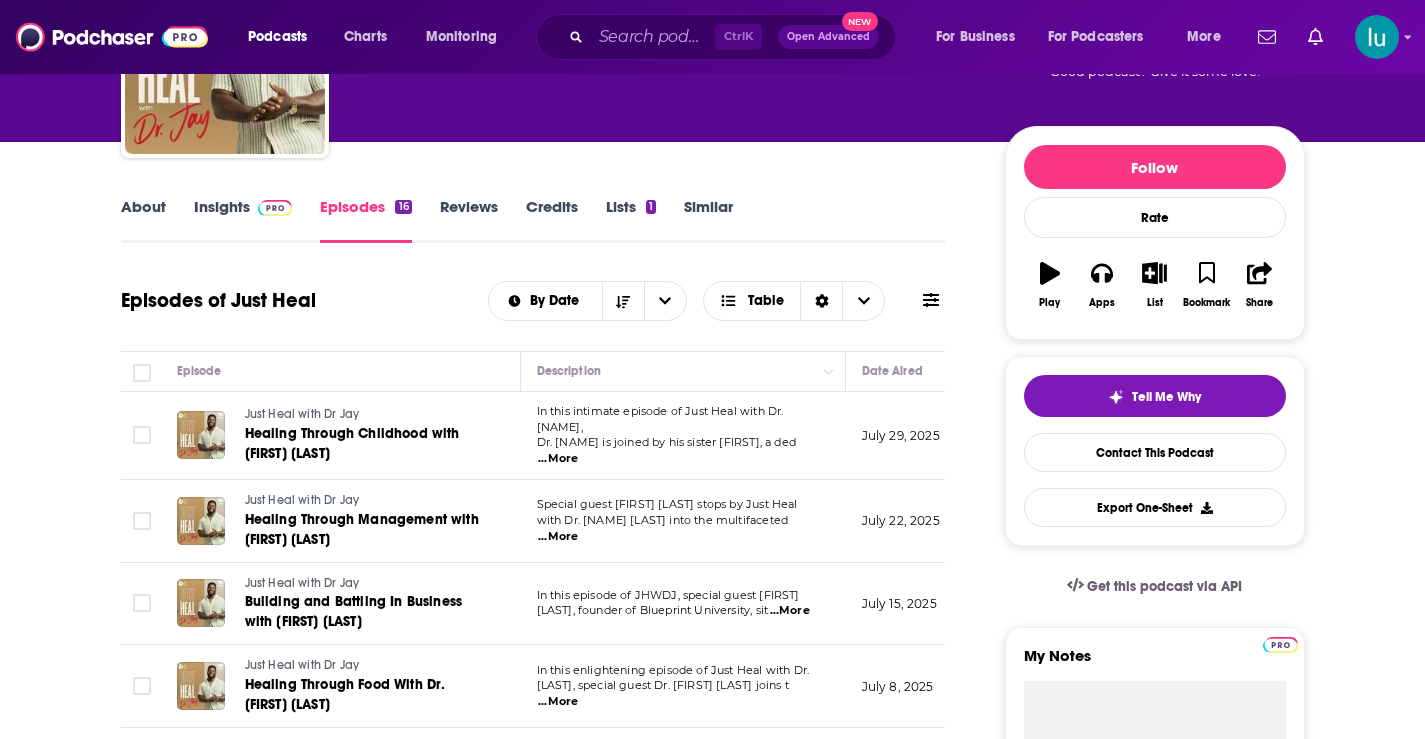 scroll, scrollTop: 0, scrollLeft: 0, axis: both 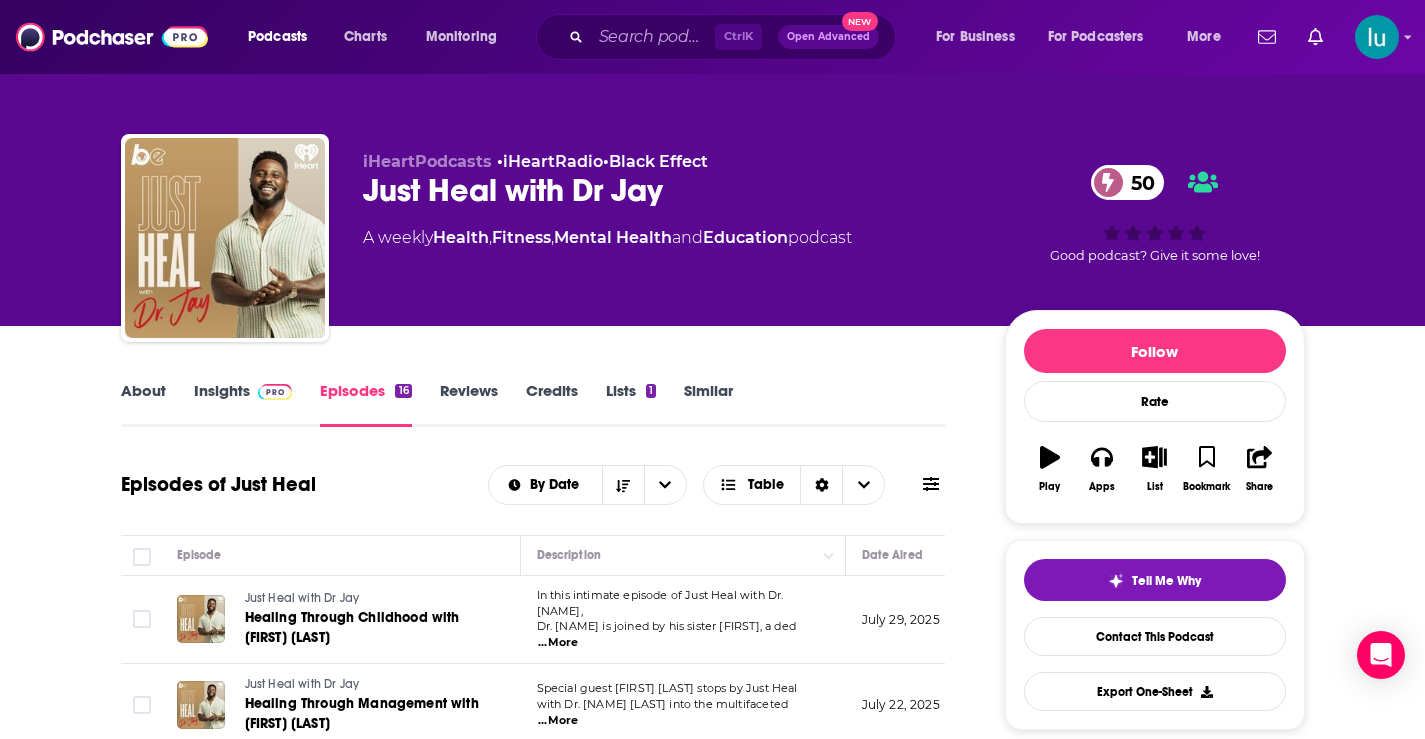 click on "Insights" at bounding box center [243, 404] 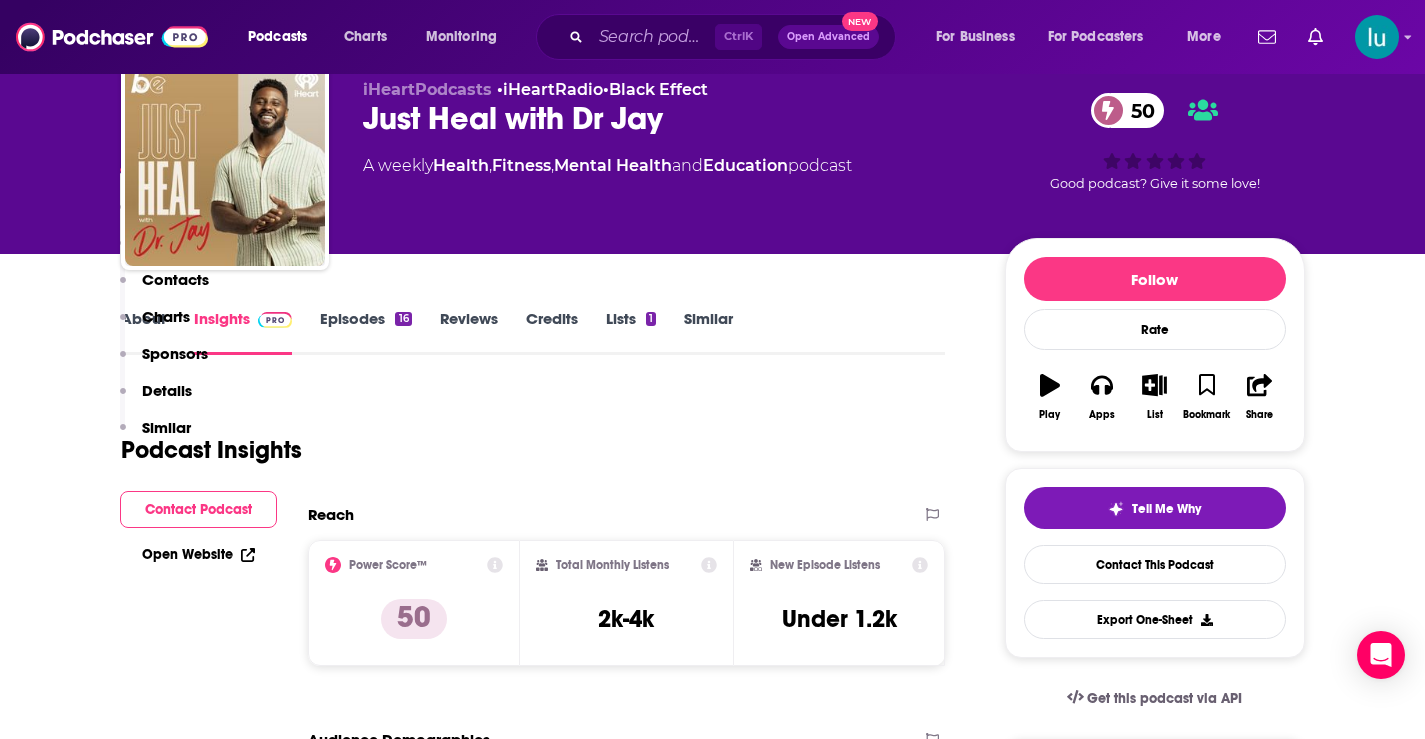 scroll, scrollTop: 1387, scrollLeft: 0, axis: vertical 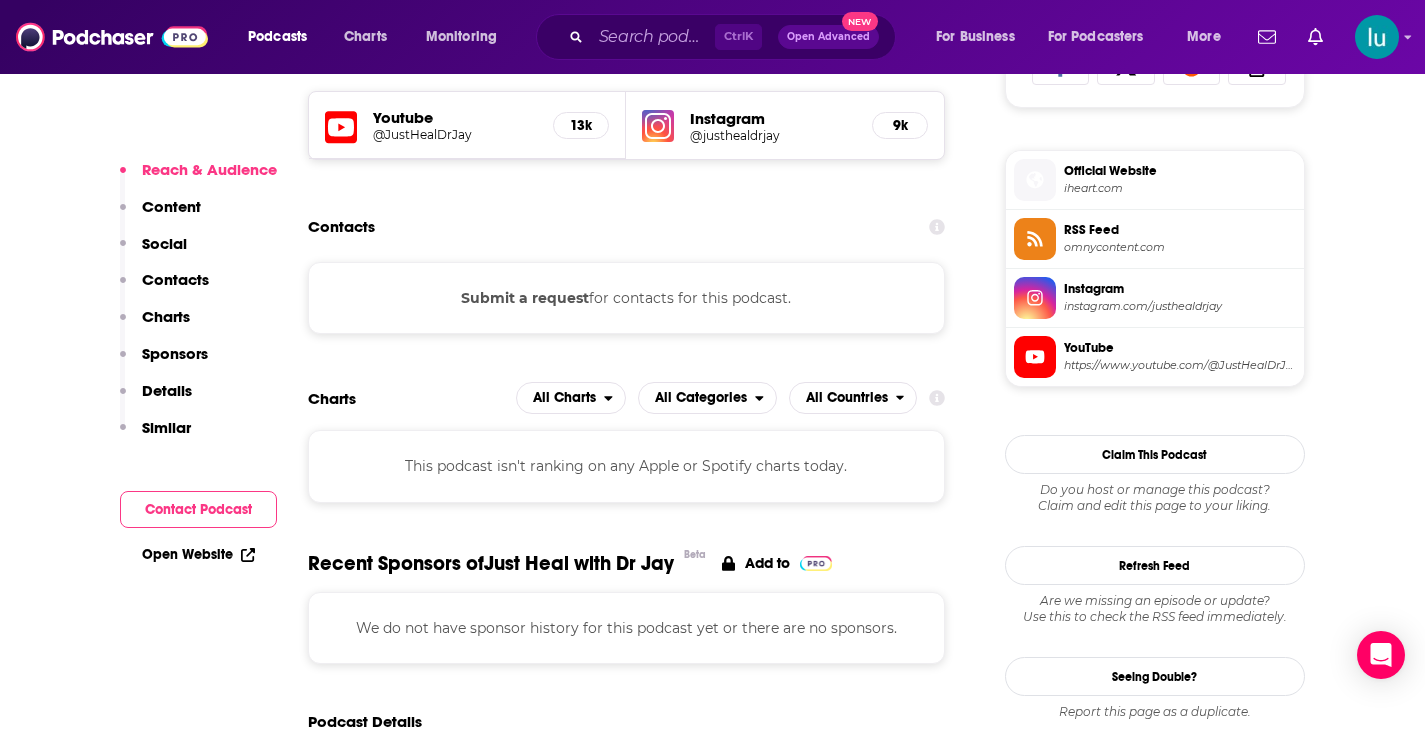 click on "Submit a request" at bounding box center [525, 298] 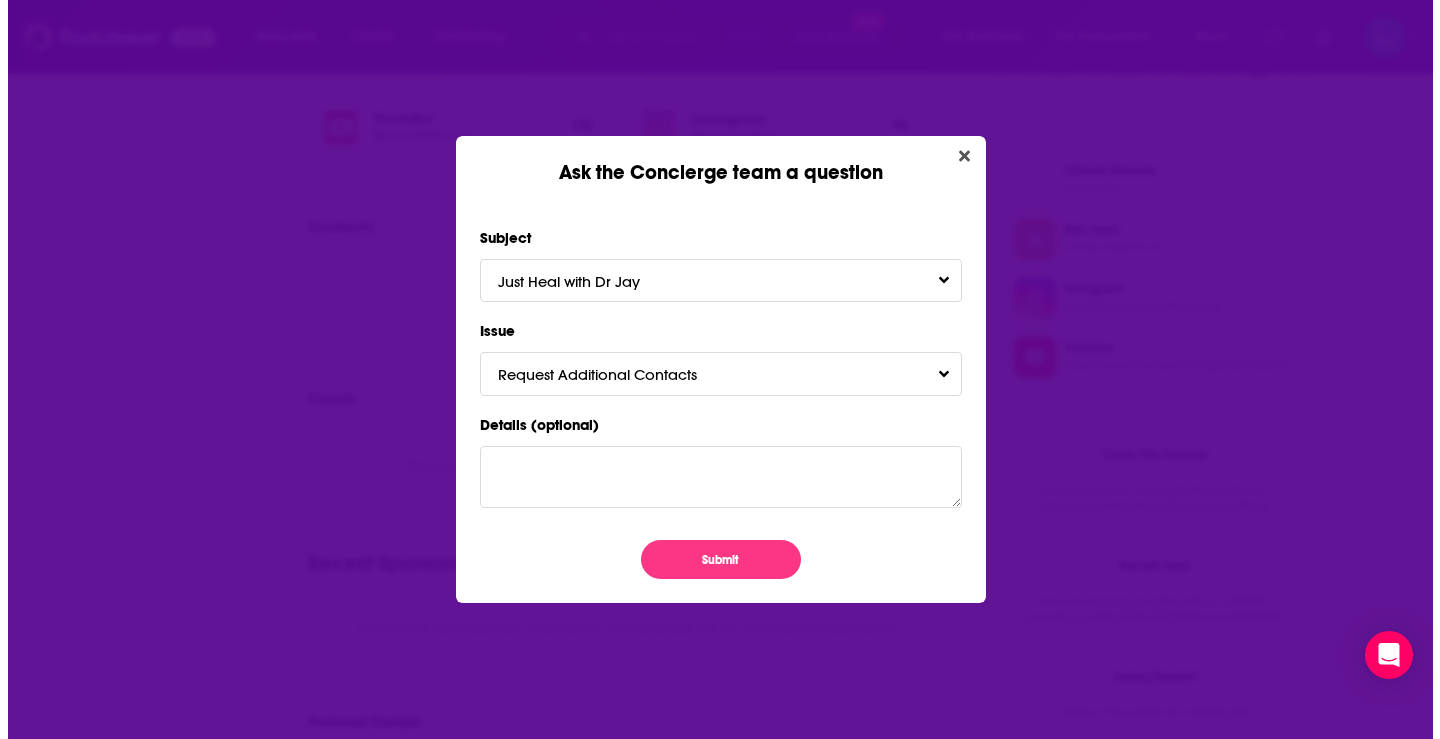scroll, scrollTop: 0, scrollLeft: 0, axis: both 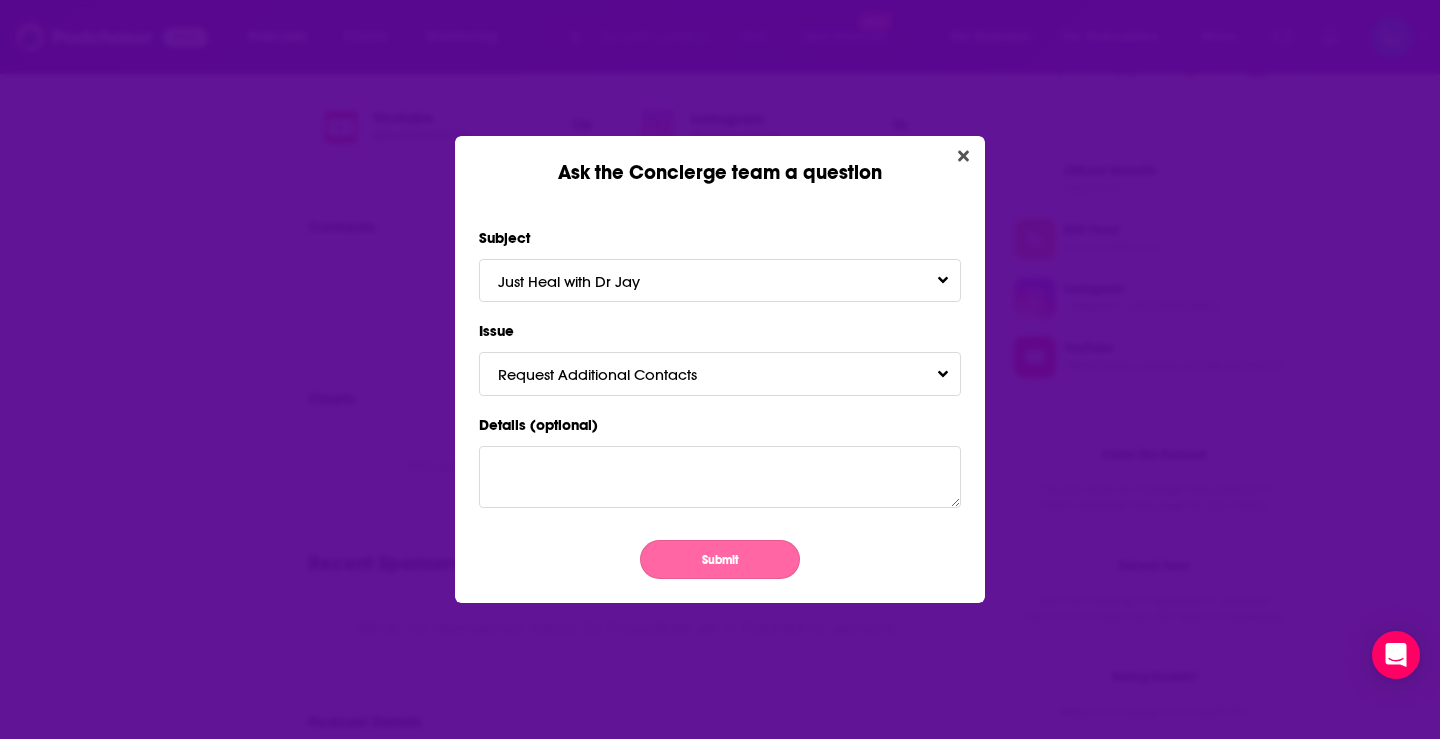 click on "Submit" at bounding box center [720, 559] 